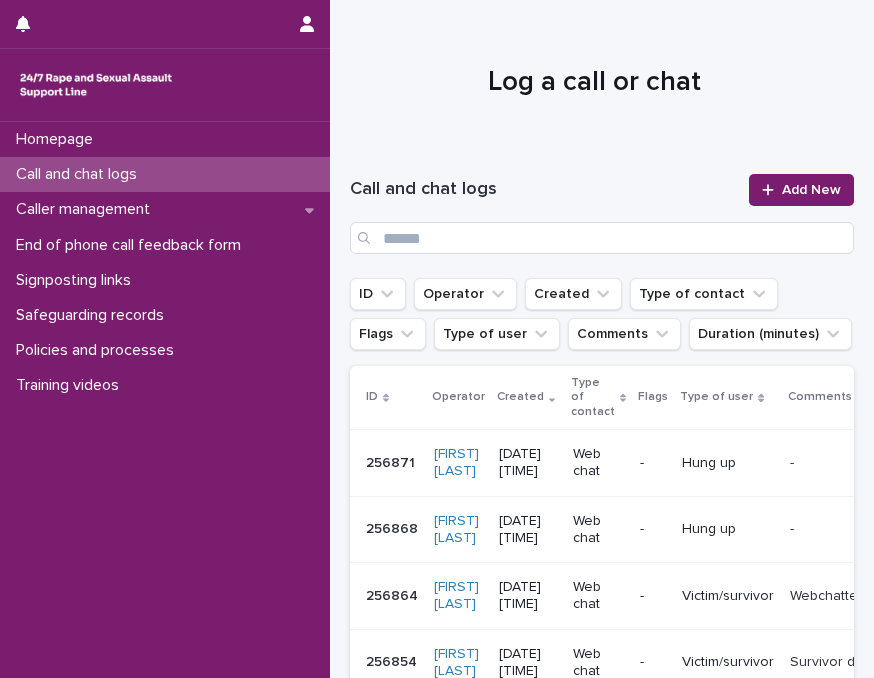 scroll, scrollTop: 0, scrollLeft: 0, axis: both 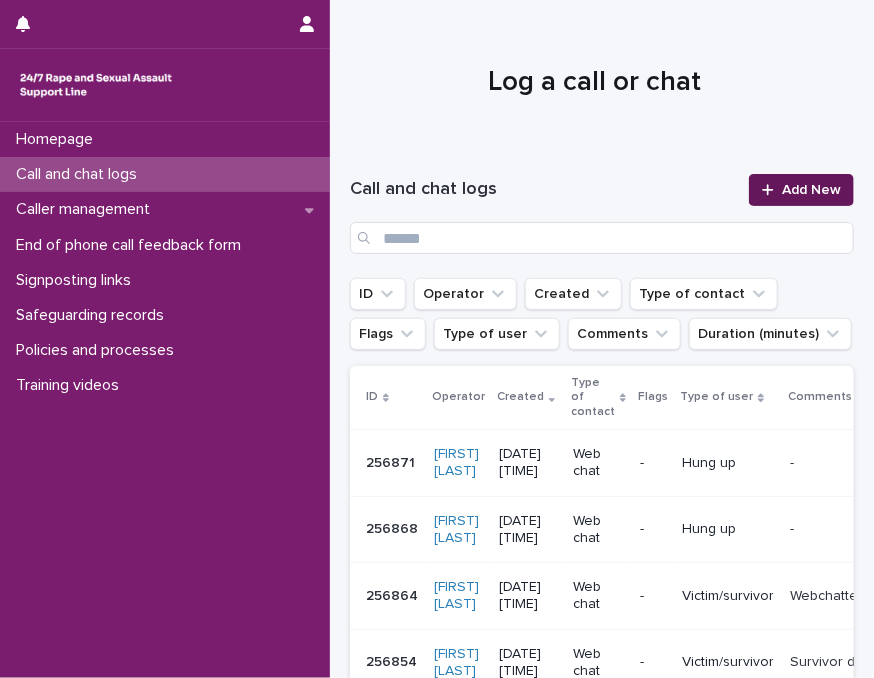 click on "Add New" at bounding box center (811, 190) 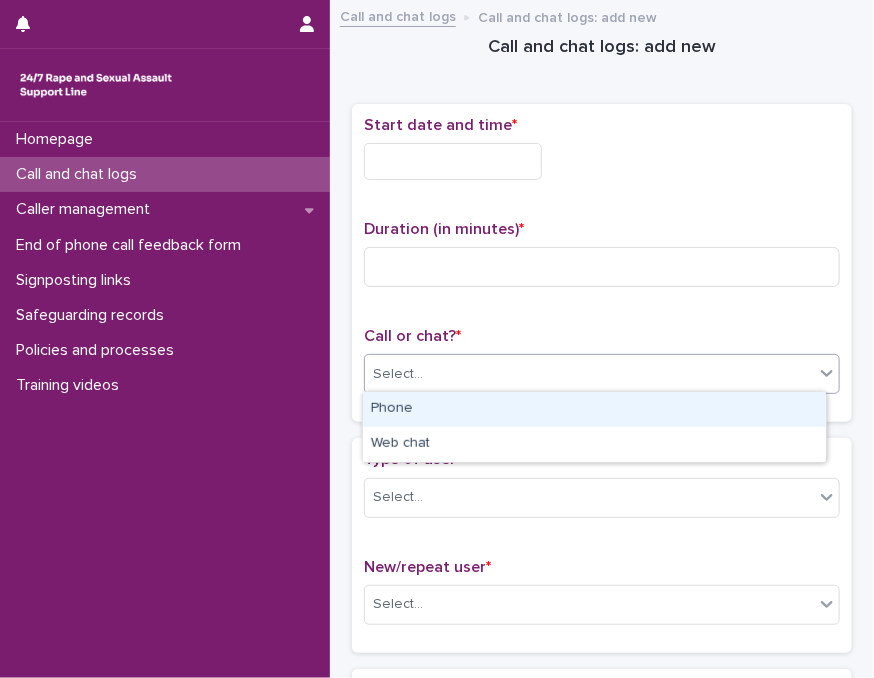 click on "Select..." at bounding box center (589, 374) 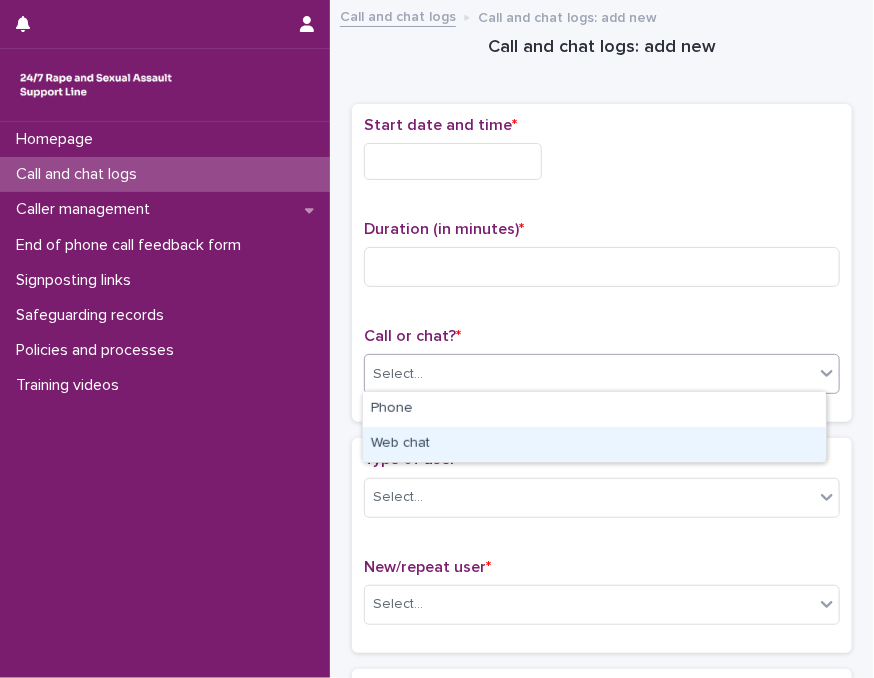 click on "Web chat" at bounding box center [594, 444] 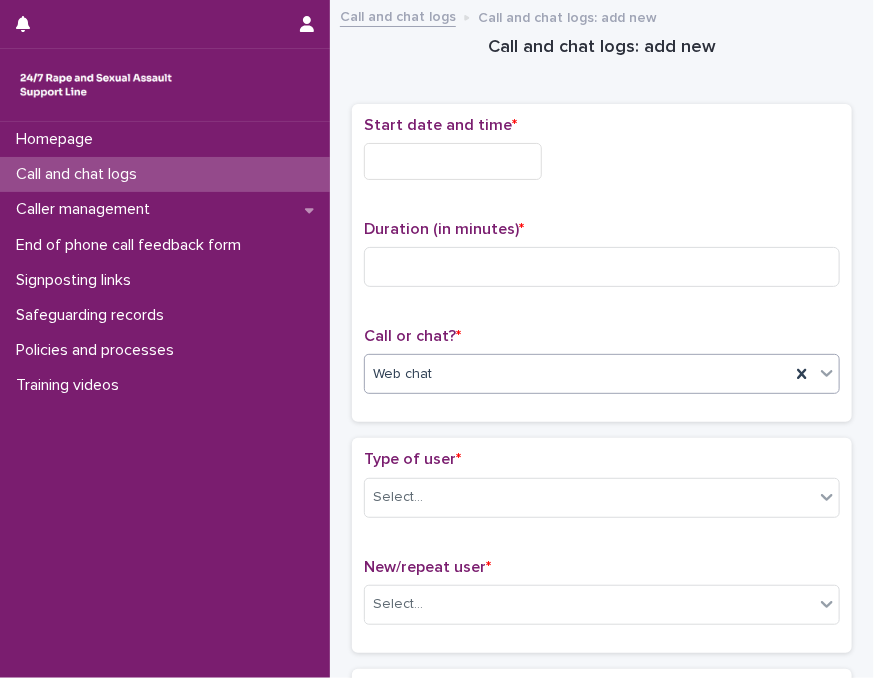 click at bounding box center [453, 161] 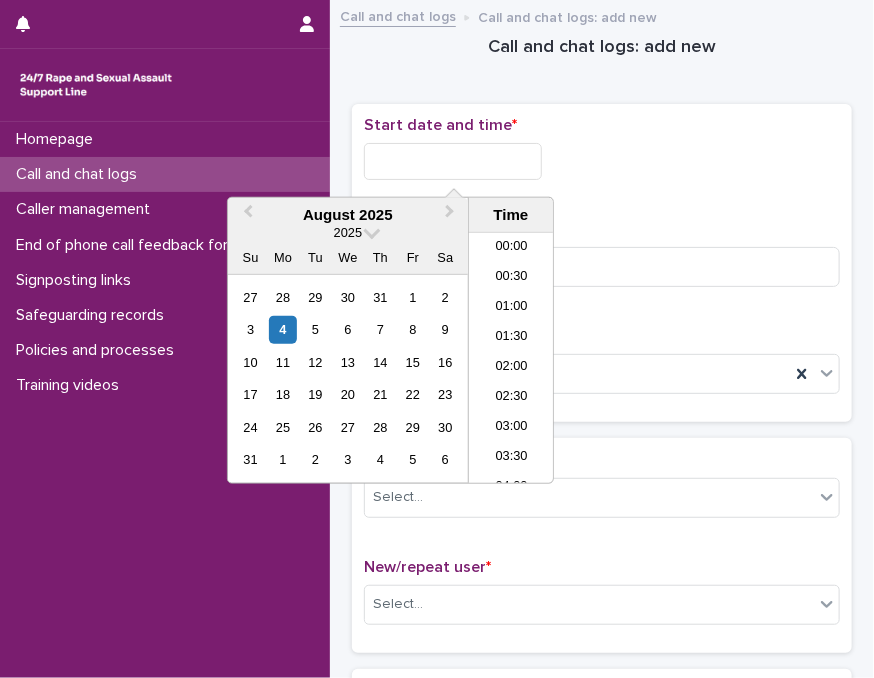 scroll, scrollTop: 820, scrollLeft: 0, axis: vertical 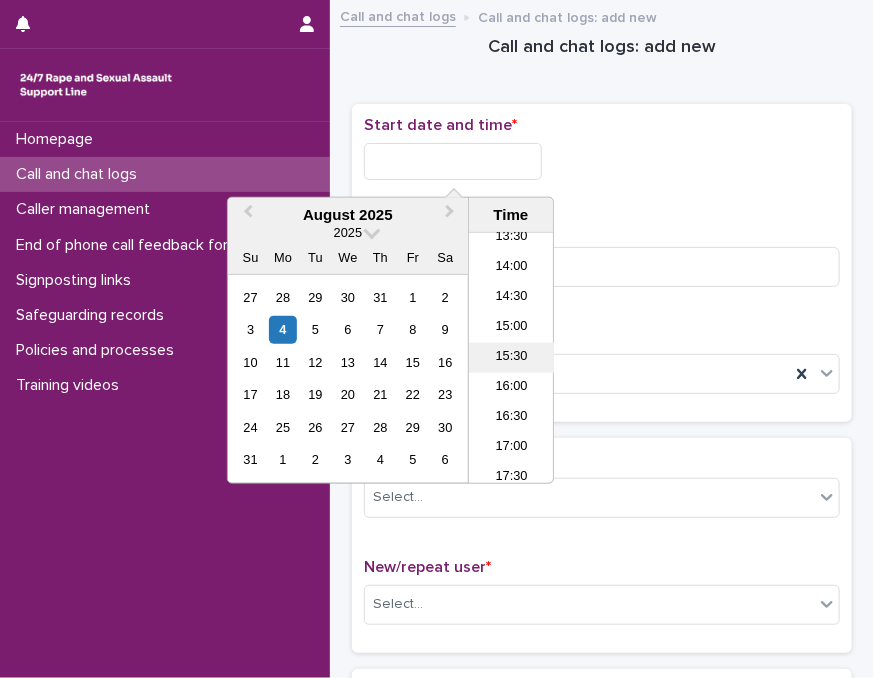 click on "15:30" at bounding box center [511, 358] 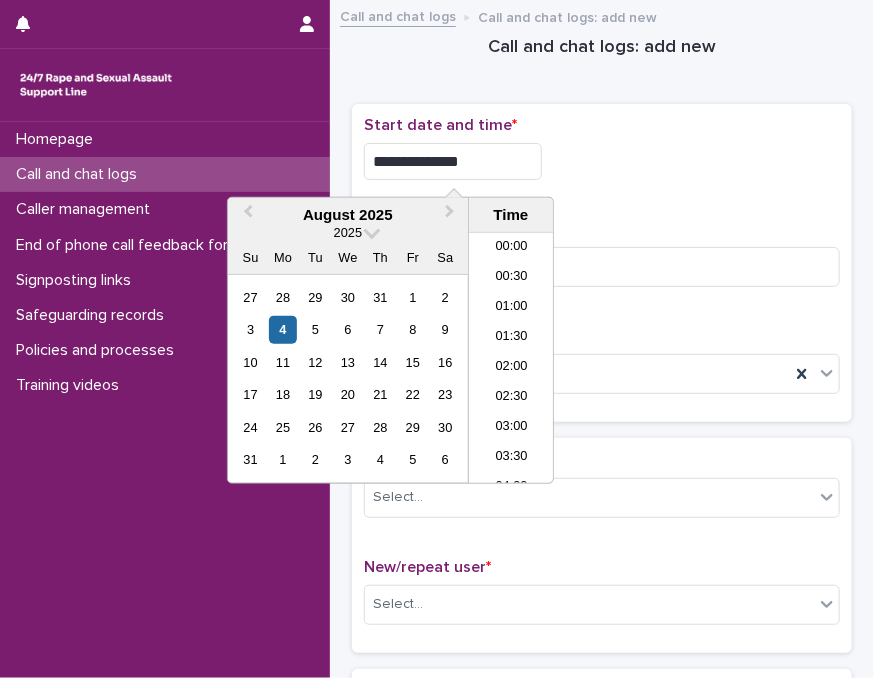 click on "**********" at bounding box center [453, 161] 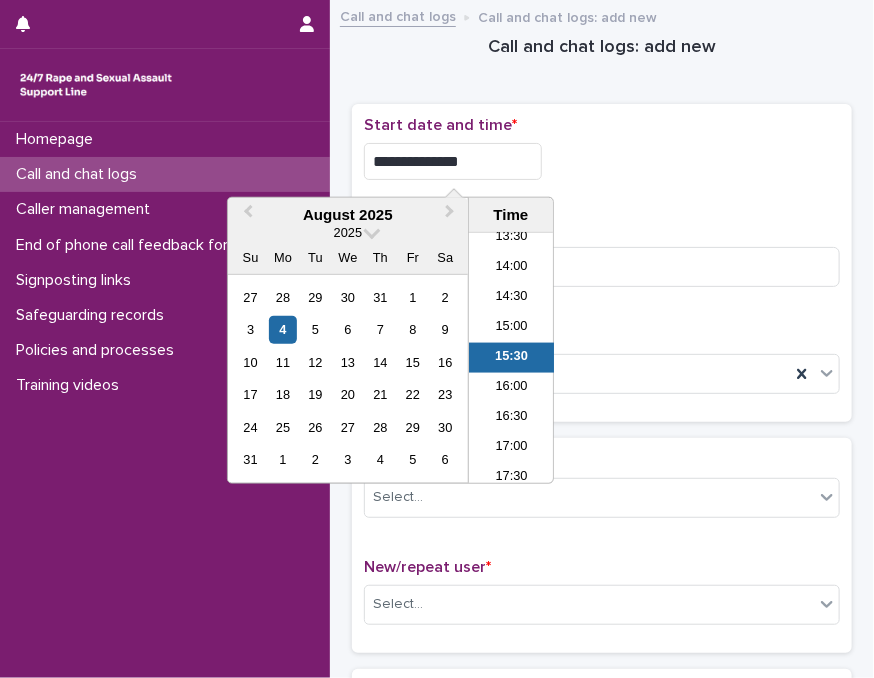 click on "**********" at bounding box center (453, 161) 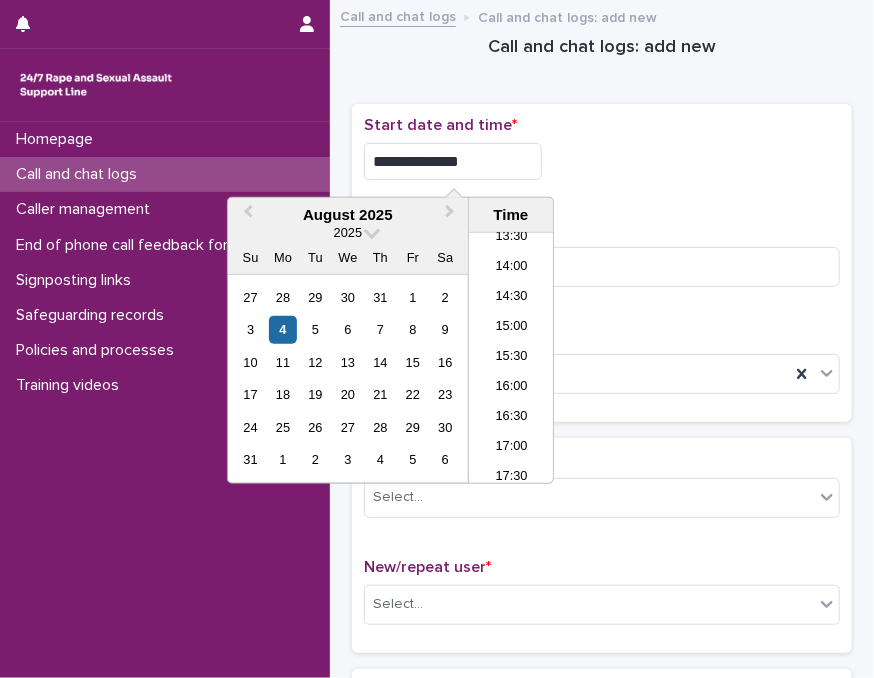 type on "**********" 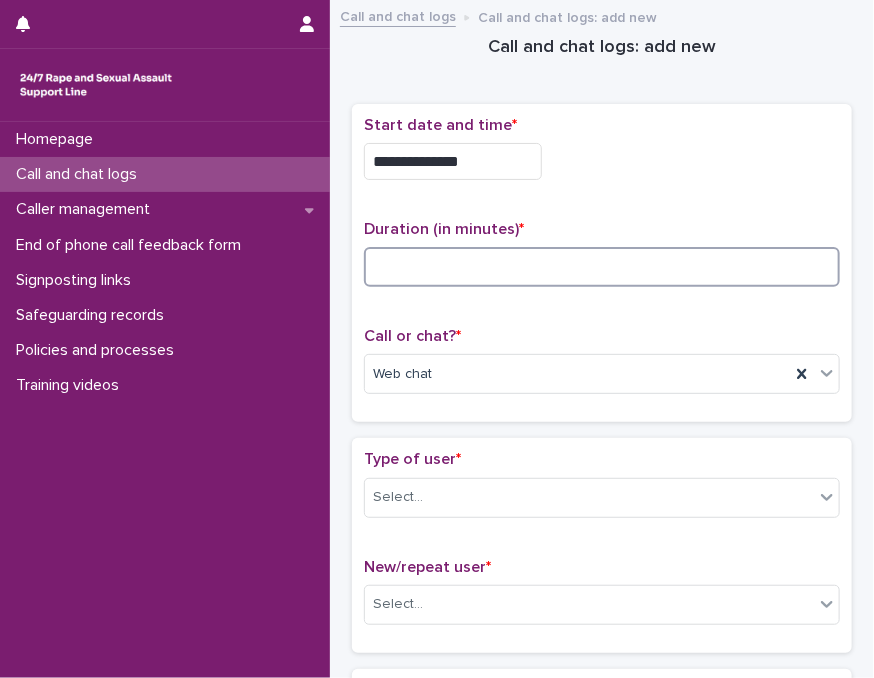 click at bounding box center [602, 267] 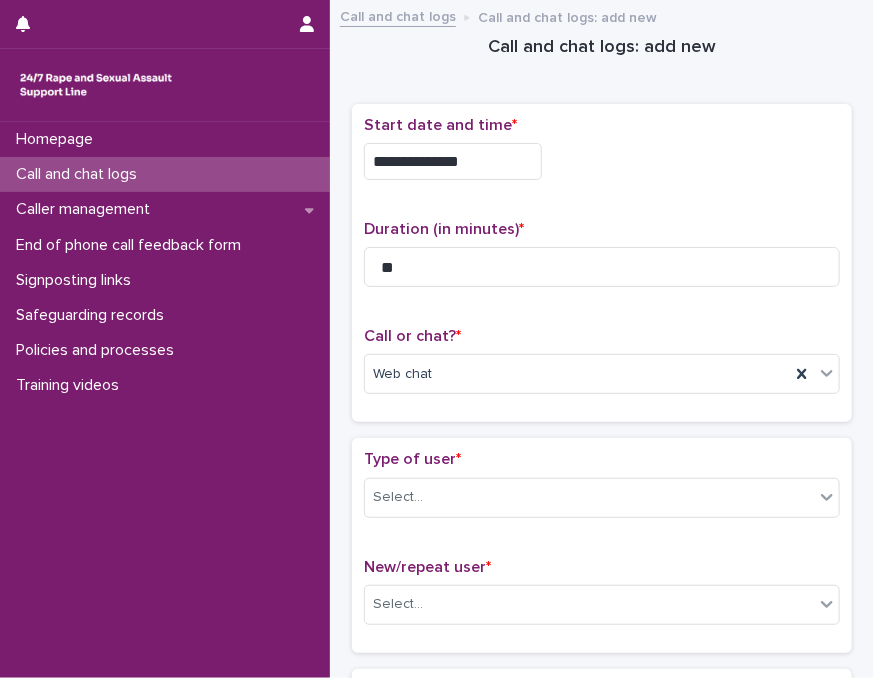 click on "Call or chat? *" at bounding box center (602, 336) 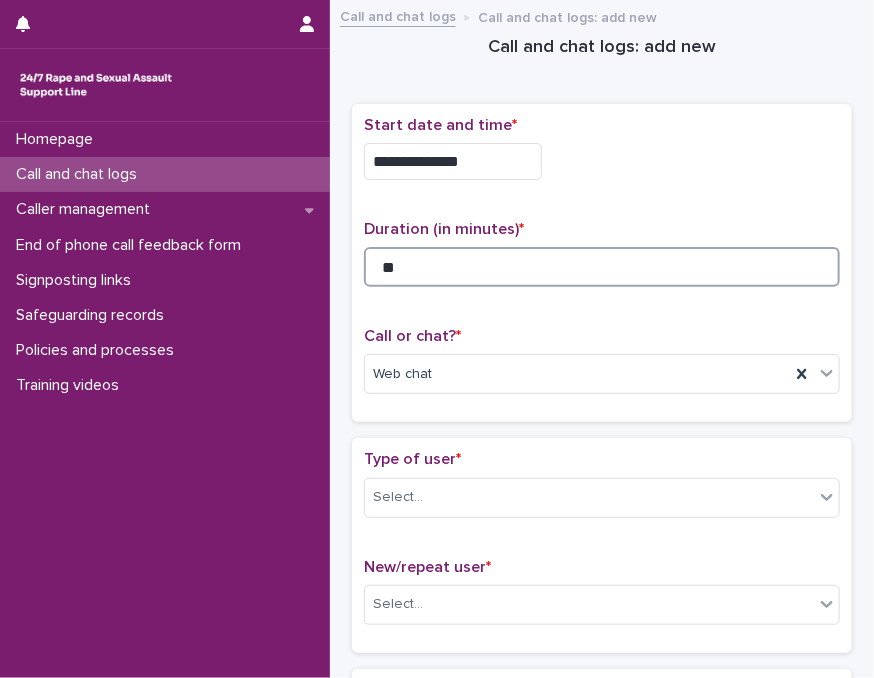 click on "**" at bounding box center [602, 267] 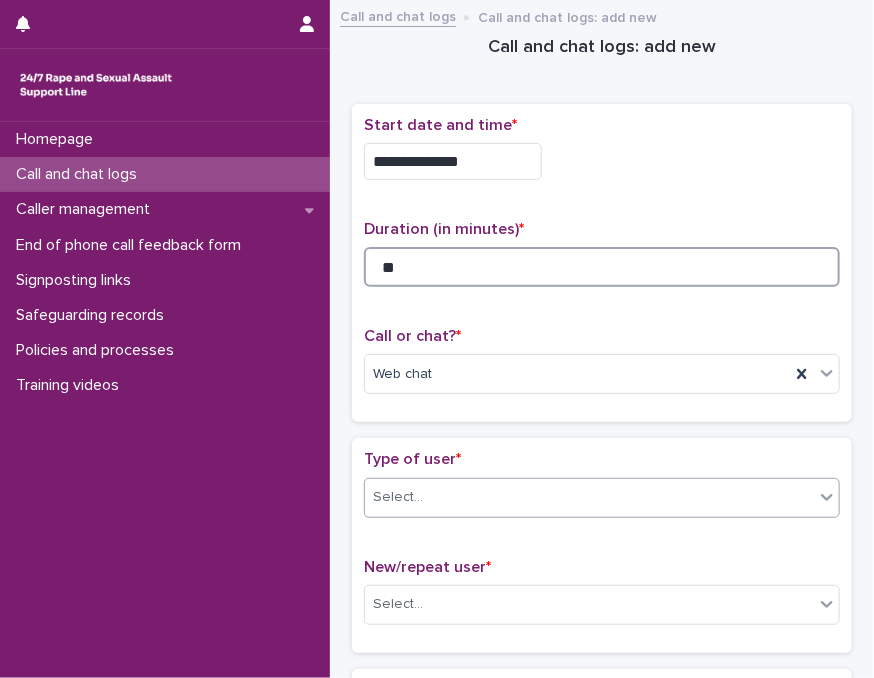 type on "**" 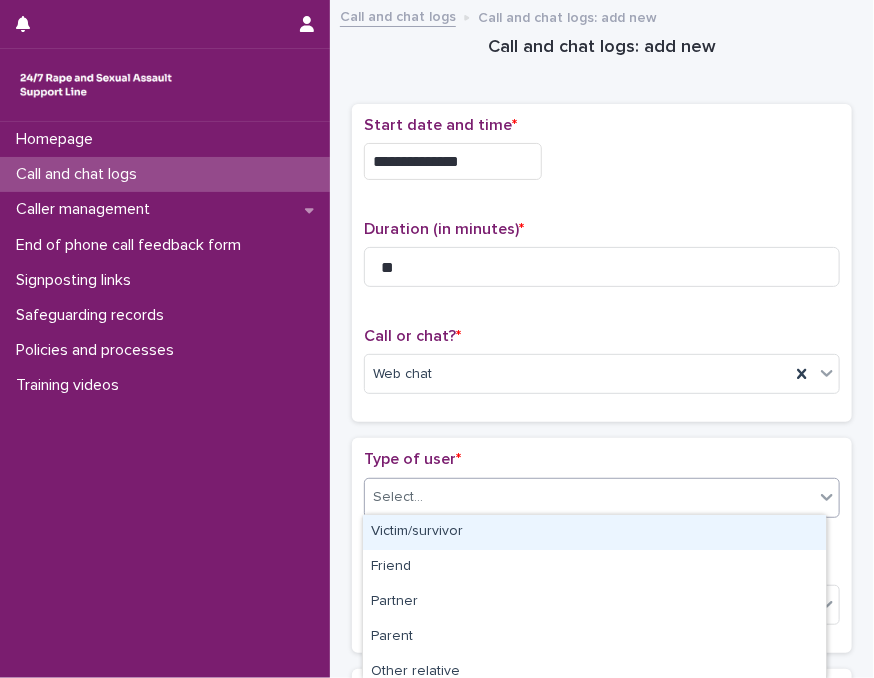 click on "Select..." at bounding box center [589, 497] 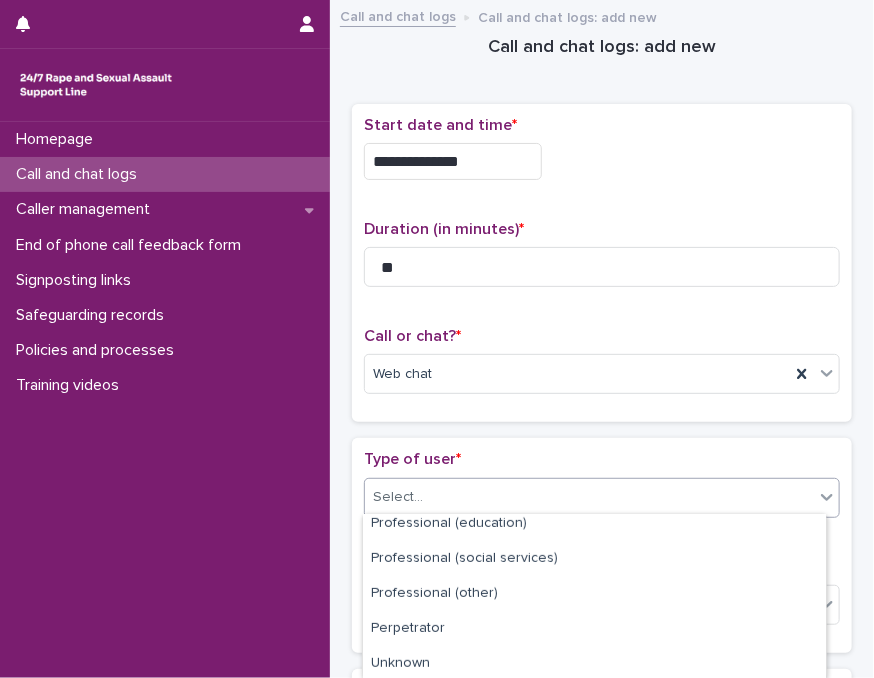 scroll, scrollTop: 360, scrollLeft: 0, axis: vertical 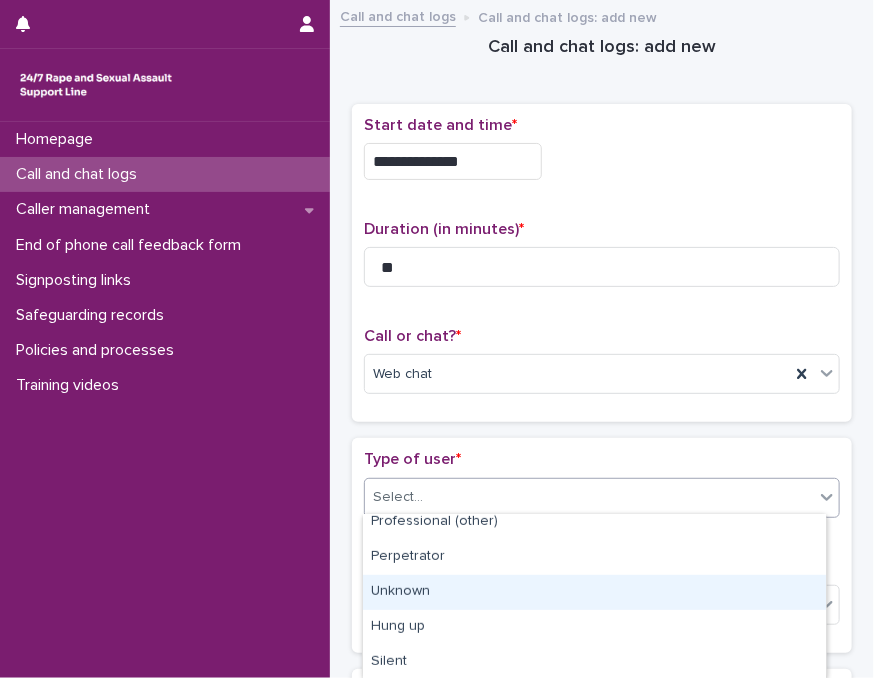 click on "Unknown" at bounding box center [594, 592] 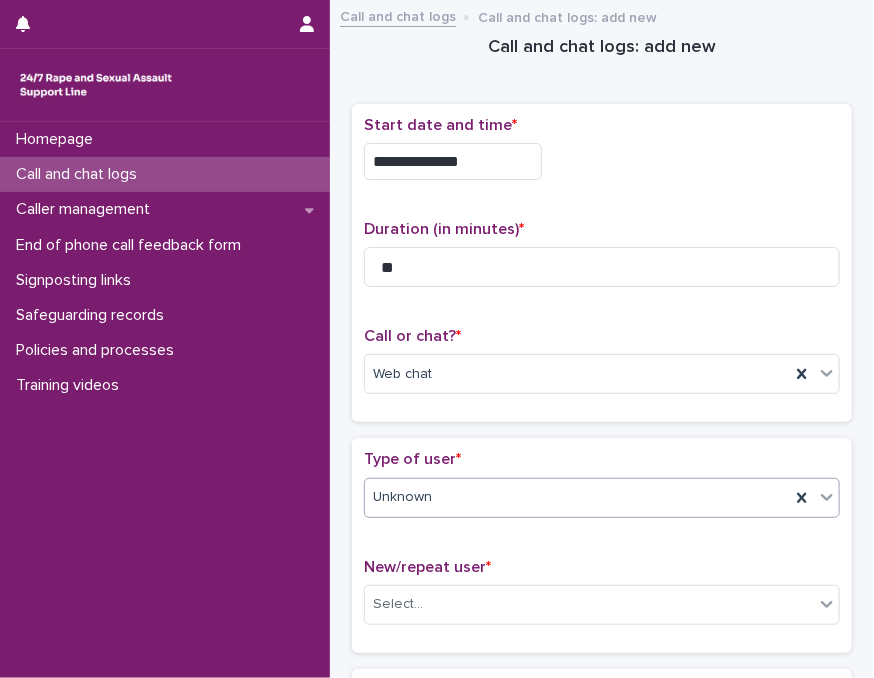 click on "Select..." at bounding box center (398, 604) 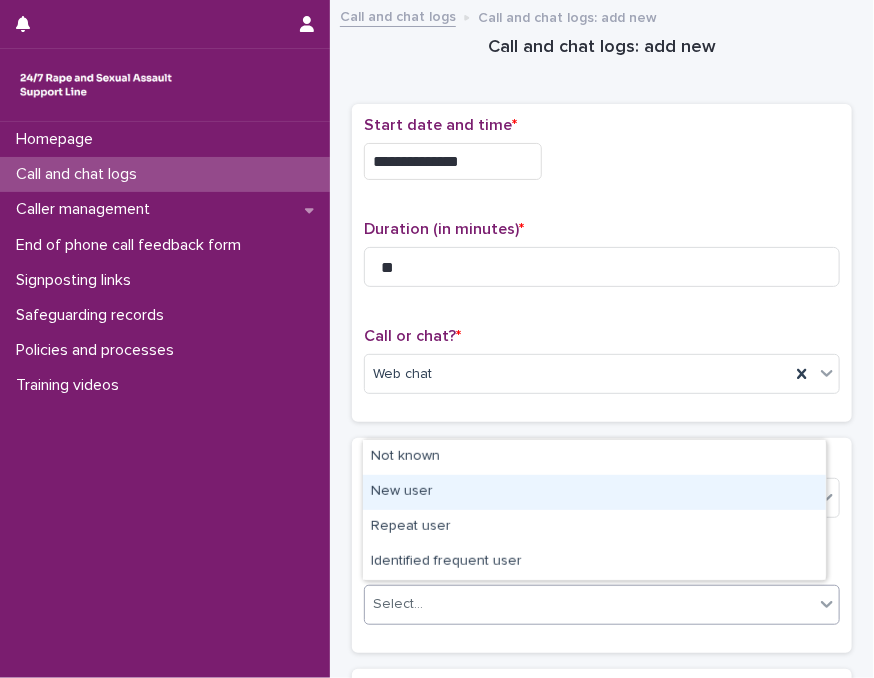click on "New user" at bounding box center [594, 492] 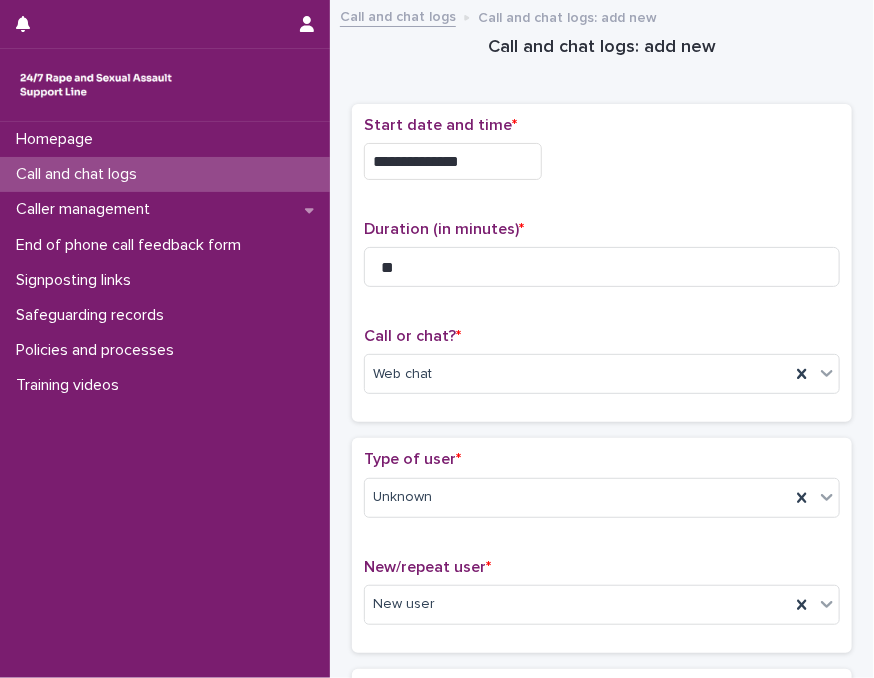click on "Type of user *" at bounding box center (602, 459) 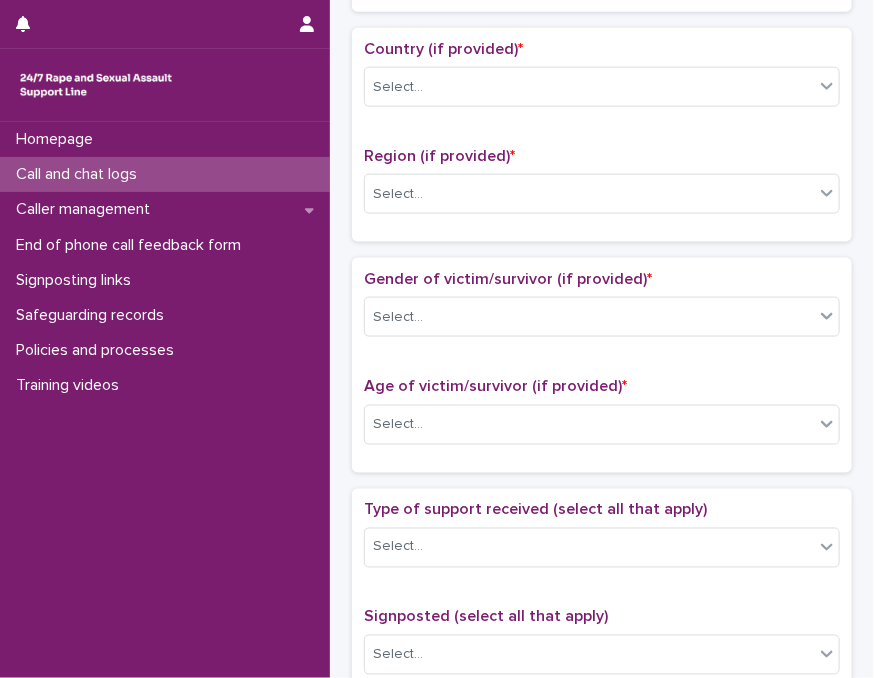 scroll, scrollTop: 720, scrollLeft: 0, axis: vertical 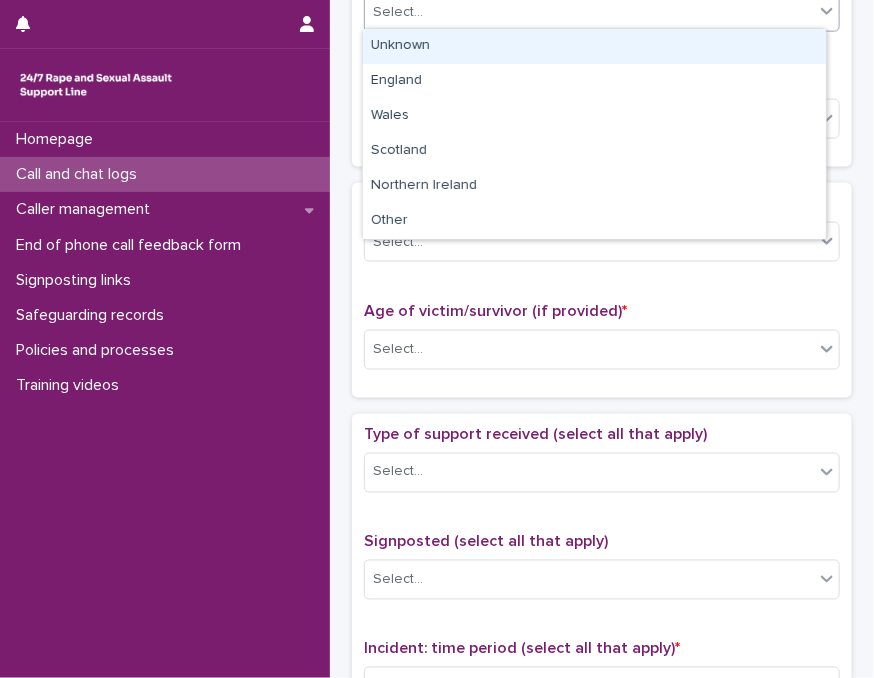 drag, startPoint x: 432, startPoint y: 20, endPoint x: 428, endPoint y: 47, distance: 27.294687 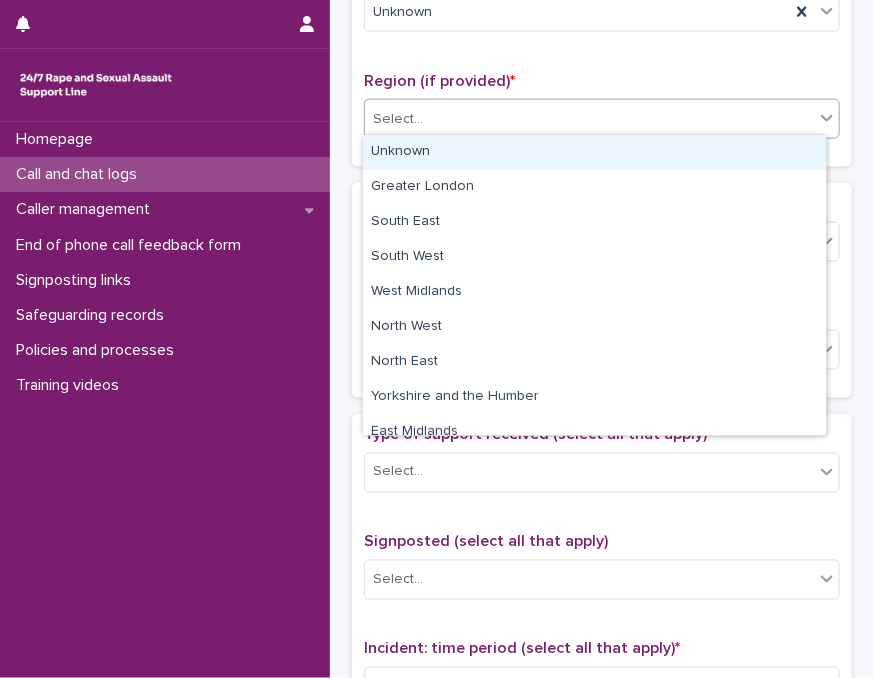 click on "Select..." at bounding box center [589, 119] 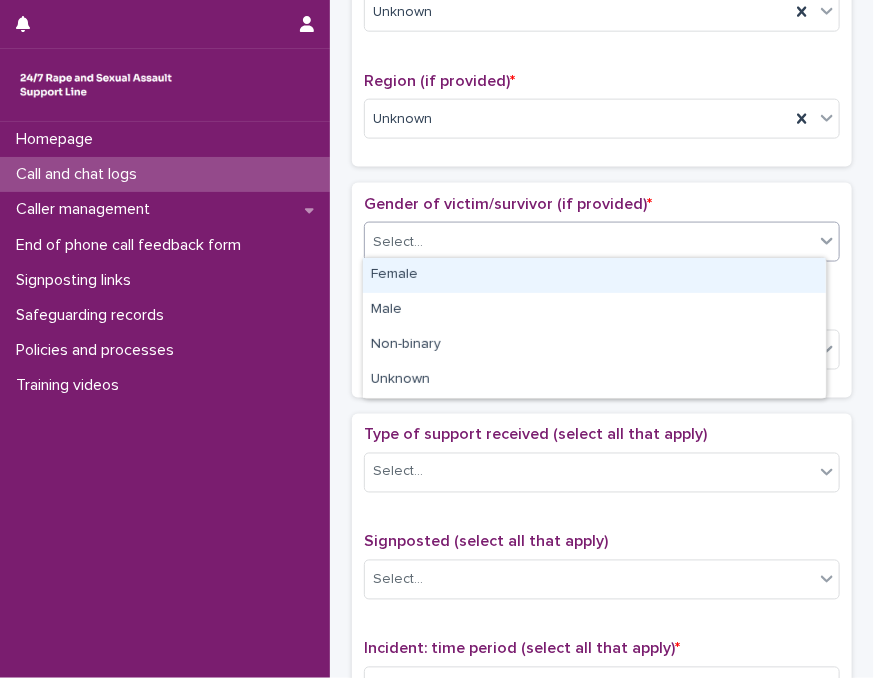 click on "Select..." at bounding box center [589, 242] 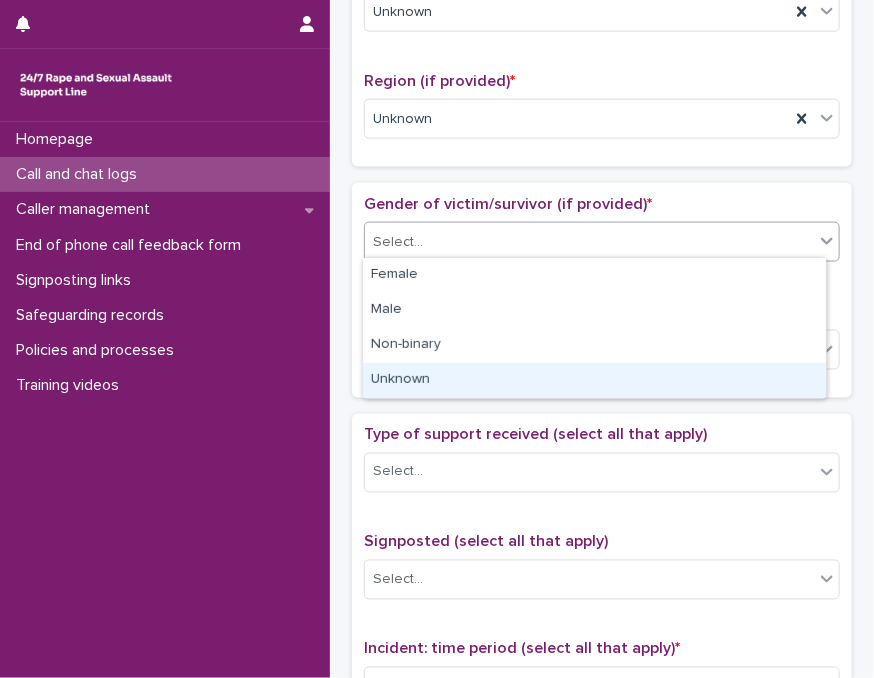 click on "Unknown" at bounding box center [594, 380] 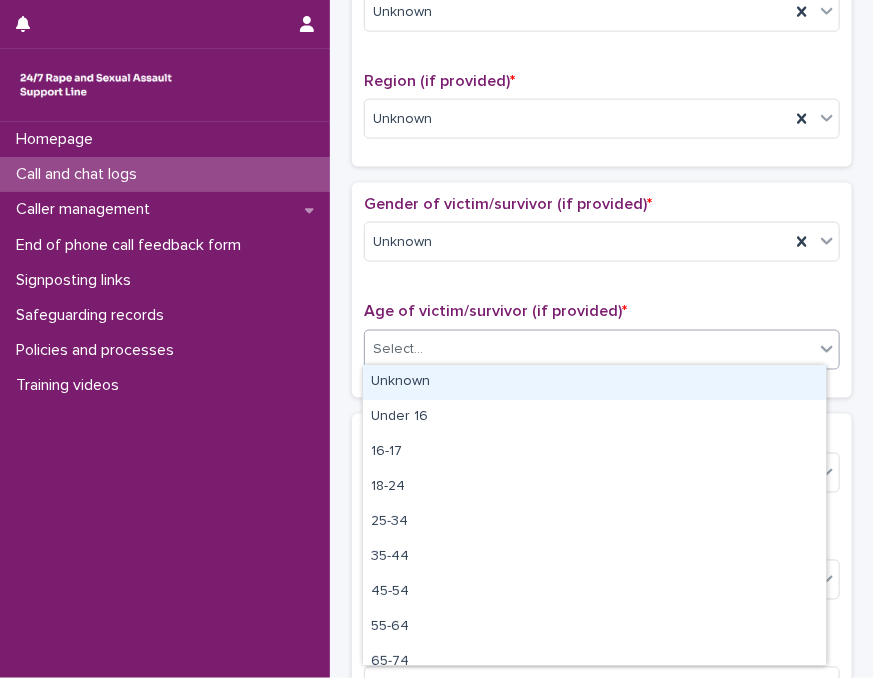 drag, startPoint x: 458, startPoint y: 341, endPoint x: 446, endPoint y: 381, distance: 41.761227 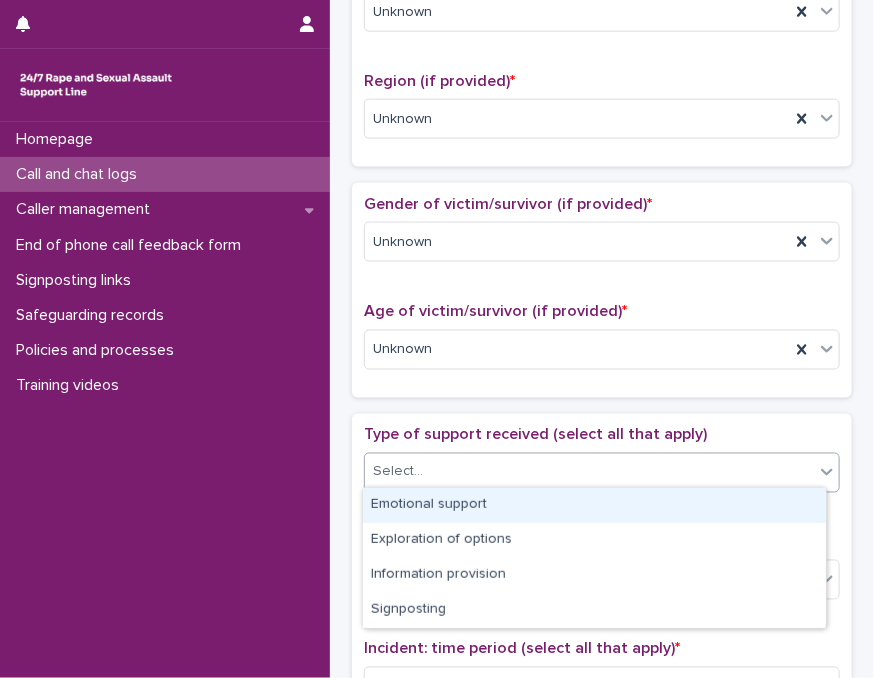click on "Select..." at bounding box center (589, 472) 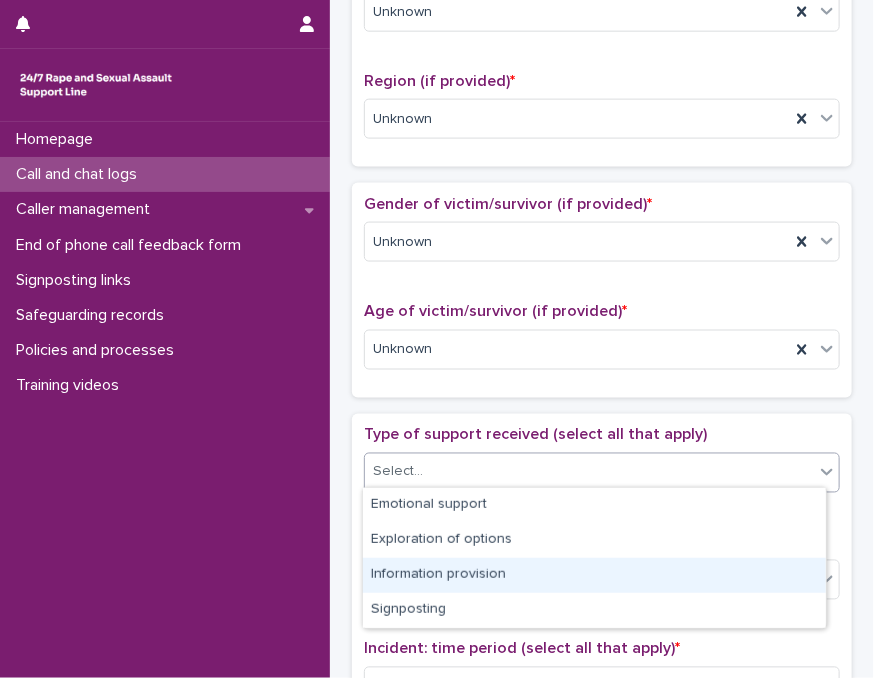 click on "Information provision" at bounding box center [594, 575] 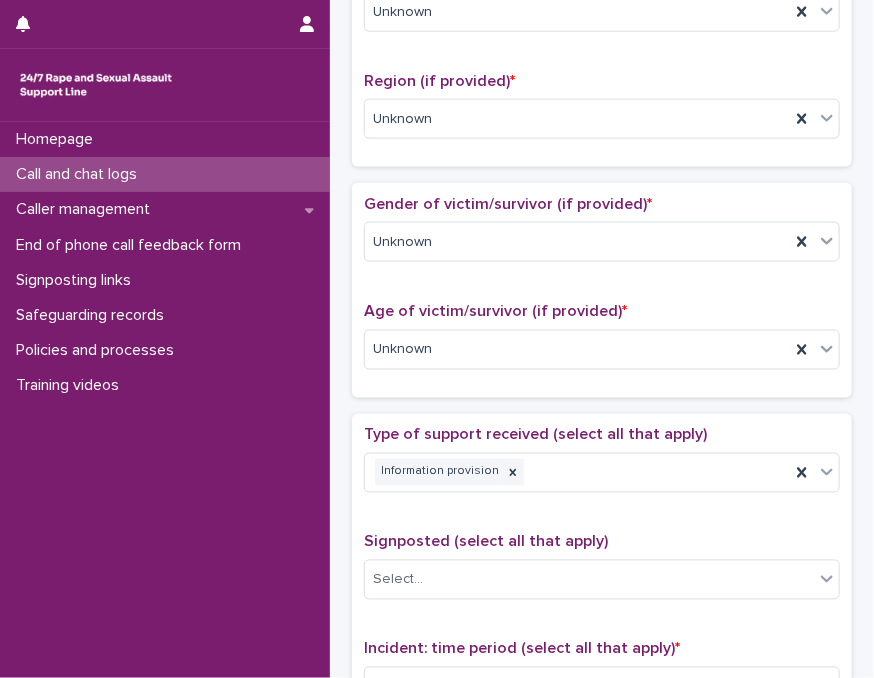 click on "Type of support received (select all that apply) Information provision Signposted (select all that apply) Select... Incident: time period (select all that apply) * Select... Incident: type of SV (select all that apply) * Select... Incident: perpetrator (select all that apply) * Select... Incident: gender of perpetrator (select all that apply) * Select... Flags Select... Comments" at bounding box center [602, 844] 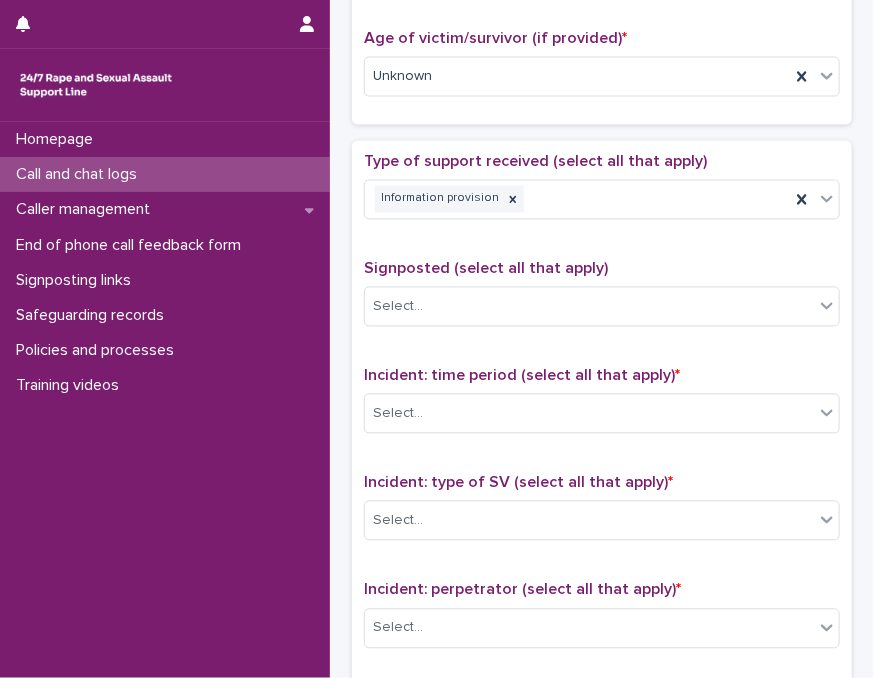 scroll, scrollTop: 1156, scrollLeft: 0, axis: vertical 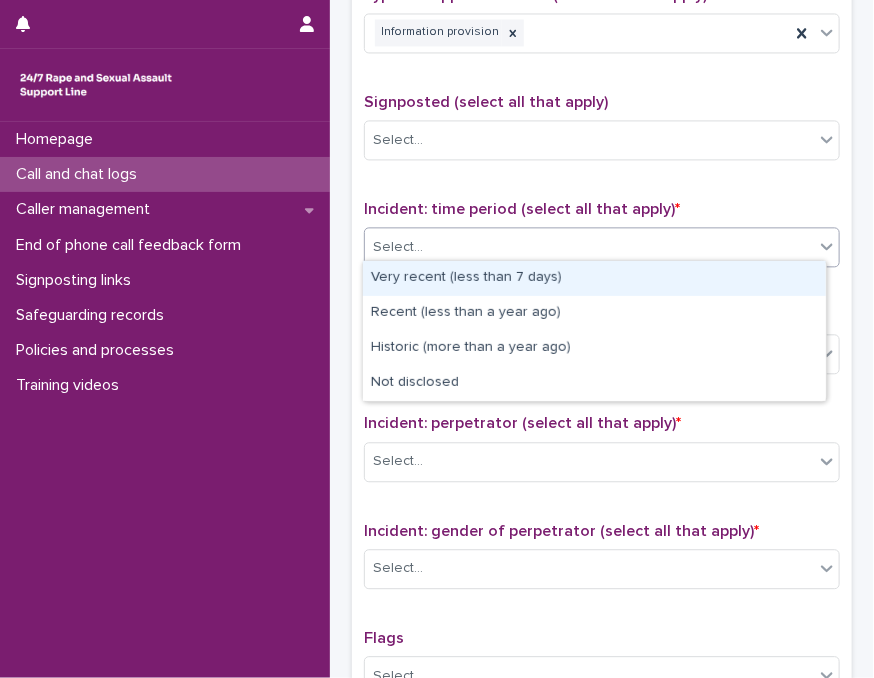 click on "Select..." at bounding box center [589, 247] 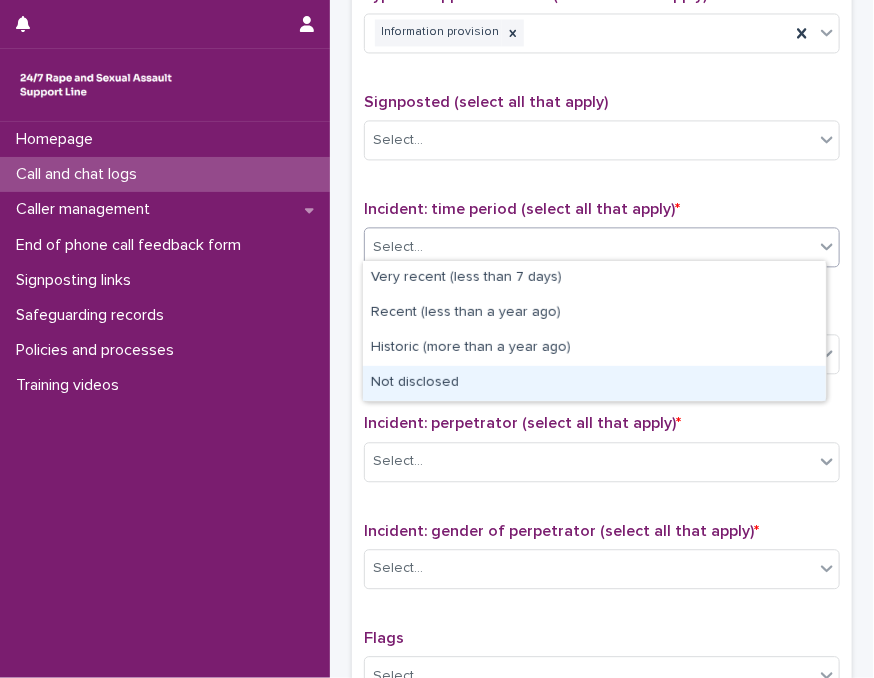 click on "Not disclosed" at bounding box center (594, 383) 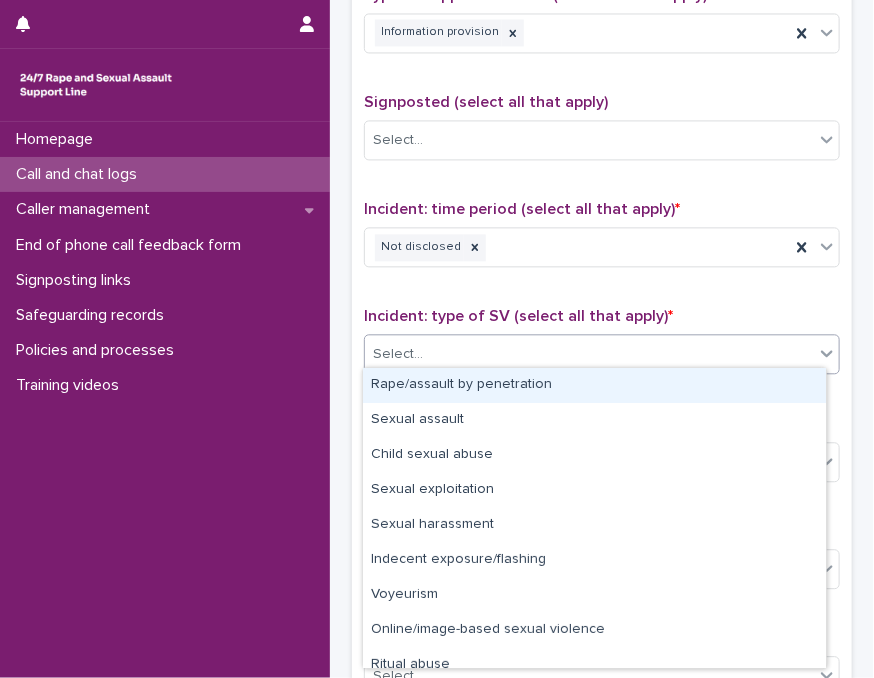 click on "Select..." at bounding box center [589, 354] 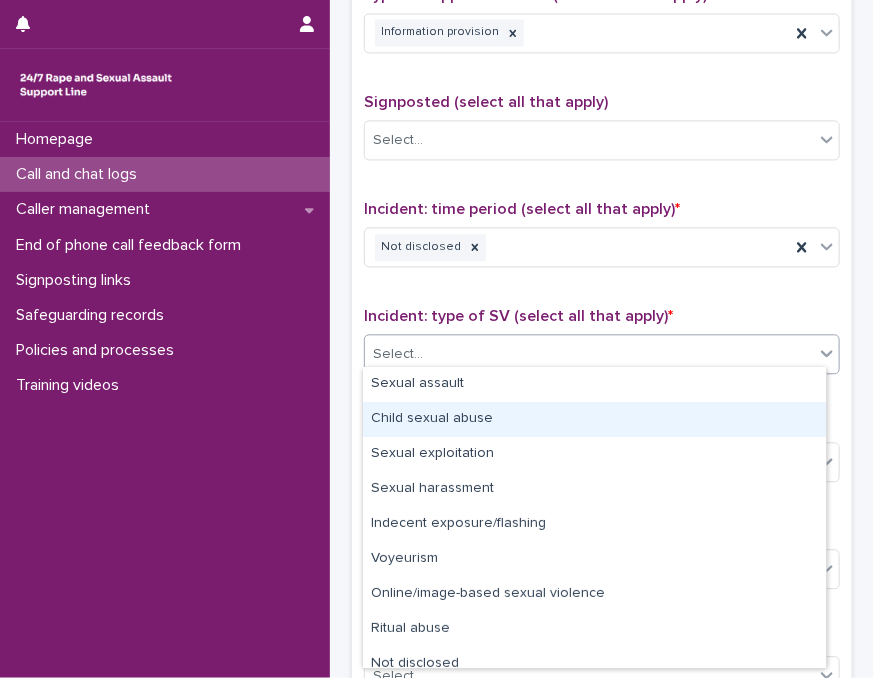 scroll, scrollTop: 50, scrollLeft: 0, axis: vertical 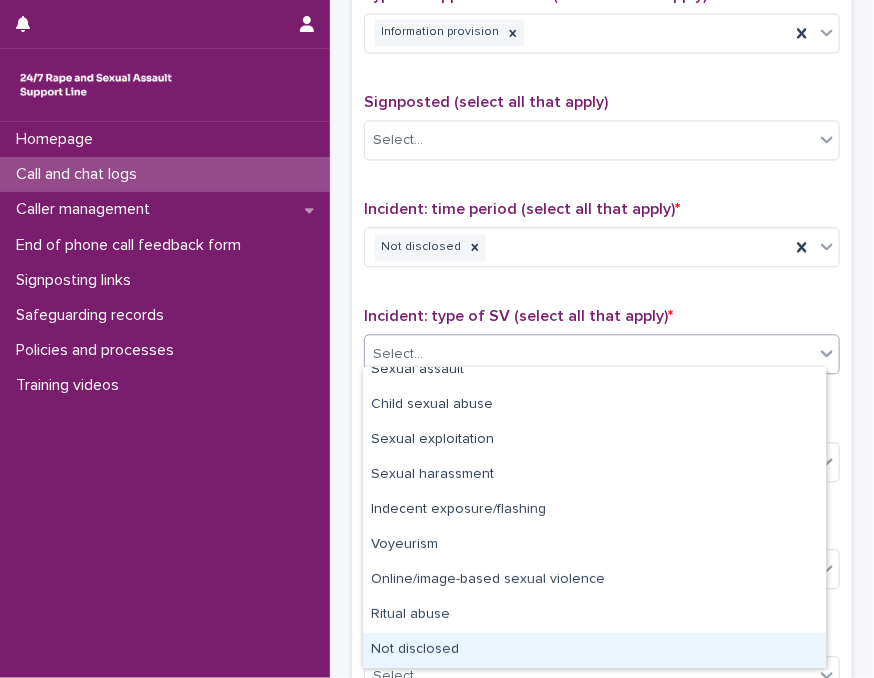 click on "Not disclosed" at bounding box center [594, 650] 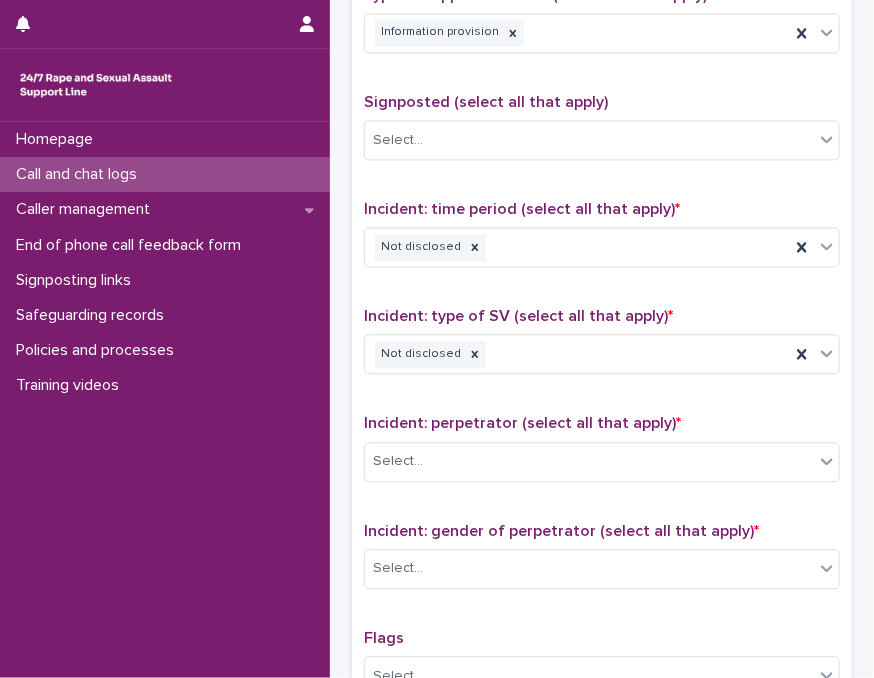 click on "Incident: perpetrator (select all that apply) *" at bounding box center (602, 423) 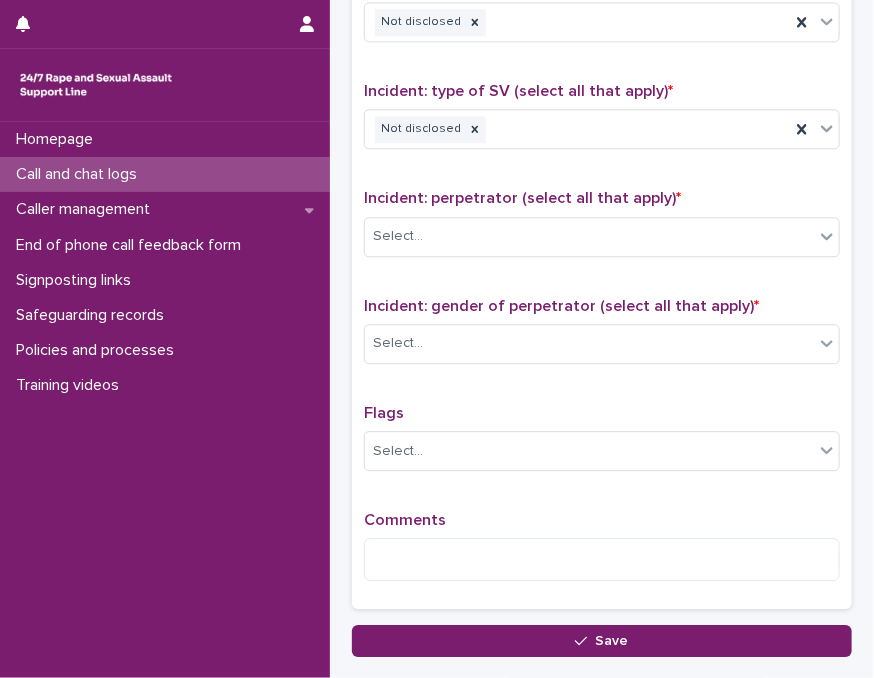 scroll, scrollTop: 1396, scrollLeft: 0, axis: vertical 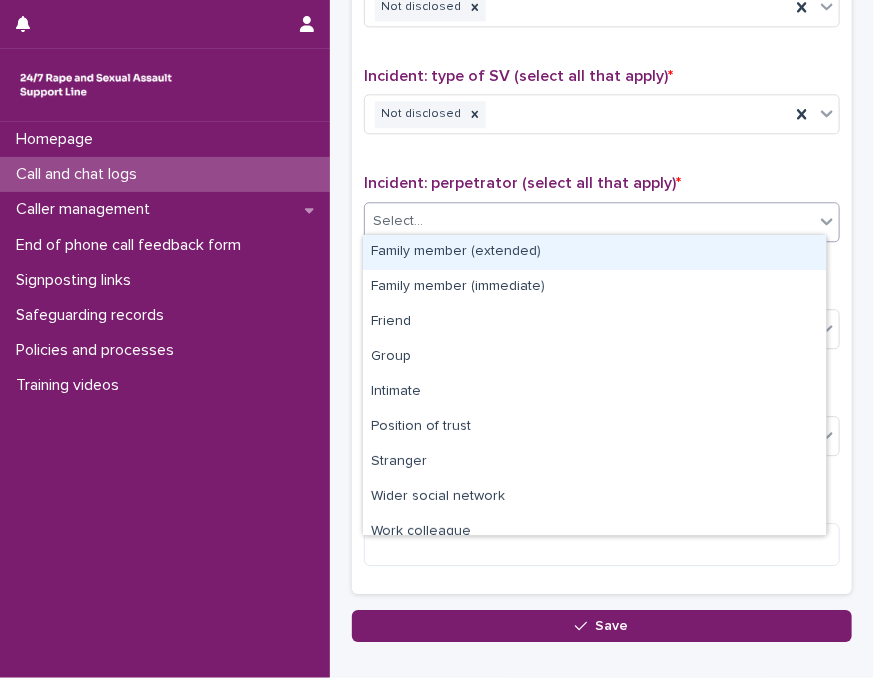 click on "Select..." at bounding box center (589, 221) 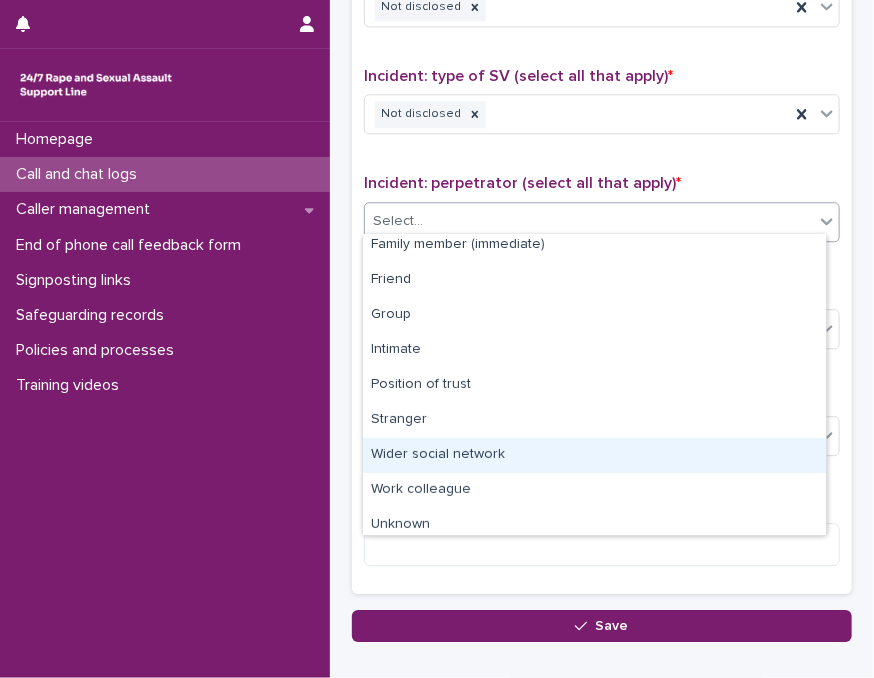 scroll, scrollTop: 84, scrollLeft: 0, axis: vertical 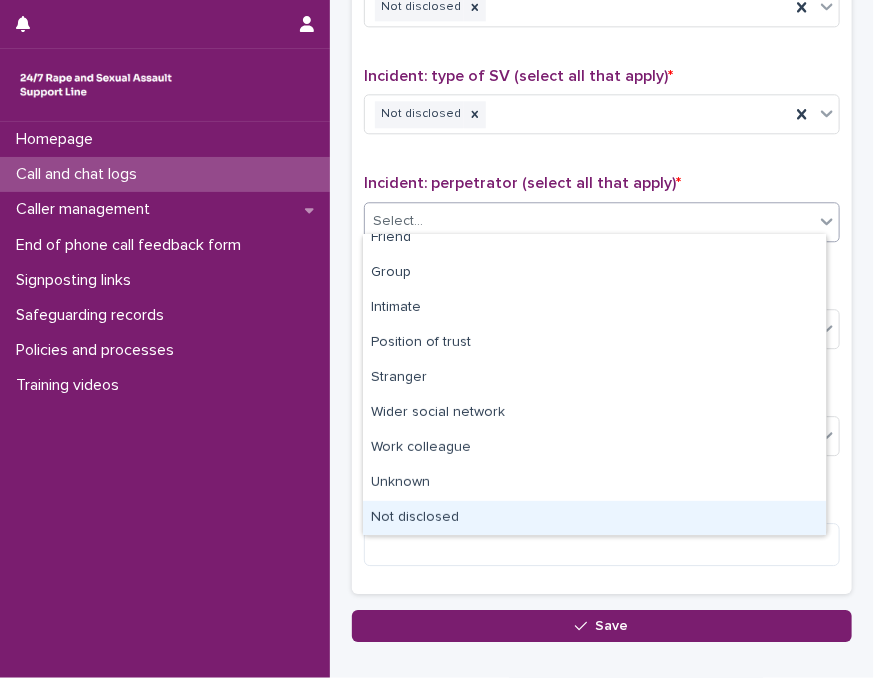 click on "Not disclosed" at bounding box center [594, 518] 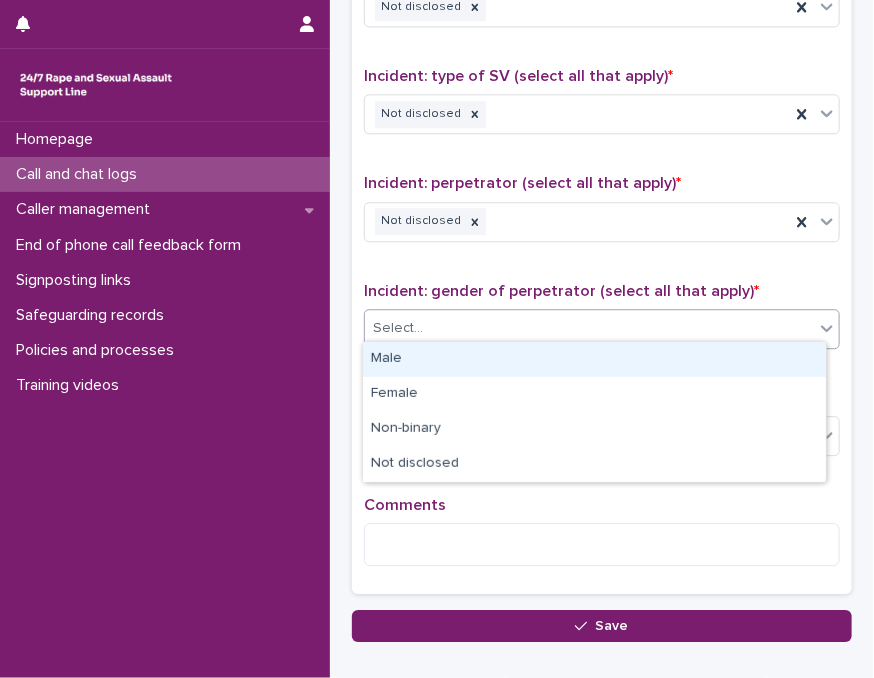 click on "Select..." at bounding box center (589, 328) 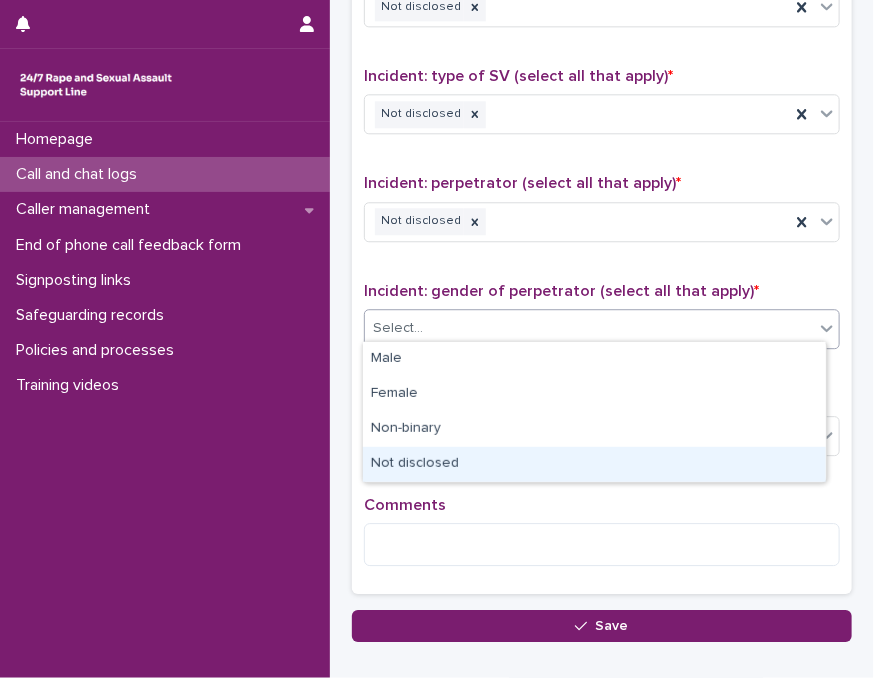 click on "Not disclosed" at bounding box center [594, 464] 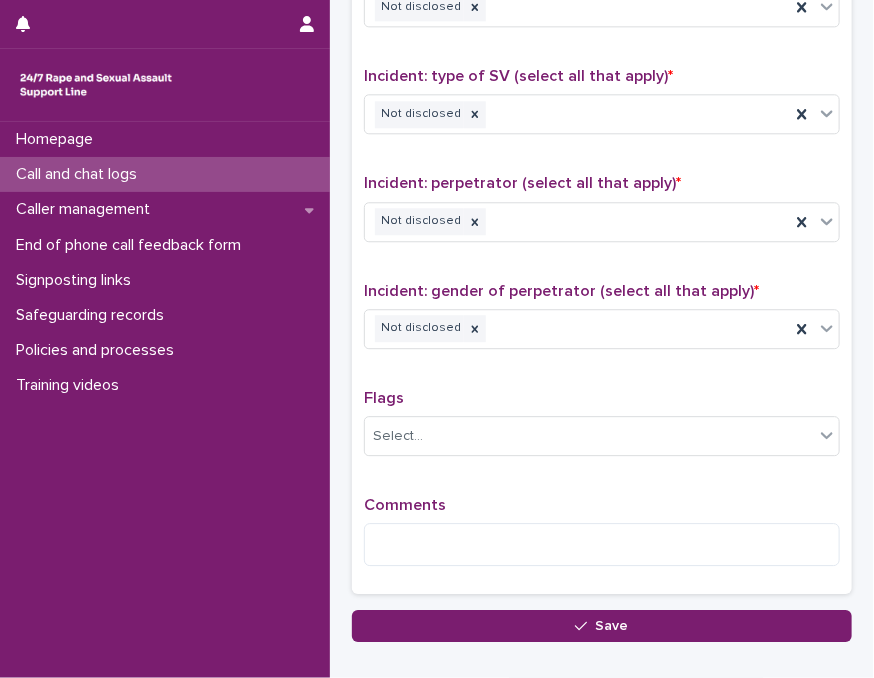 click on "Flags Select..." at bounding box center (602, 430) 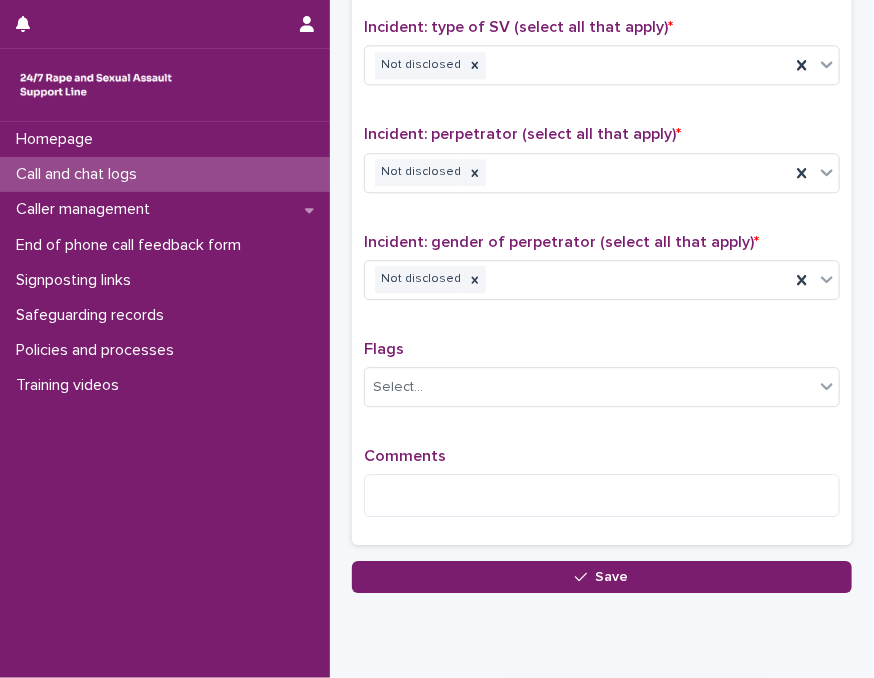 scroll, scrollTop: 1476, scrollLeft: 0, axis: vertical 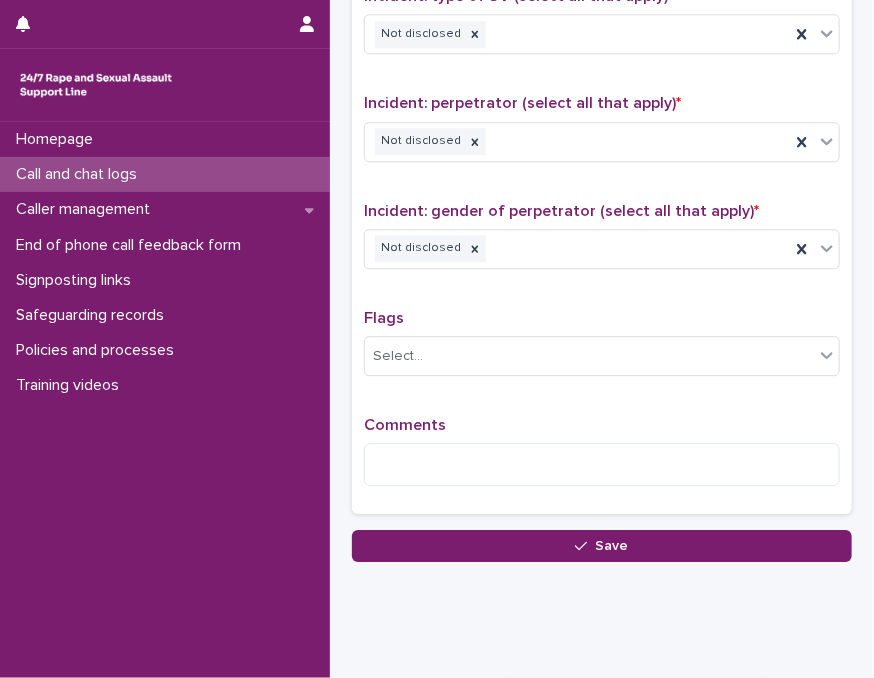 click on "Type of support received (select all that apply) Information provision Signposted (select all that apply) Select... Incident: time period (select all that apply) * Not disclosed Incident: type of SV (select all that apply) * Not disclosed Incident: perpetrator (select all that apply) * Not disclosed Incident: gender of perpetrator (select all that apply) * Not disclosed Flags Select... Comments" at bounding box center (602, 84) 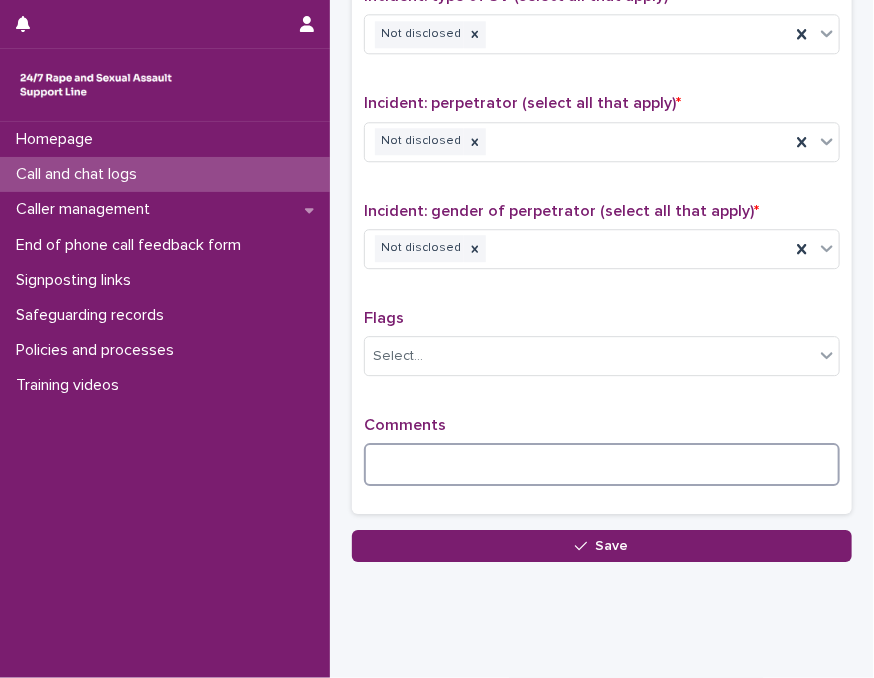 click at bounding box center (602, 464) 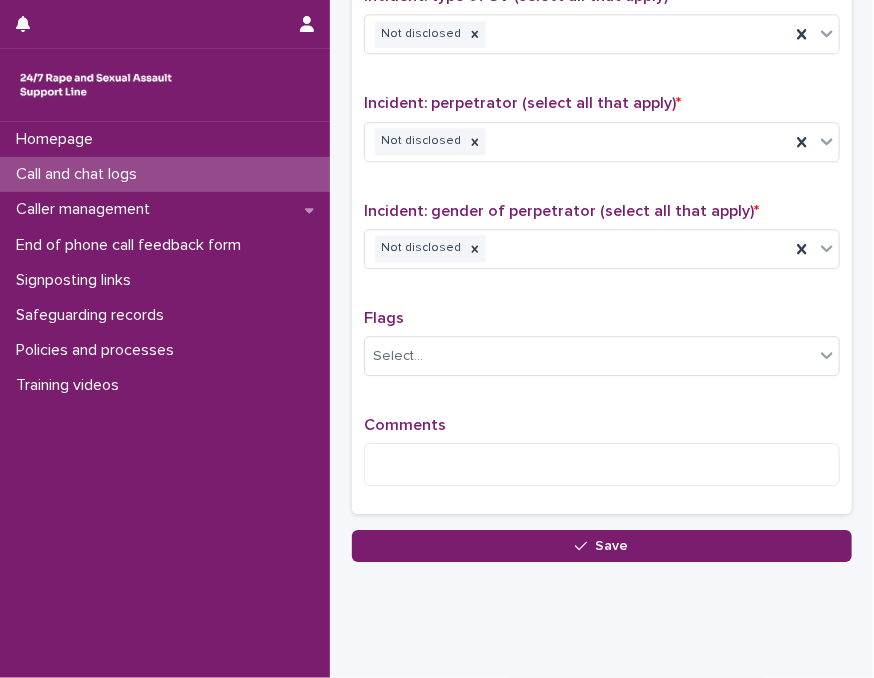 click on "Comments" at bounding box center [602, 459] 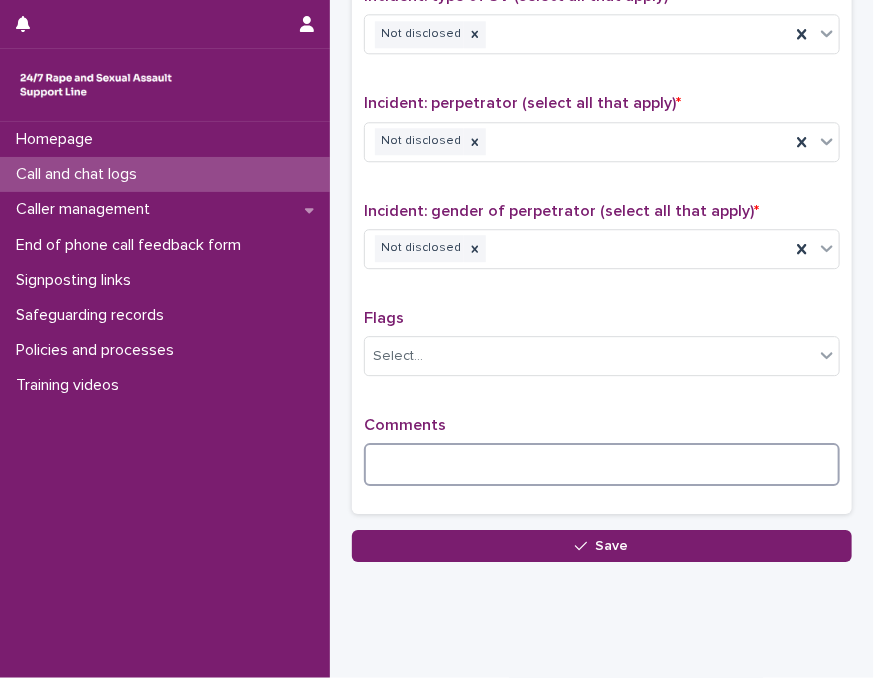 click at bounding box center (602, 464) 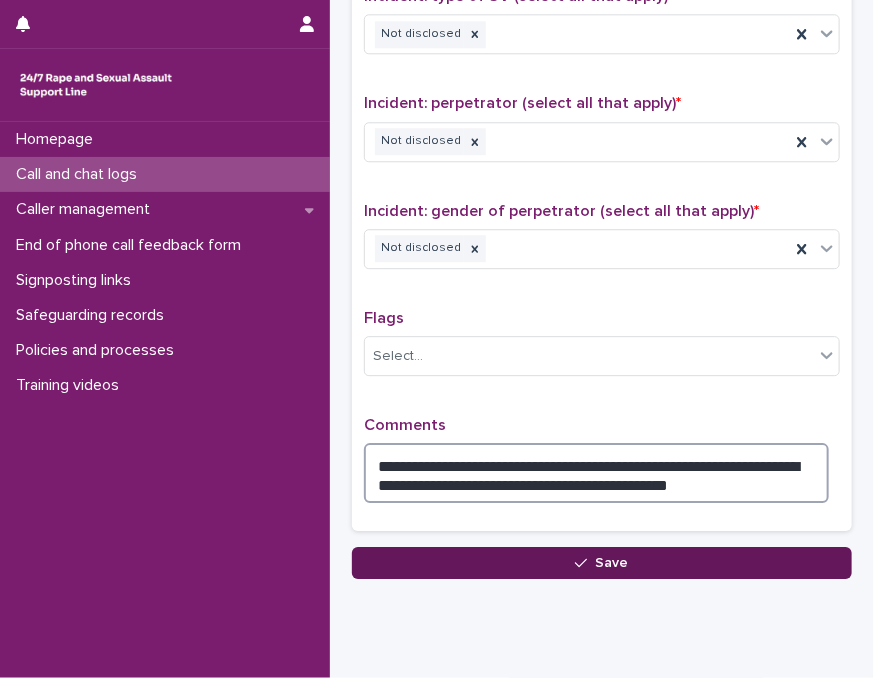 type on "**********" 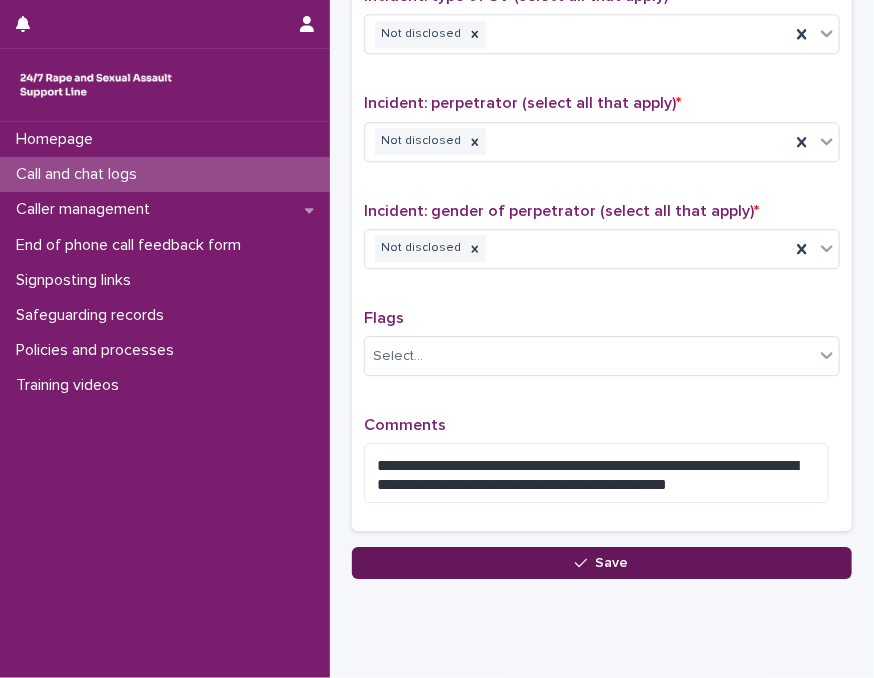 click on "Save" at bounding box center (602, 563) 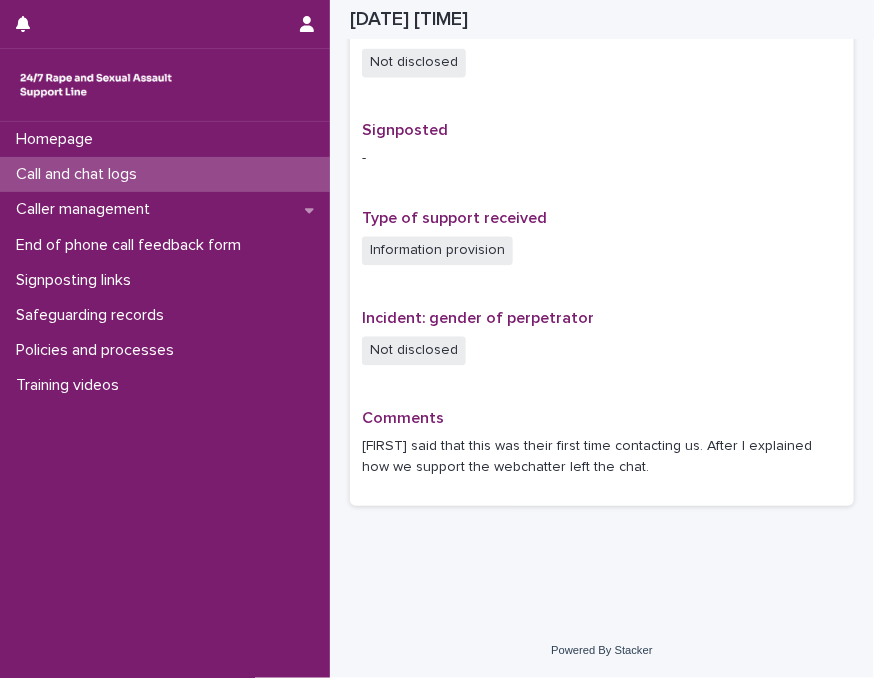 scroll, scrollTop: 1201, scrollLeft: 0, axis: vertical 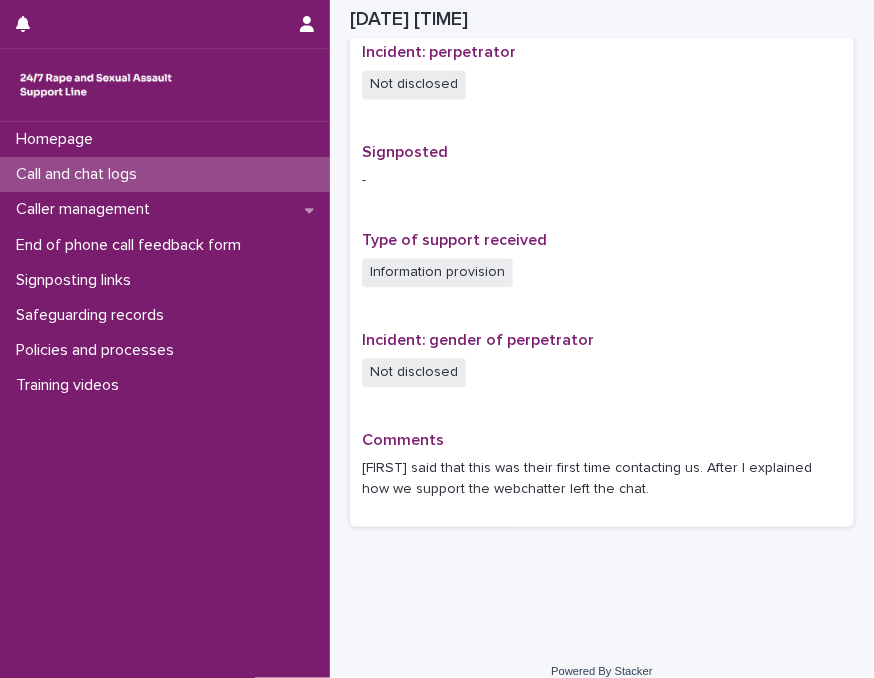 click on "Call and chat logs" at bounding box center (165, 174) 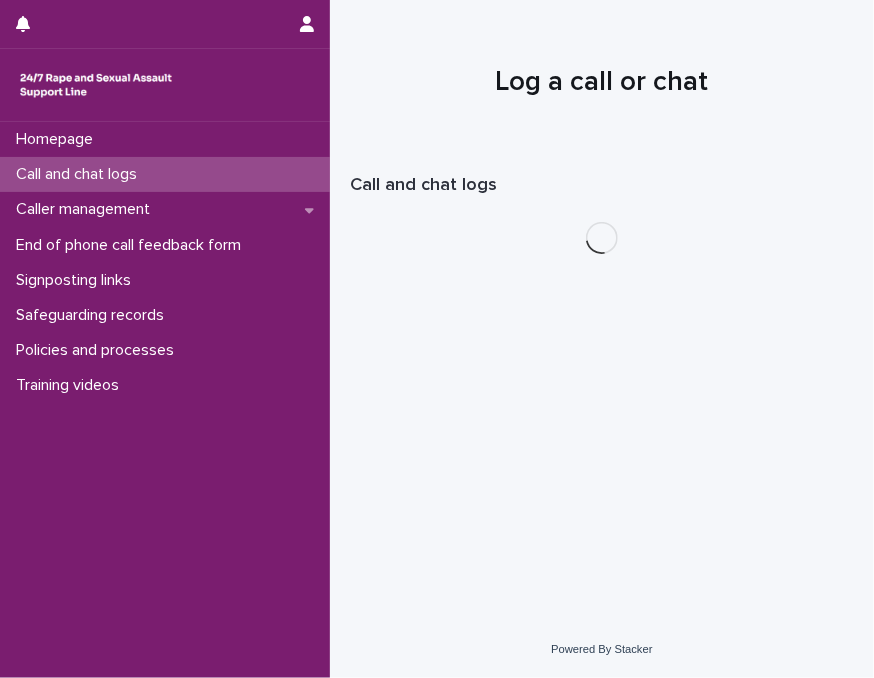 scroll, scrollTop: 0, scrollLeft: 0, axis: both 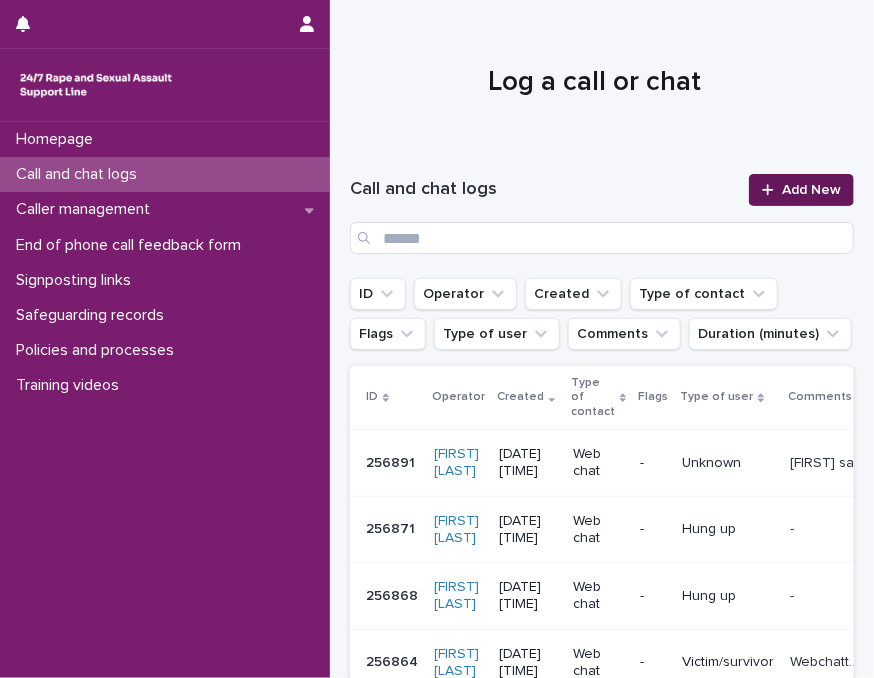 click on "Add New" at bounding box center [811, 190] 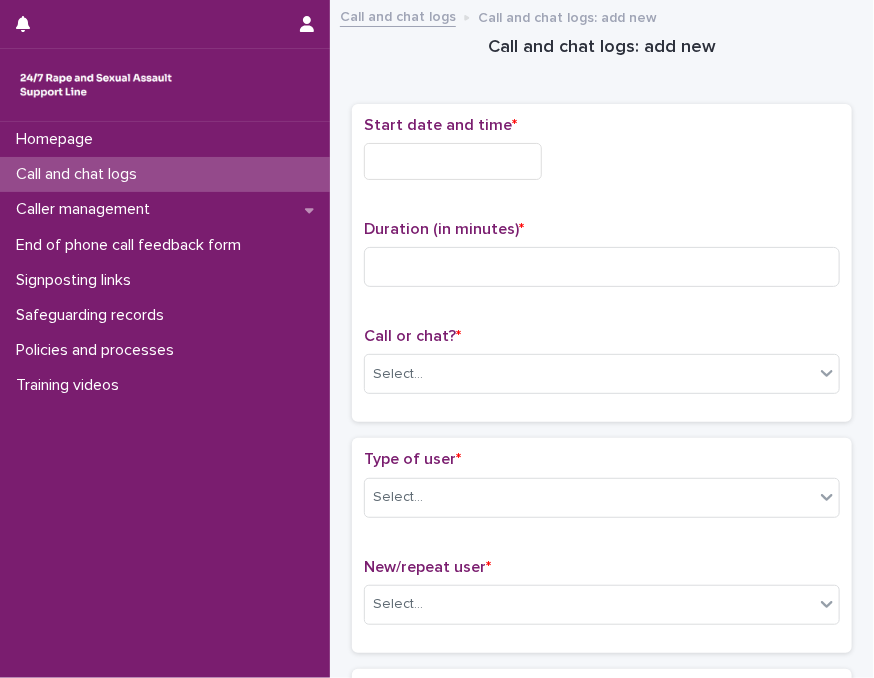 click at bounding box center (453, 161) 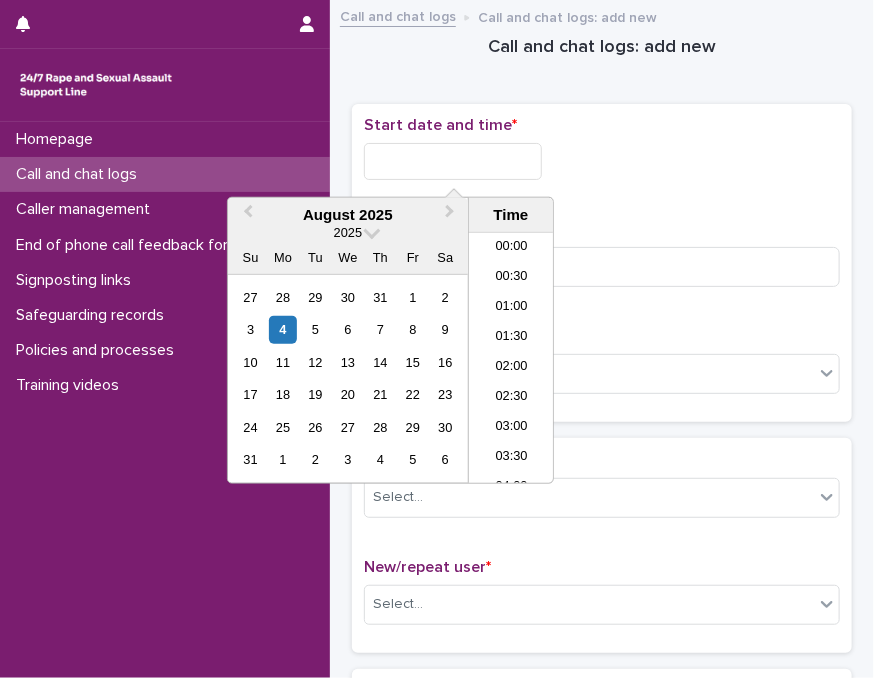 scroll, scrollTop: 850, scrollLeft: 0, axis: vertical 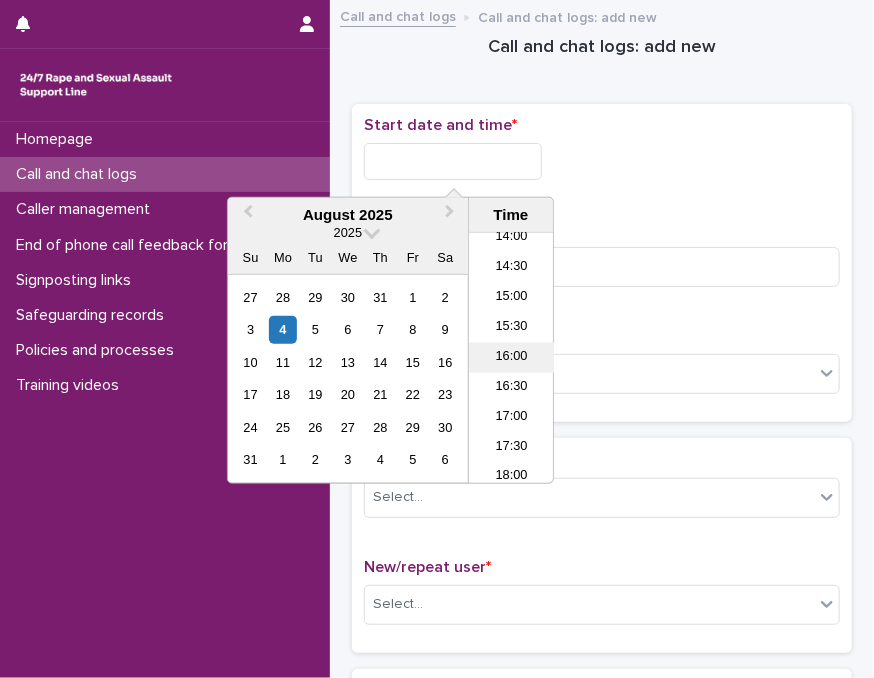click on "16:00" at bounding box center [511, 358] 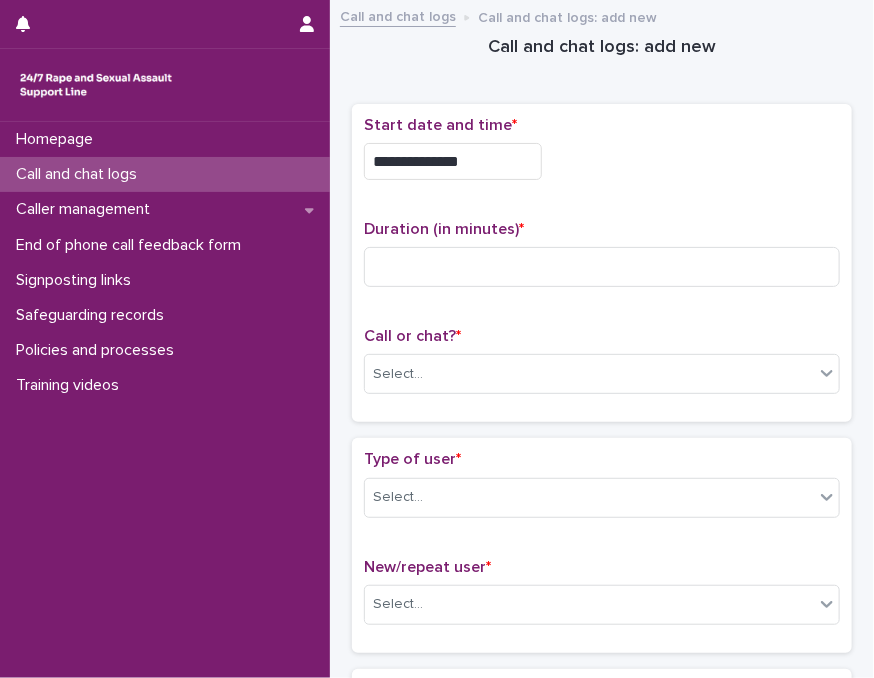 click on "**********" at bounding box center [453, 161] 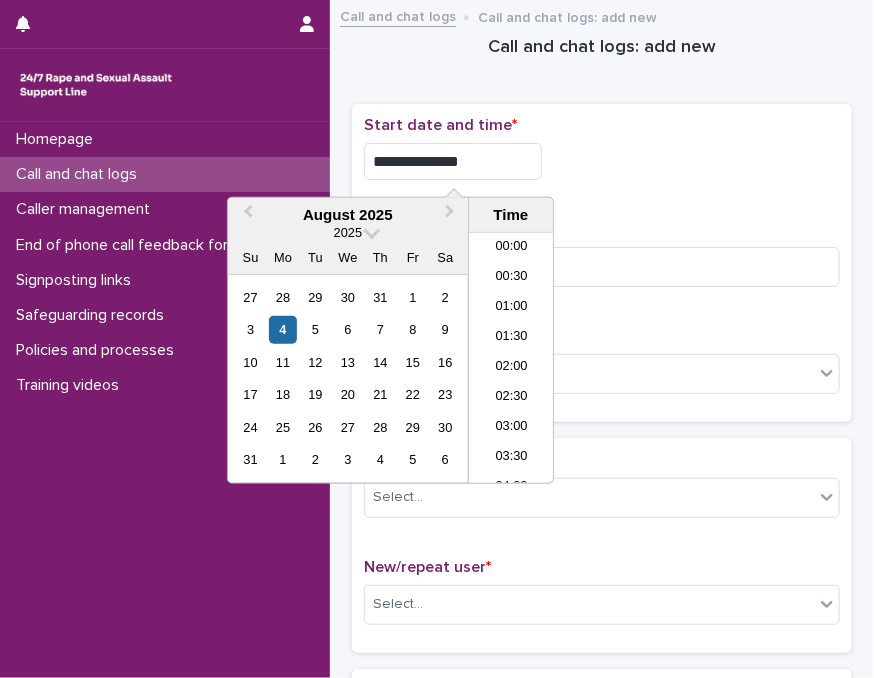 scroll, scrollTop: 850, scrollLeft: 0, axis: vertical 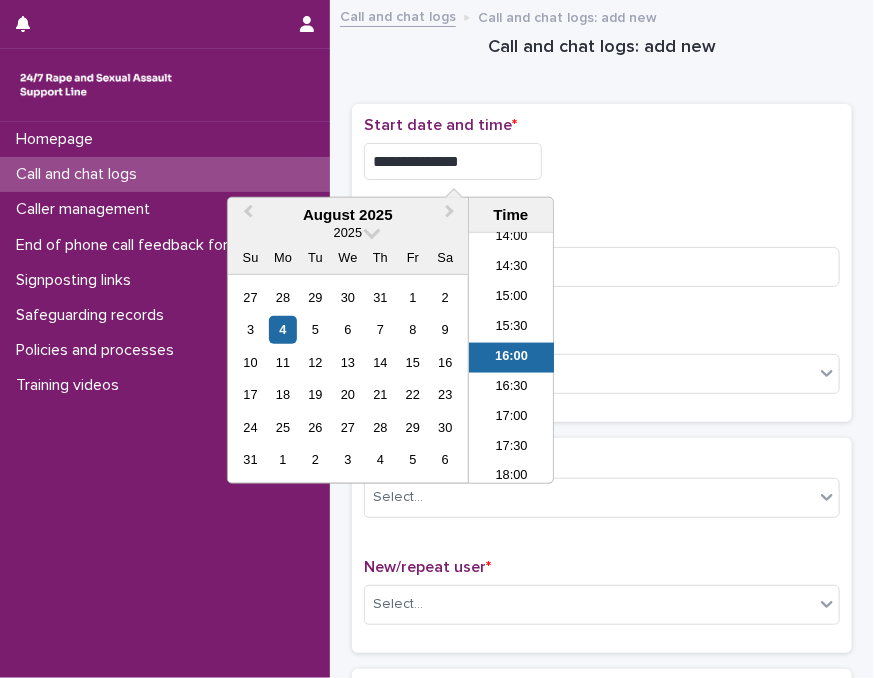 click on "**********" at bounding box center (453, 161) 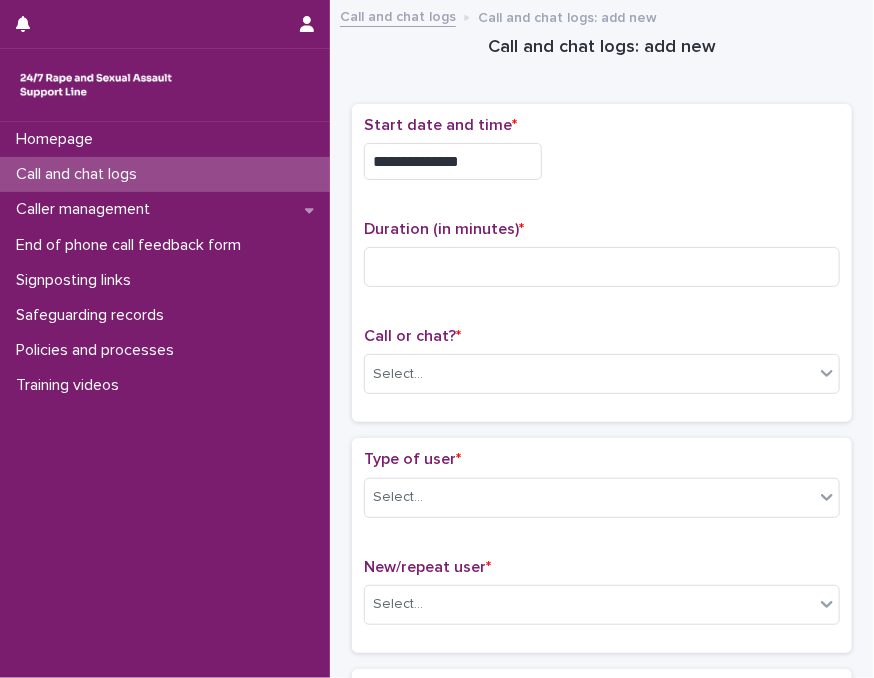 click on "**********" at bounding box center [602, 161] 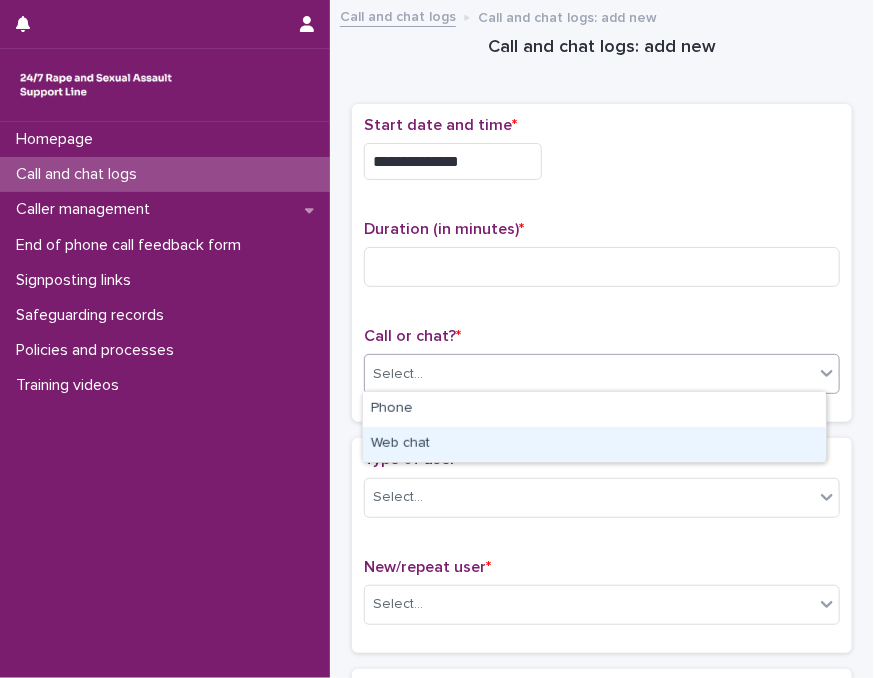 drag, startPoint x: 461, startPoint y: 368, endPoint x: 412, endPoint y: 442, distance: 88.752464 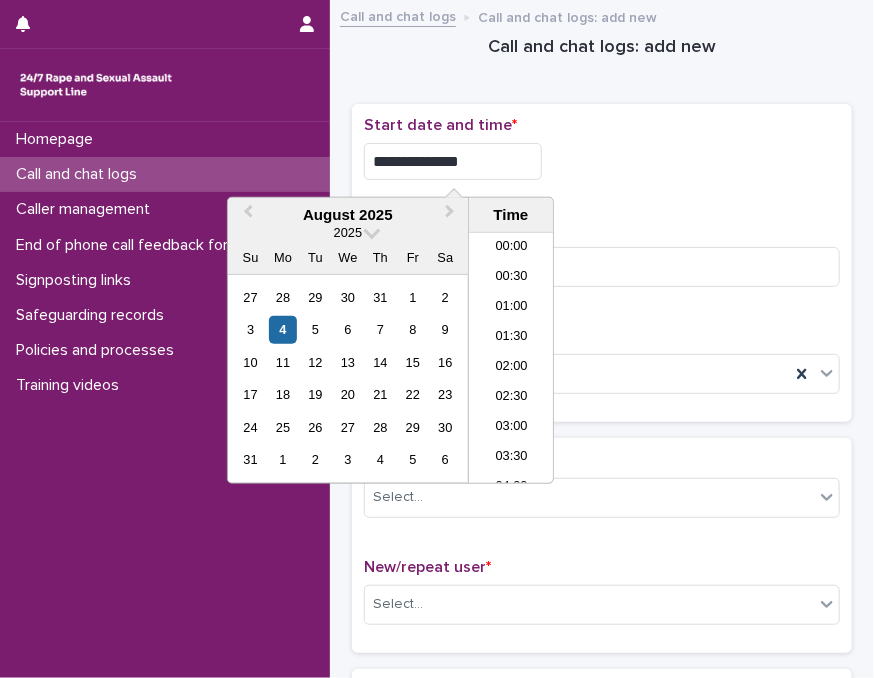 click on "**********" at bounding box center [453, 161] 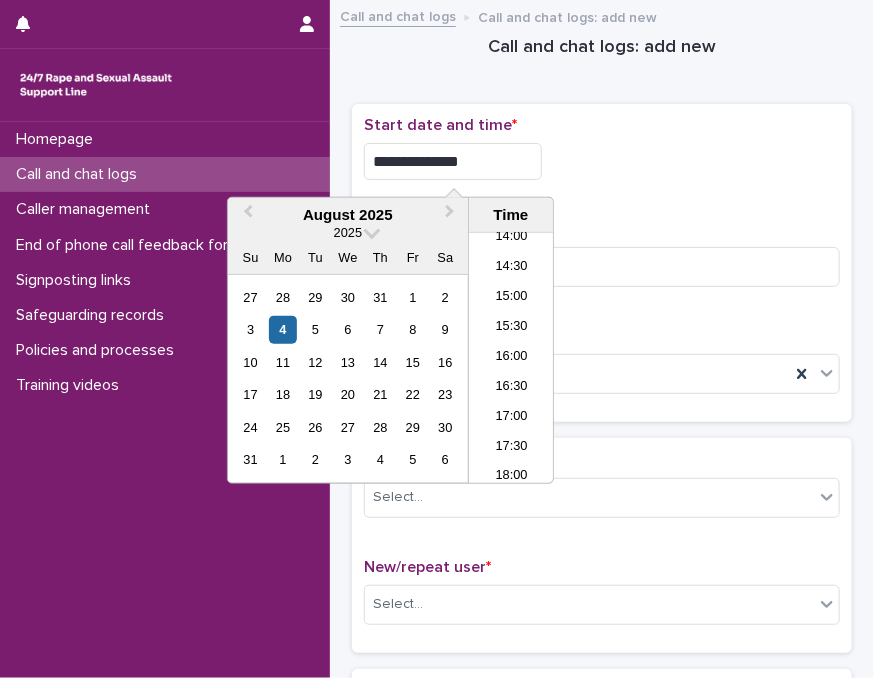 click on "**********" at bounding box center [453, 161] 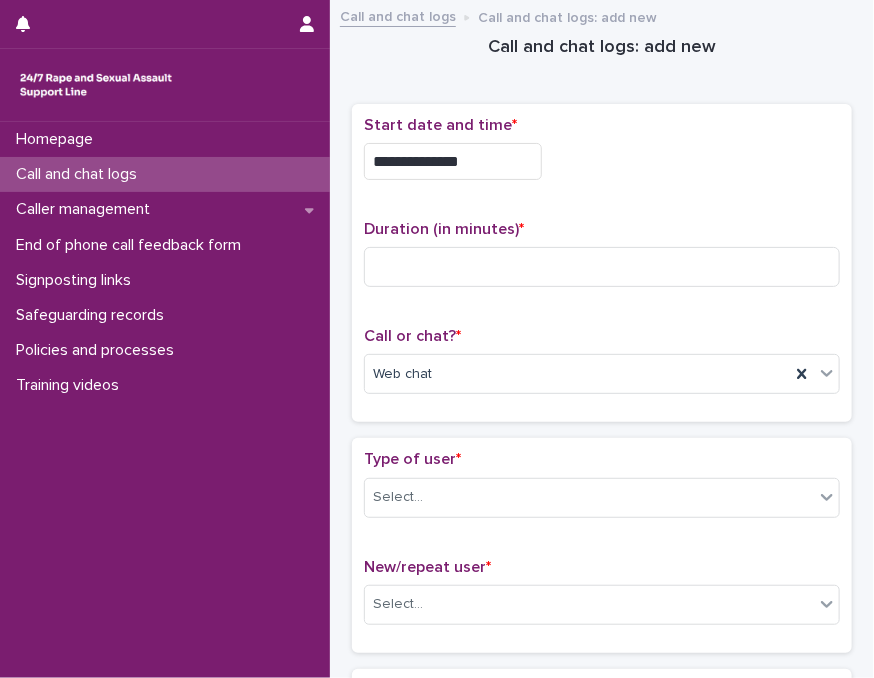 click on "**********" at bounding box center (602, 156) 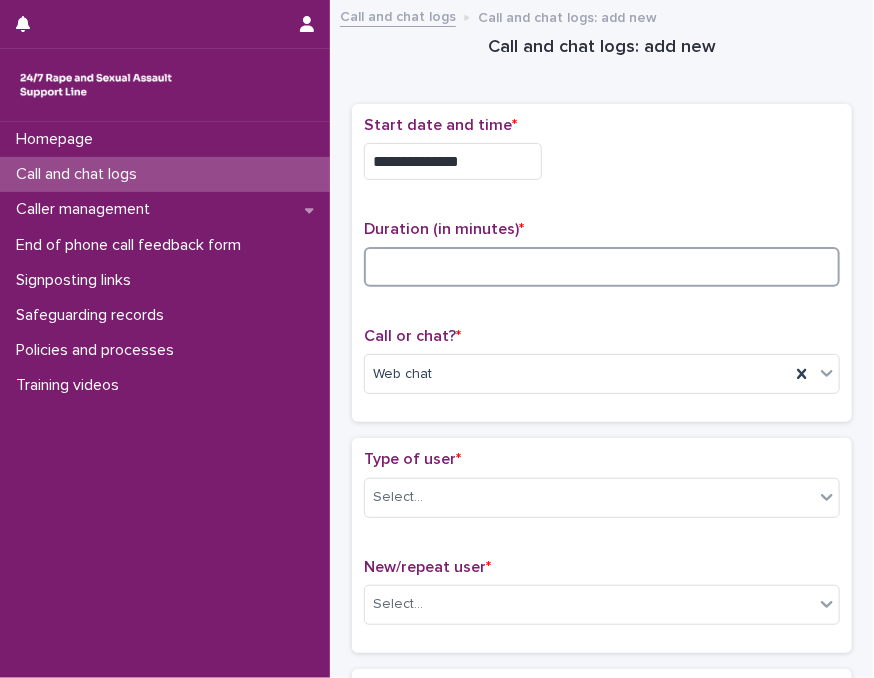 click at bounding box center (602, 267) 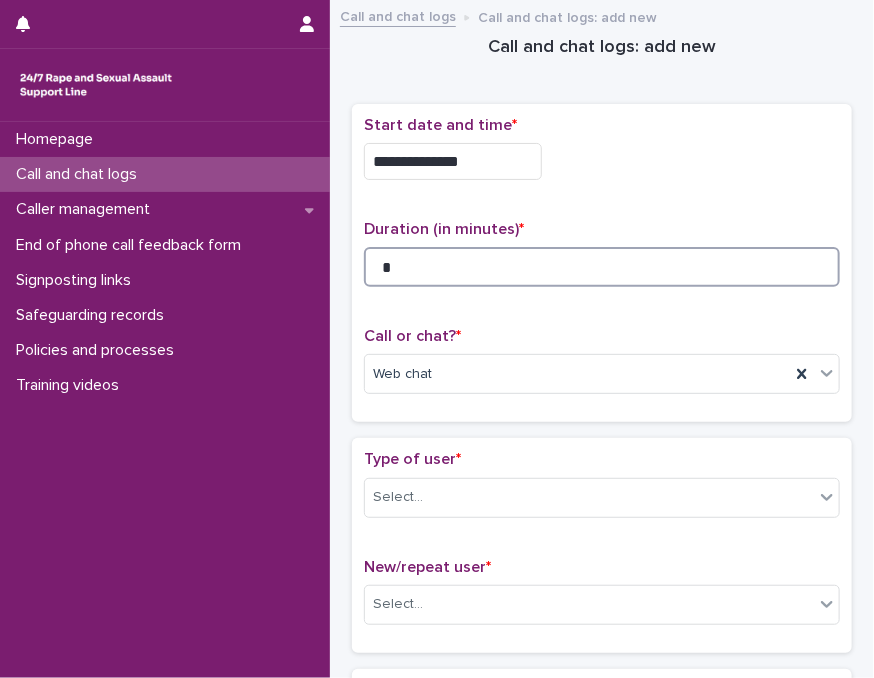 type on "*" 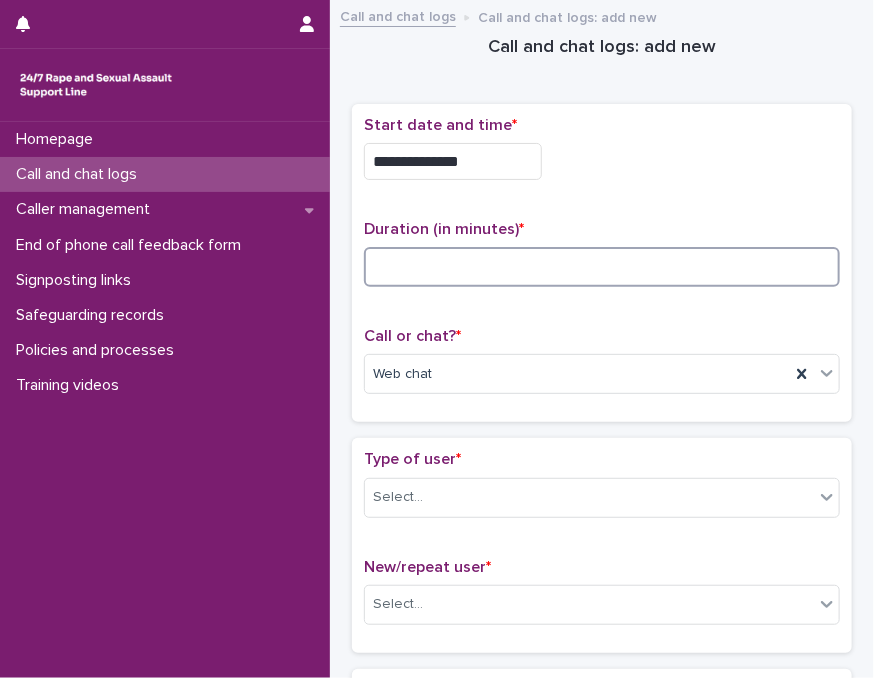 click at bounding box center (602, 267) 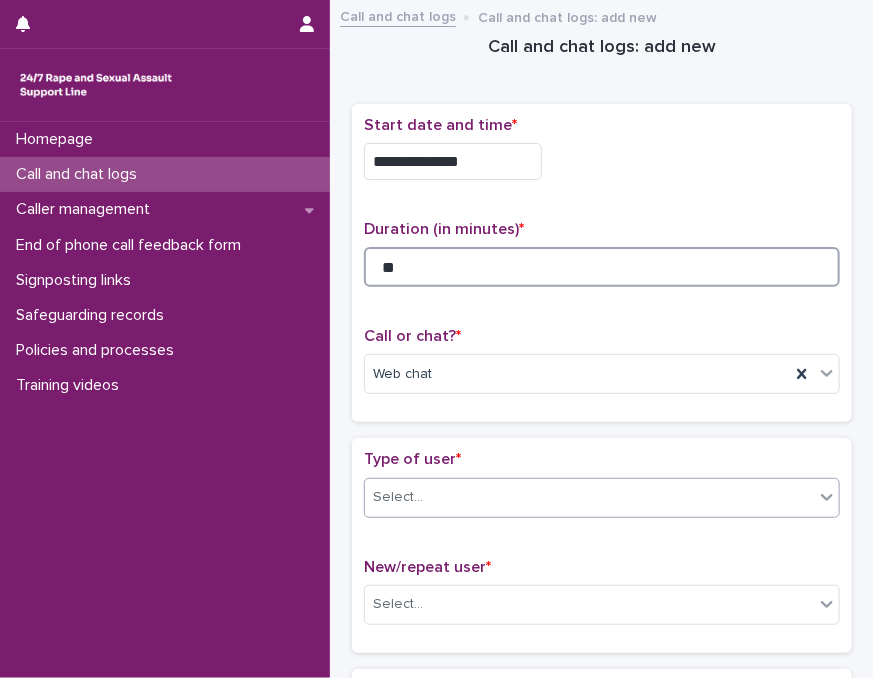 type on "**" 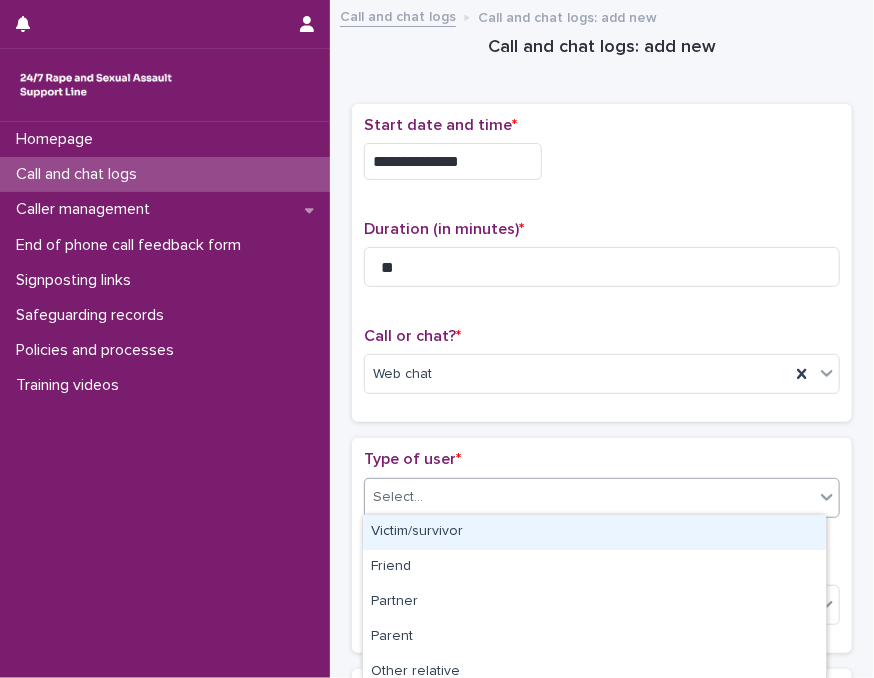click on "Select..." at bounding box center (589, 497) 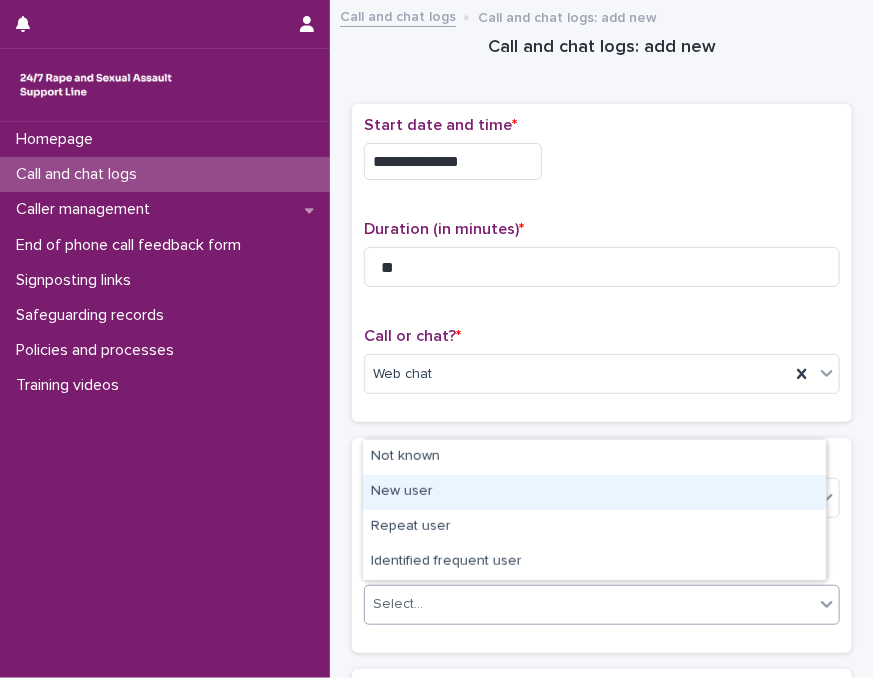 drag, startPoint x: 464, startPoint y: 595, endPoint x: 438, endPoint y: 485, distance: 113.03097 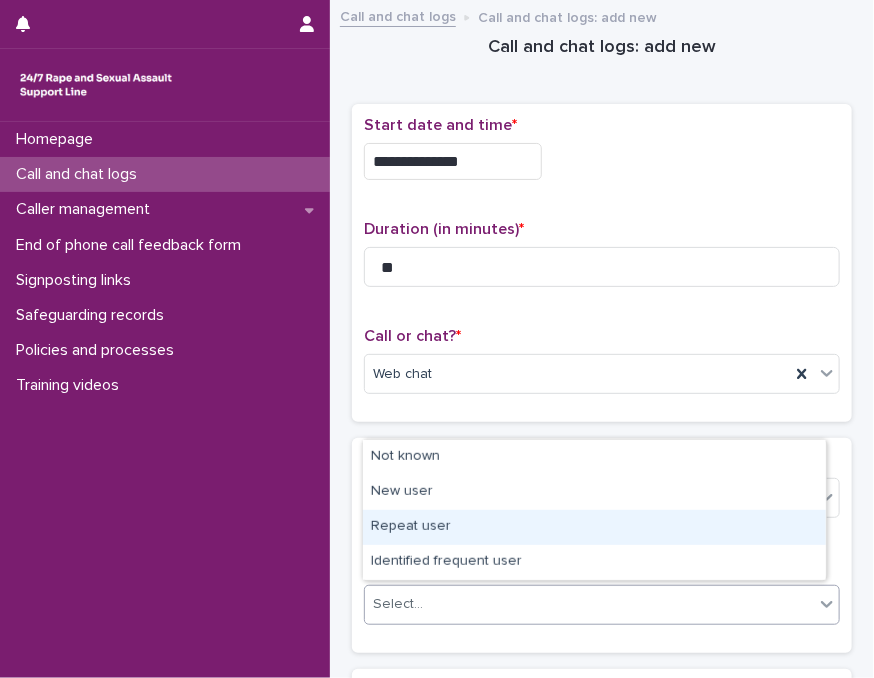 drag, startPoint x: 448, startPoint y: 610, endPoint x: 468, endPoint y: 530, distance: 82.46211 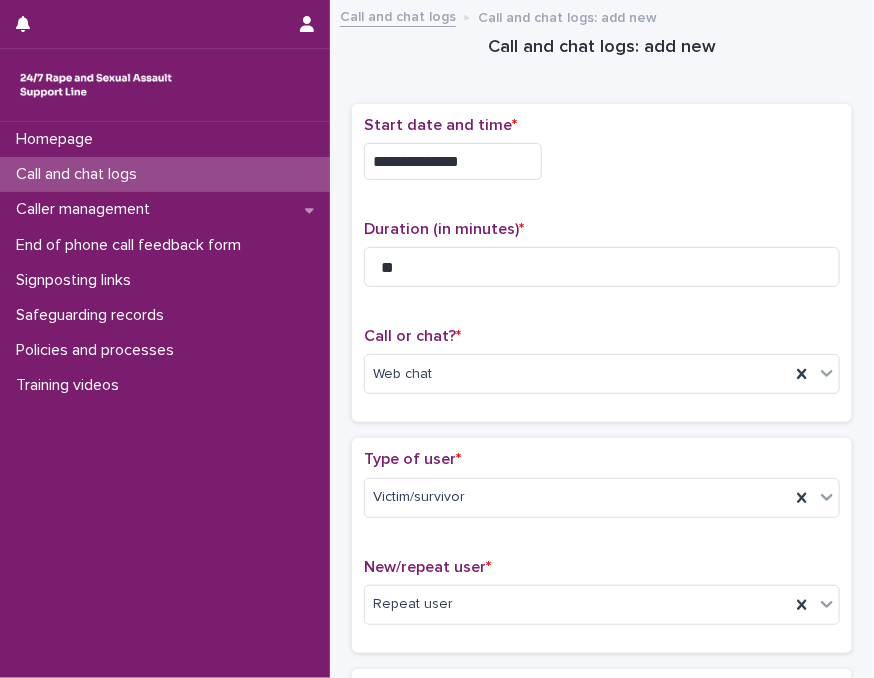click on "**********" at bounding box center (602, 161) 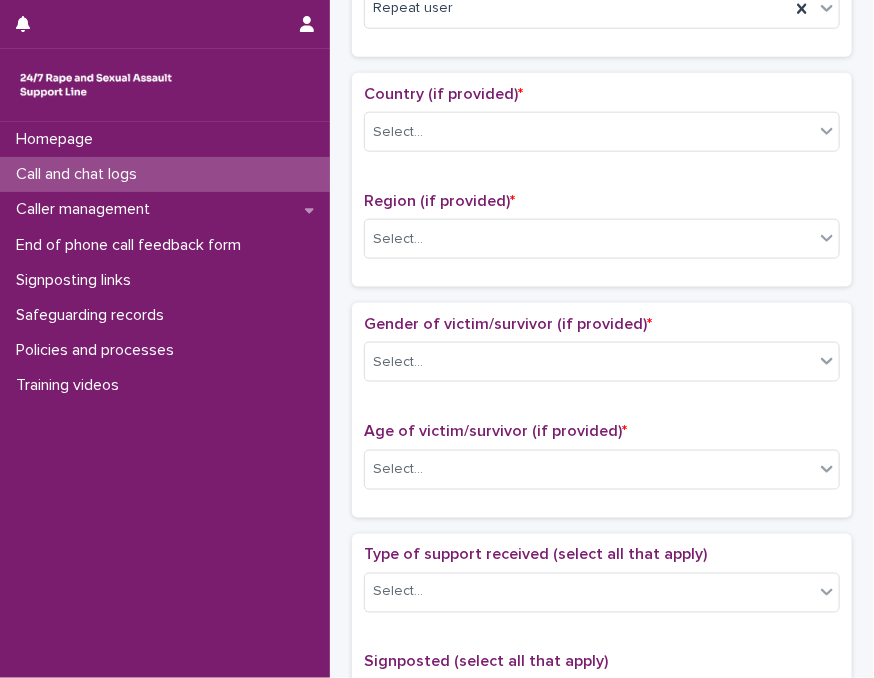 scroll, scrollTop: 600, scrollLeft: 0, axis: vertical 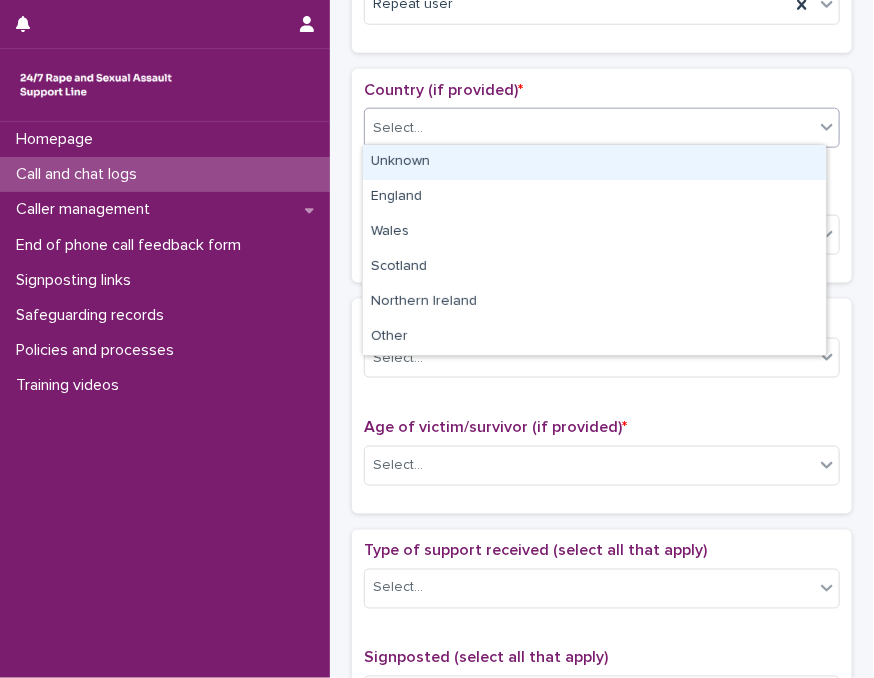 drag, startPoint x: 510, startPoint y: 122, endPoint x: 484, endPoint y: 165, distance: 50.24938 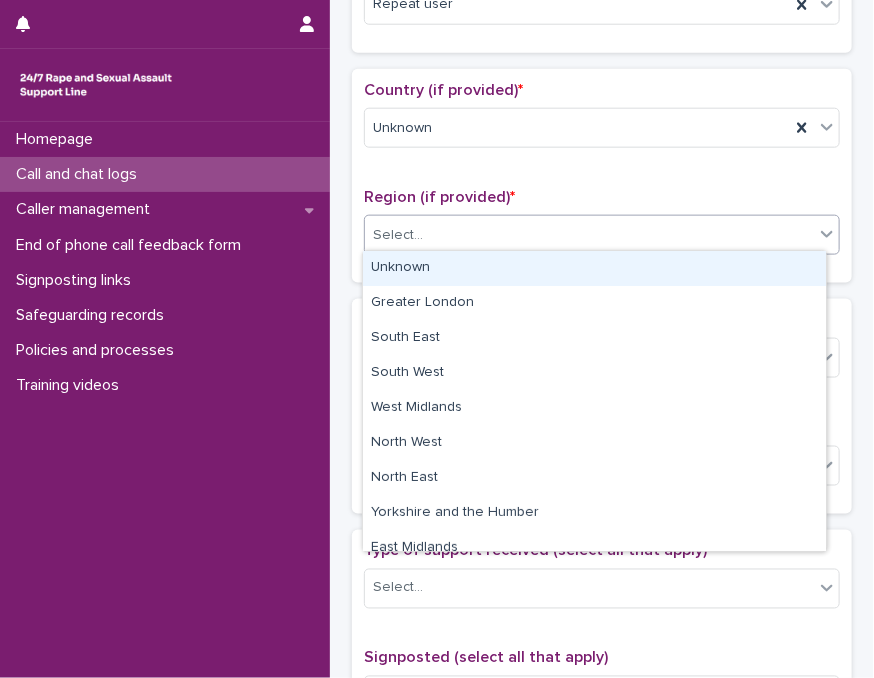 click on "Select..." at bounding box center (602, 235) 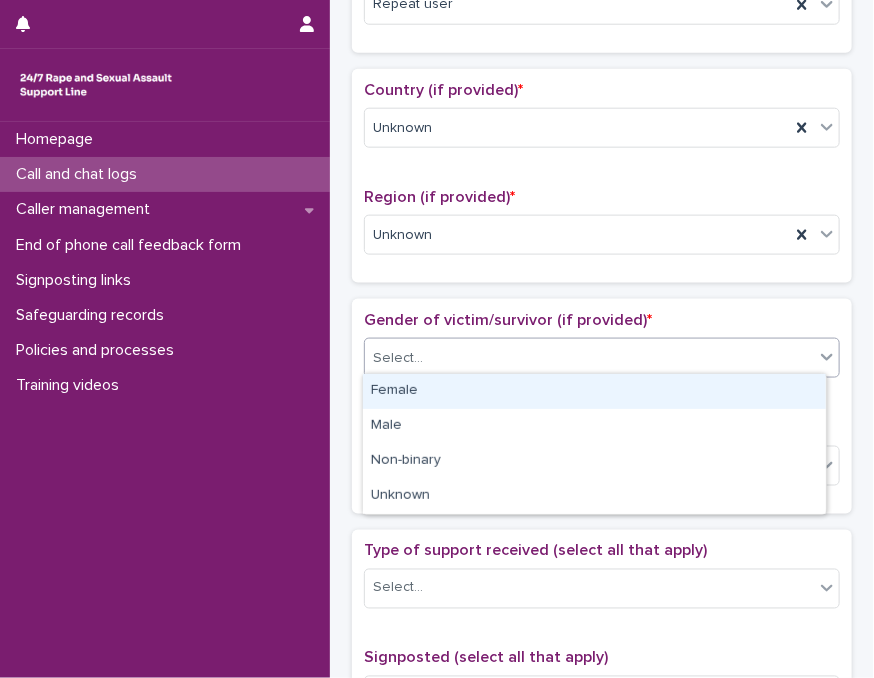 click on "Select..." at bounding box center [589, 358] 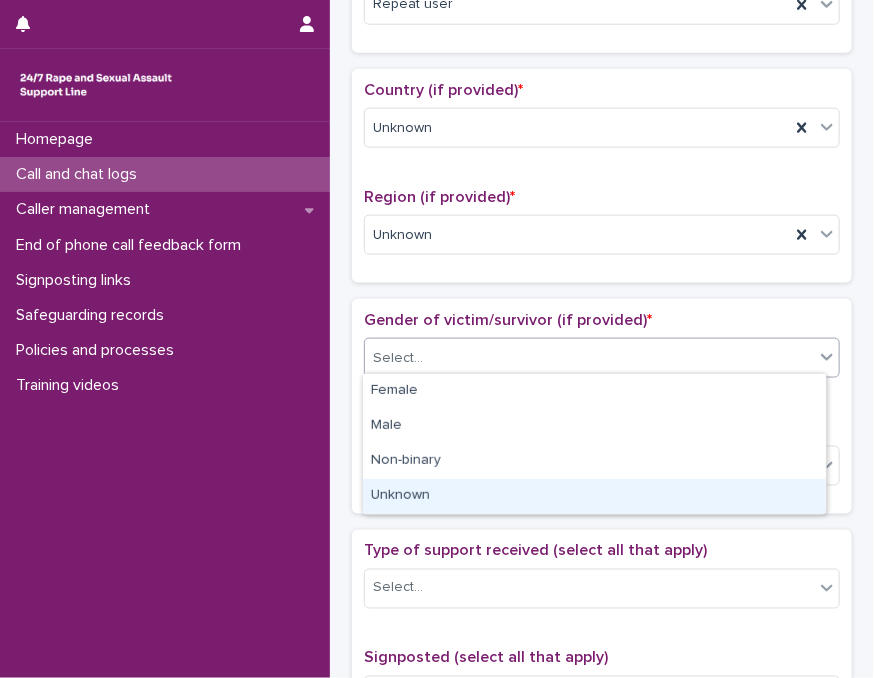 click on "Unknown" at bounding box center (594, 496) 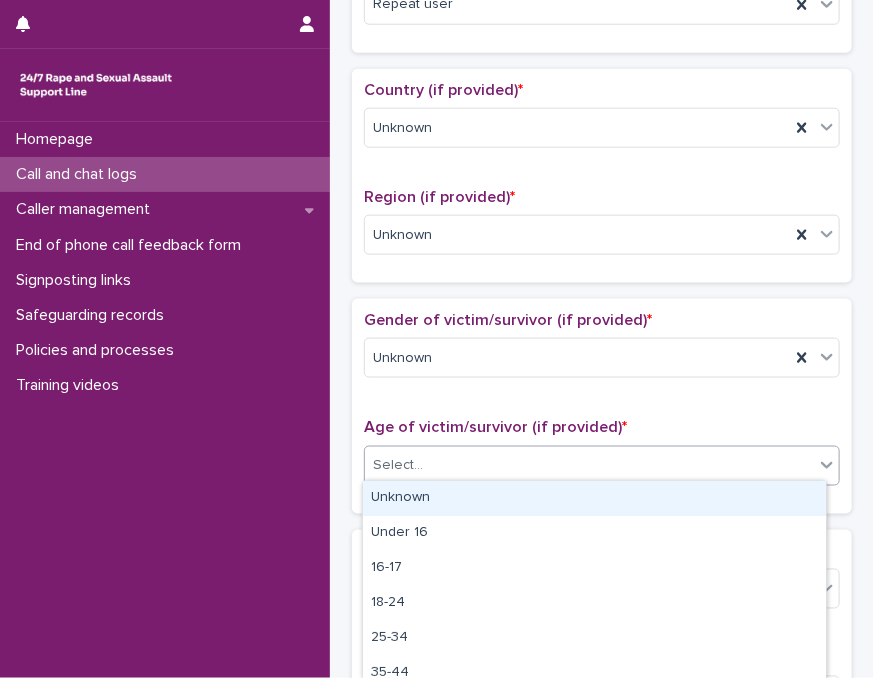 drag, startPoint x: 476, startPoint y: 453, endPoint x: 476, endPoint y: 497, distance: 44 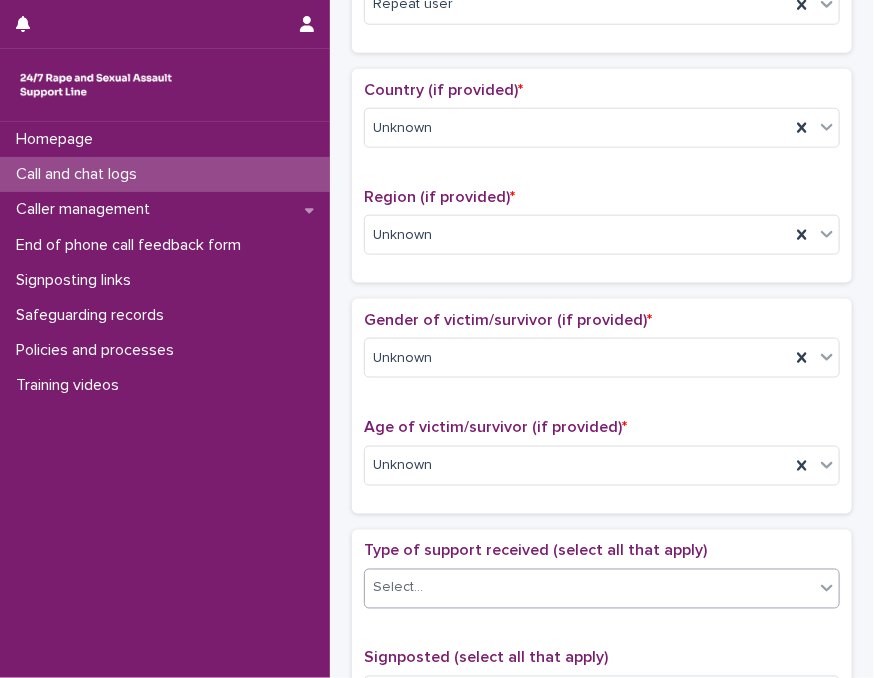 drag, startPoint x: 464, startPoint y: 603, endPoint x: 484, endPoint y: 581, distance: 29.732138 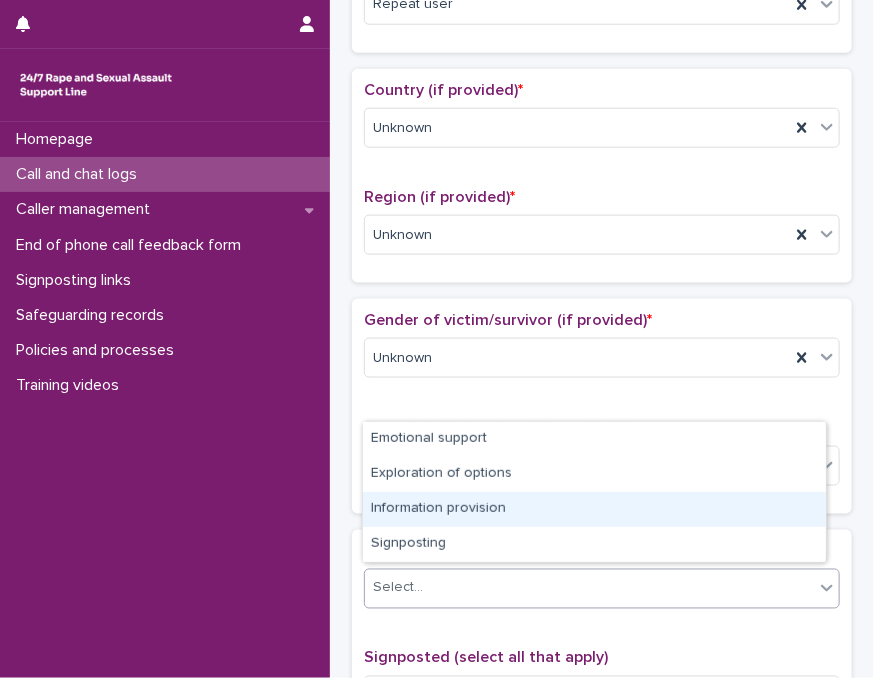 click on "Information provision" at bounding box center [594, 509] 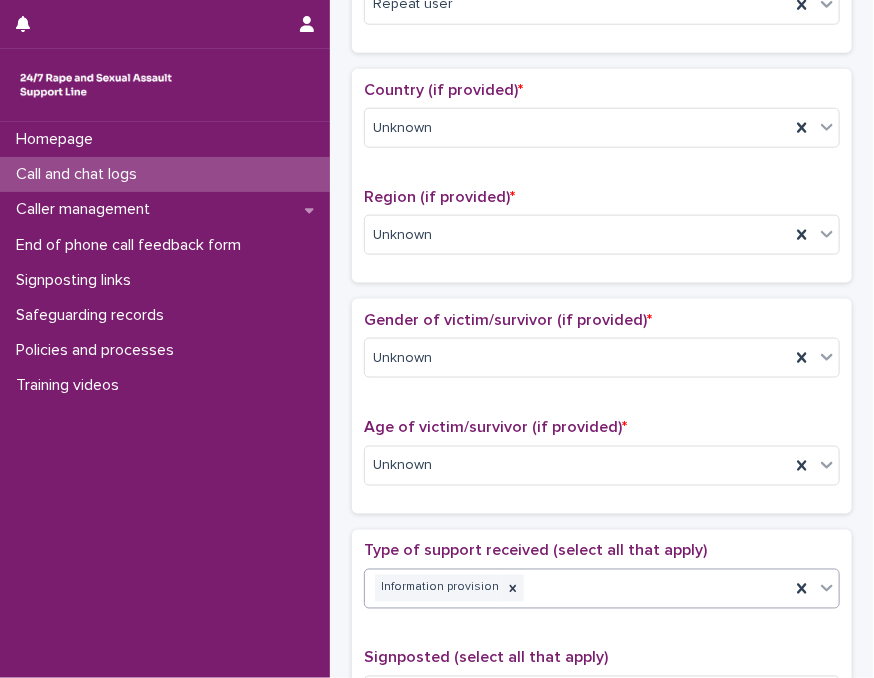 click on "Type of support received (select all that apply)" at bounding box center [535, 551] 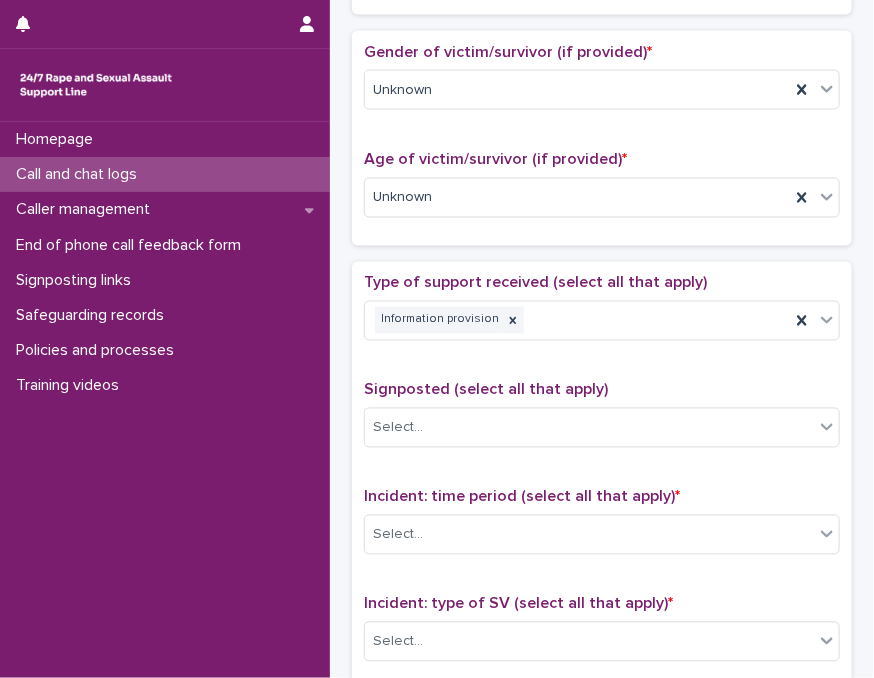scroll, scrollTop: 1000, scrollLeft: 0, axis: vertical 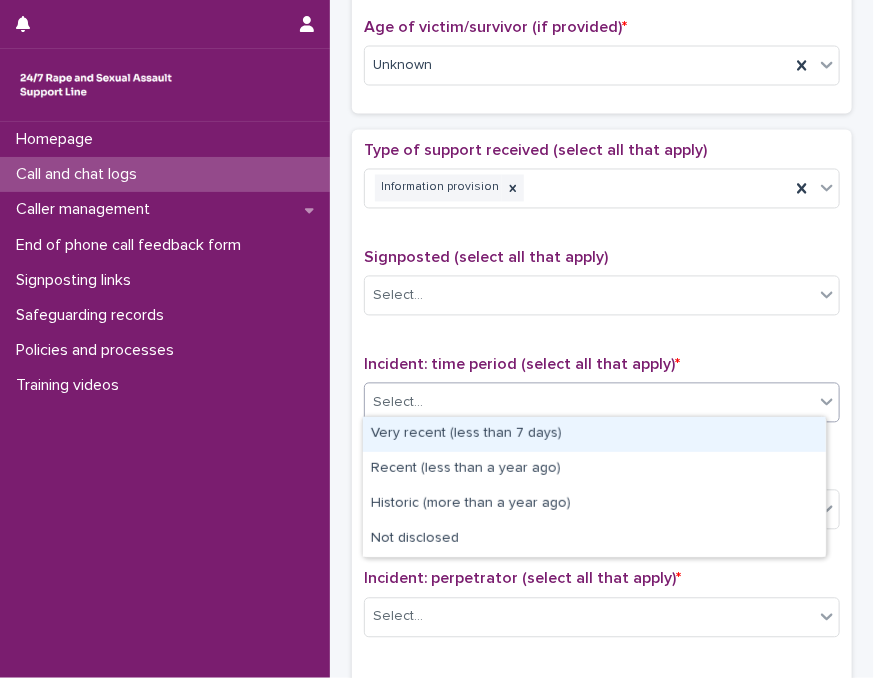 click on "Select..." at bounding box center (589, 403) 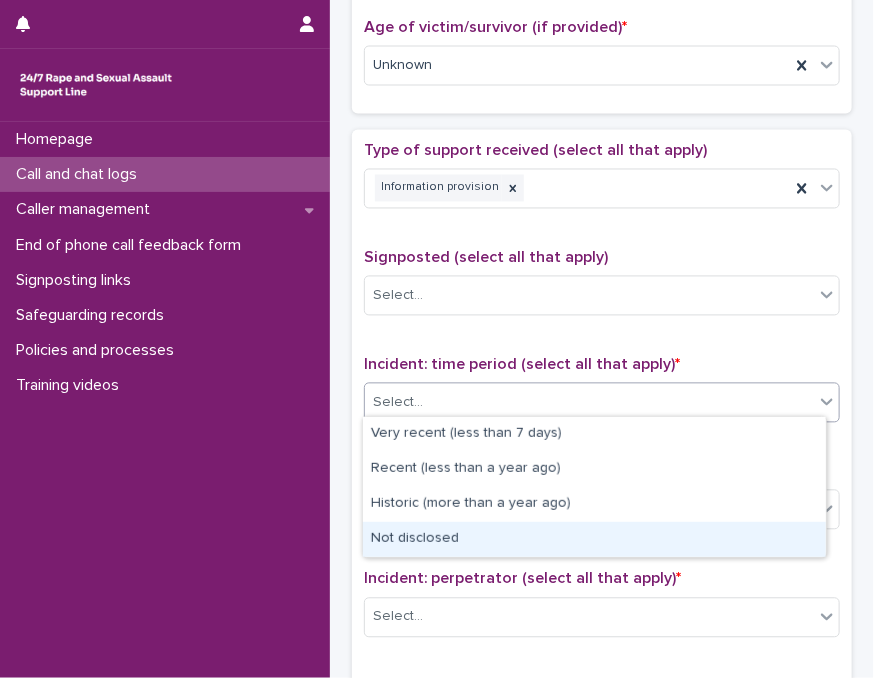 click on "Not disclosed" at bounding box center [594, 539] 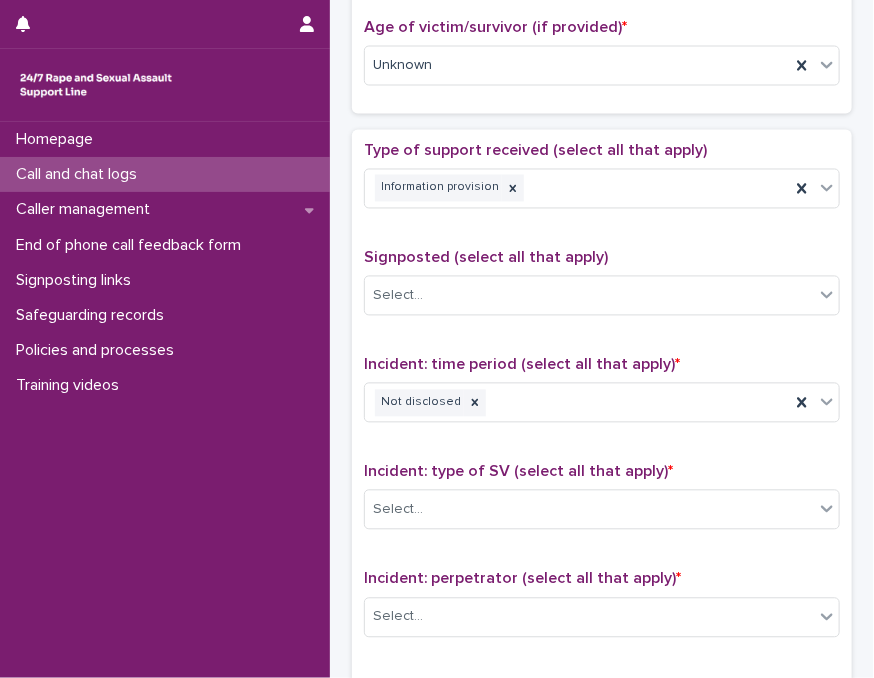 click on "Incident: type of SV (select all that apply) * Select..." at bounding box center (602, 504) 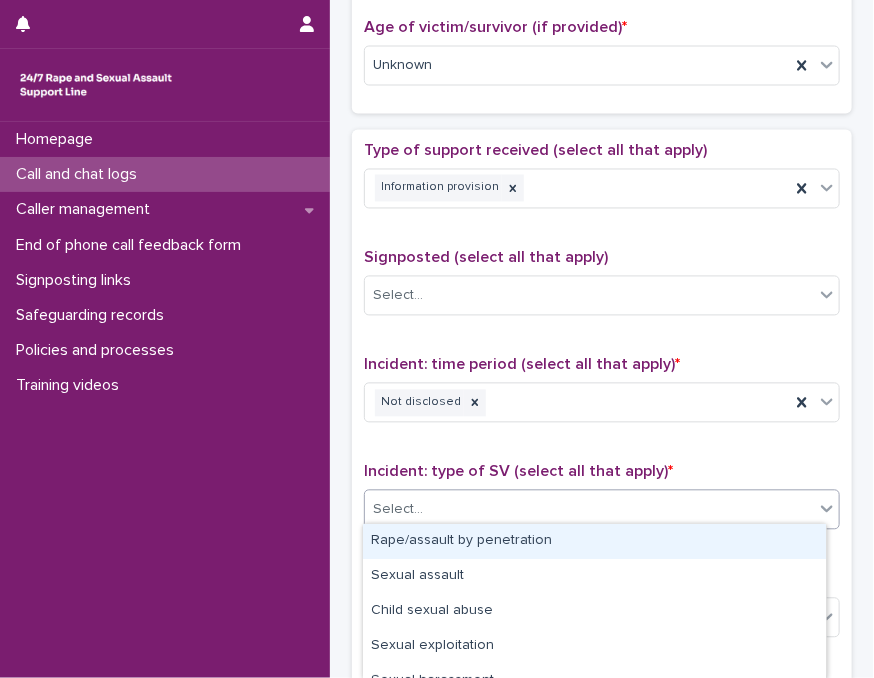 click on "Select..." at bounding box center [589, 510] 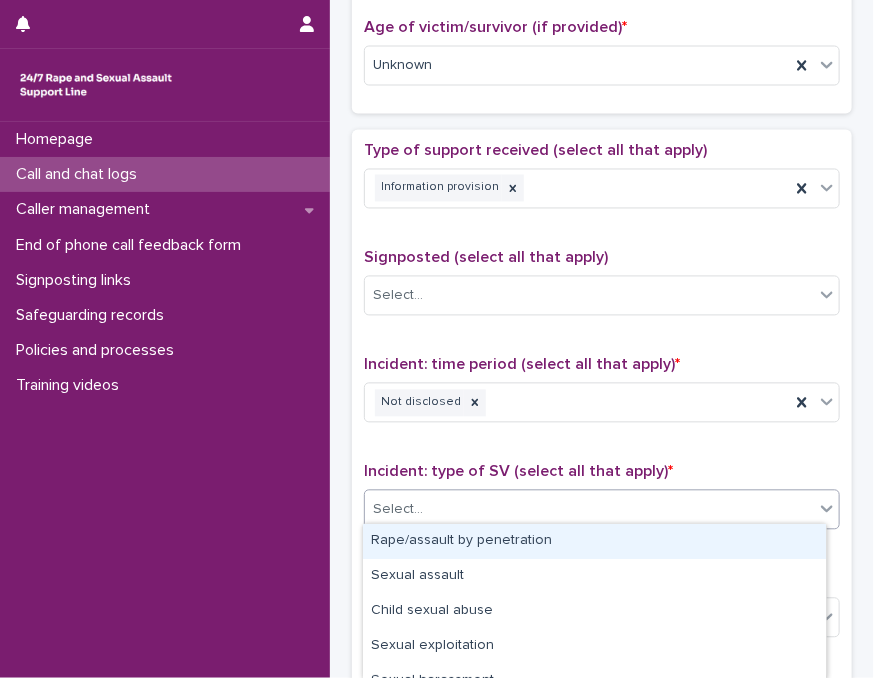 click on "Rape/assault by penetration" at bounding box center [594, 541] 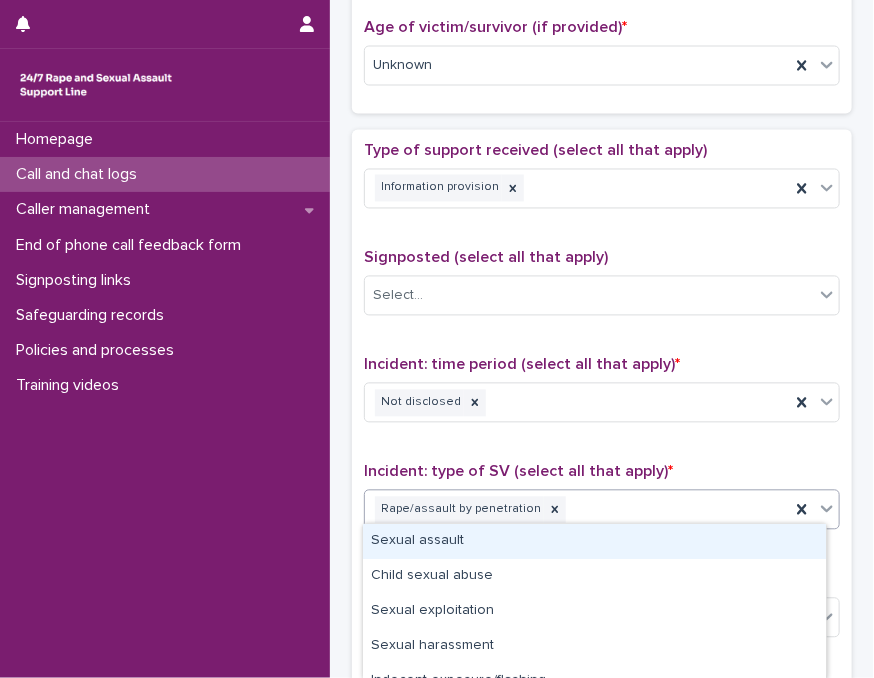 drag, startPoint x: 616, startPoint y: 505, endPoint x: 496, endPoint y: 553, distance: 129.24396 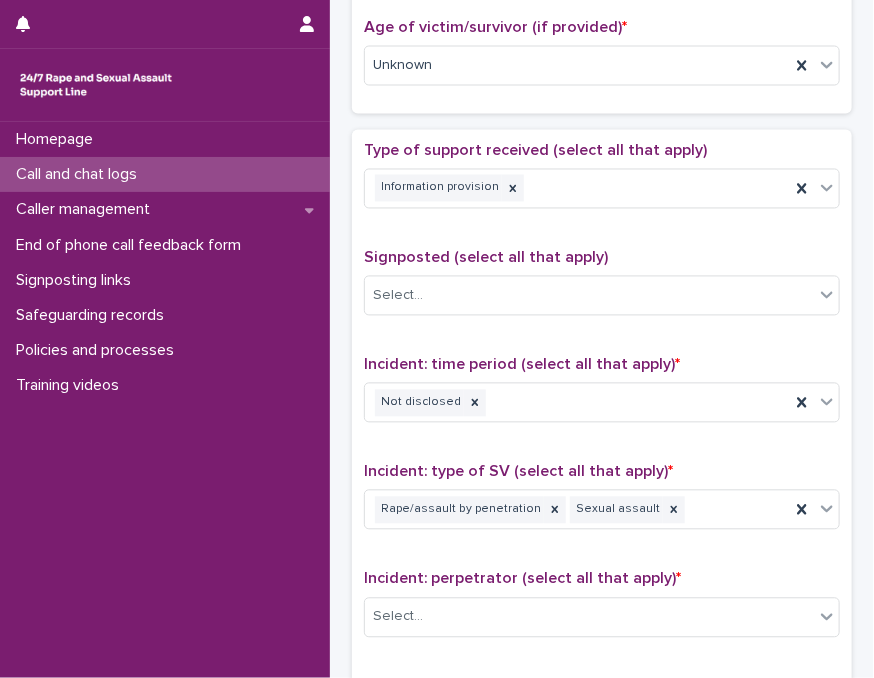 click on "Type of support received (select all that apply) Information provision Signposted (select all that apply) Select... Incident: time period (select all that apply) * Not disclosed Incident: type of SV (select all that apply) * Rape/assault by penetration Sexual assault Incident: perpetrator (select all that apply) * Select... Incident: gender of perpetrator (select all that apply) * Select... Flags Select... Comments" at bounding box center [602, 560] 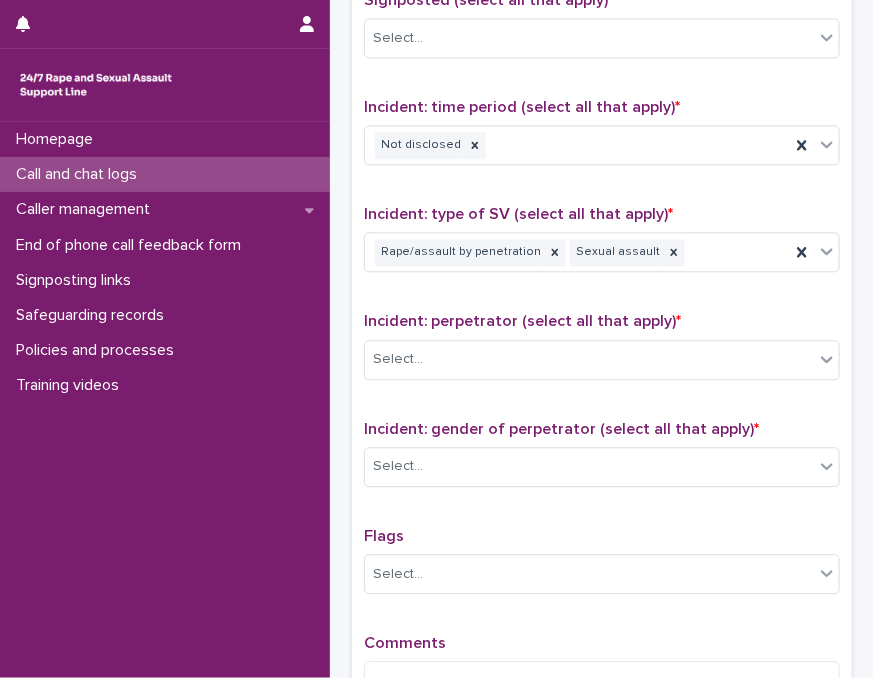 scroll, scrollTop: 1360, scrollLeft: 0, axis: vertical 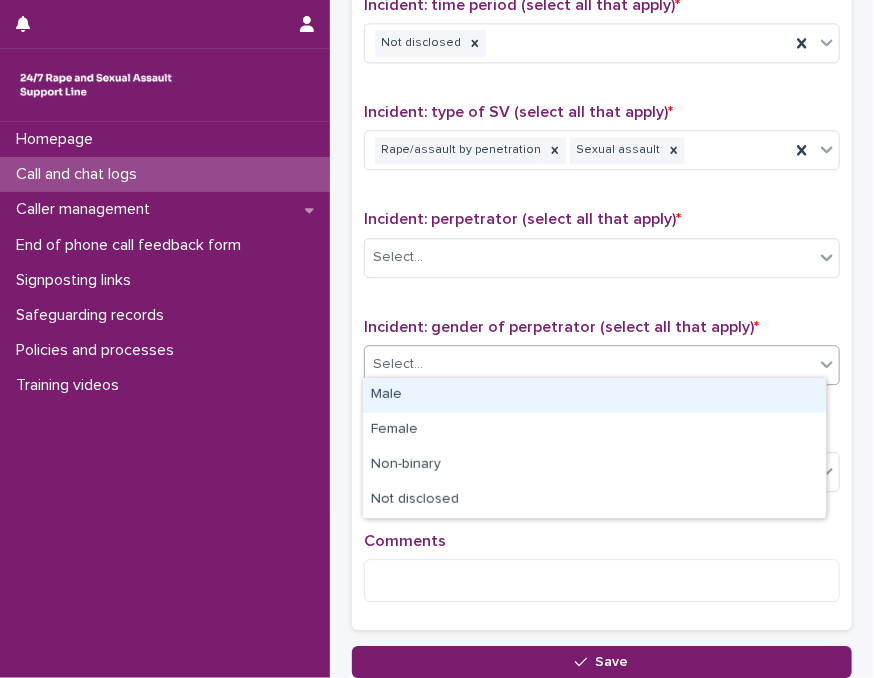 drag, startPoint x: 509, startPoint y: 351, endPoint x: 497, endPoint y: 403, distance: 53.366657 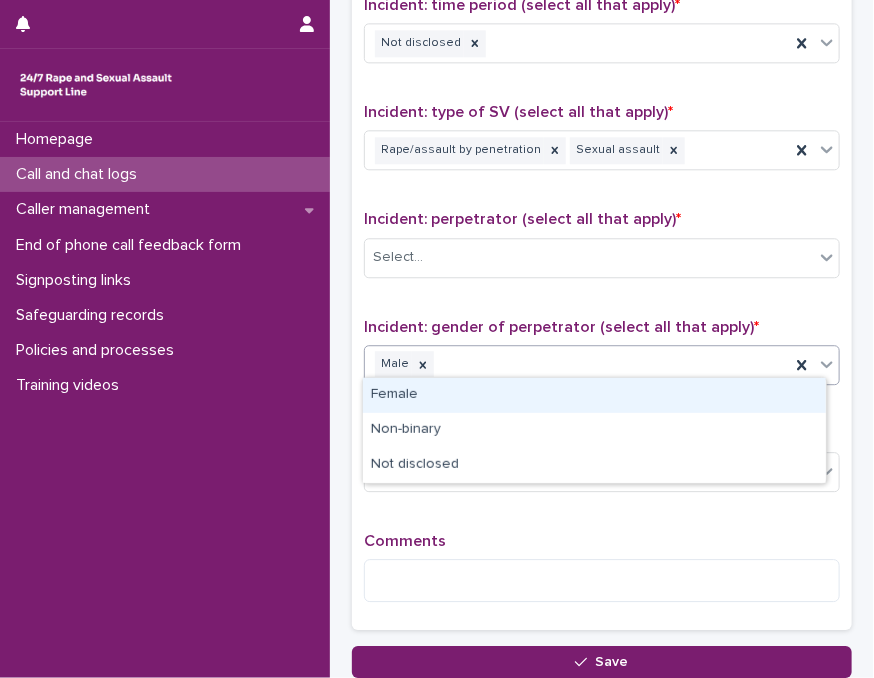 drag, startPoint x: 546, startPoint y: 357, endPoint x: 463, endPoint y: 399, distance: 93.0215 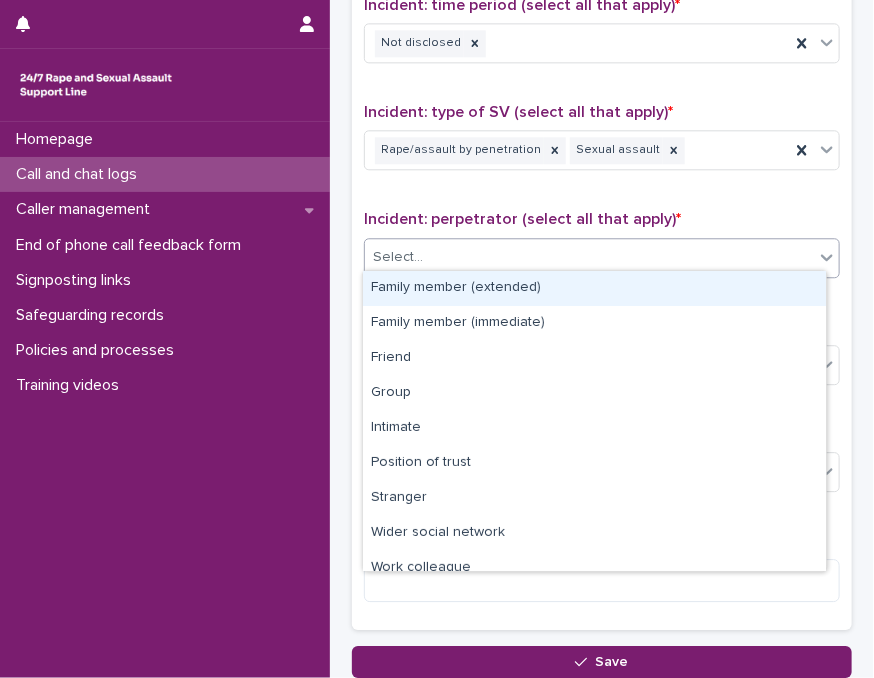 click on "Select..." at bounding box center [589, 257] 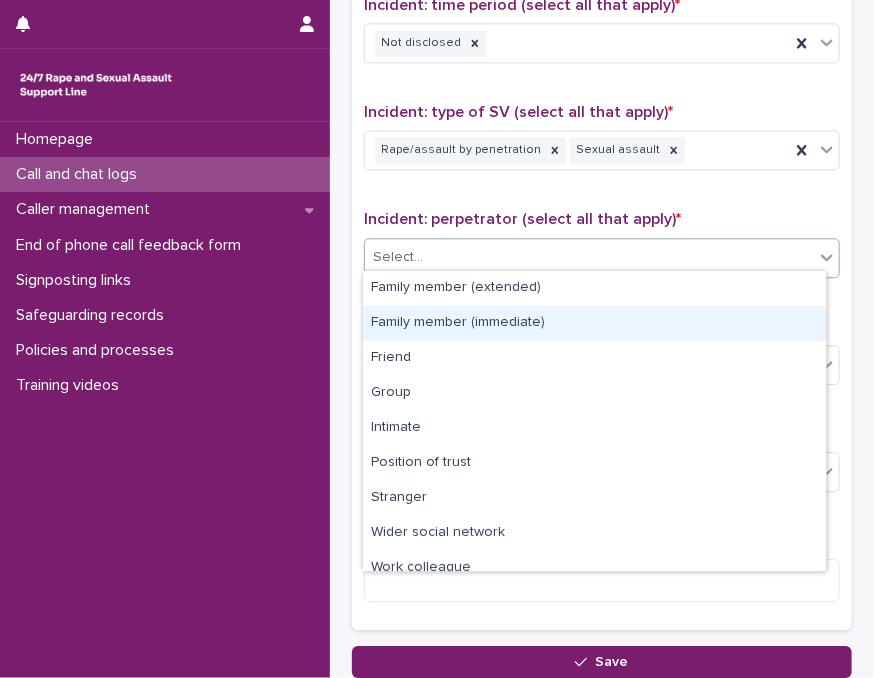 click on "Family member (immediate)" at bounding box center [594, 323] 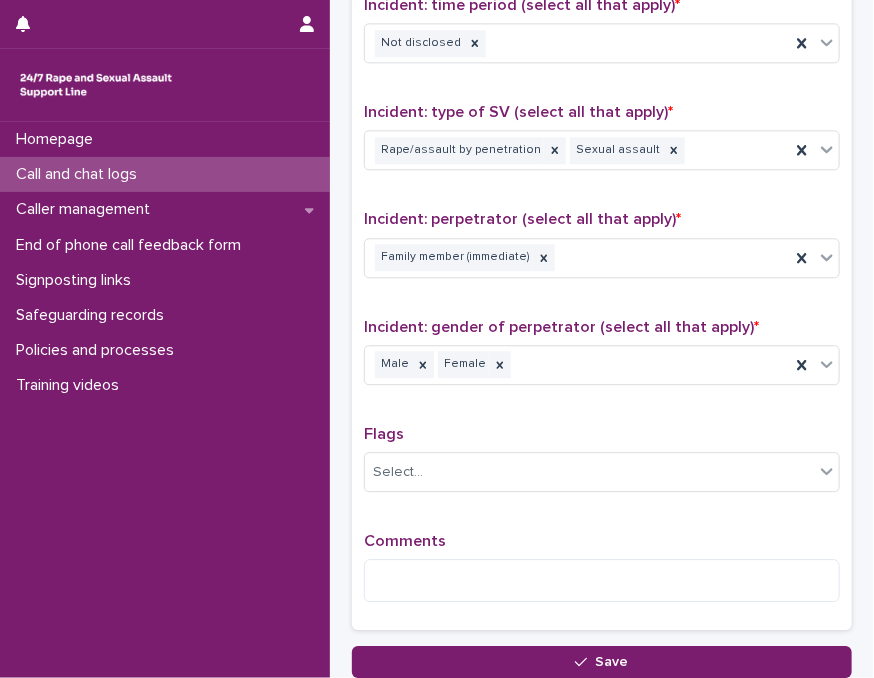 click on "Incident: gender of perpetrator (select all that apply) *" at bounding box center [561, 327] 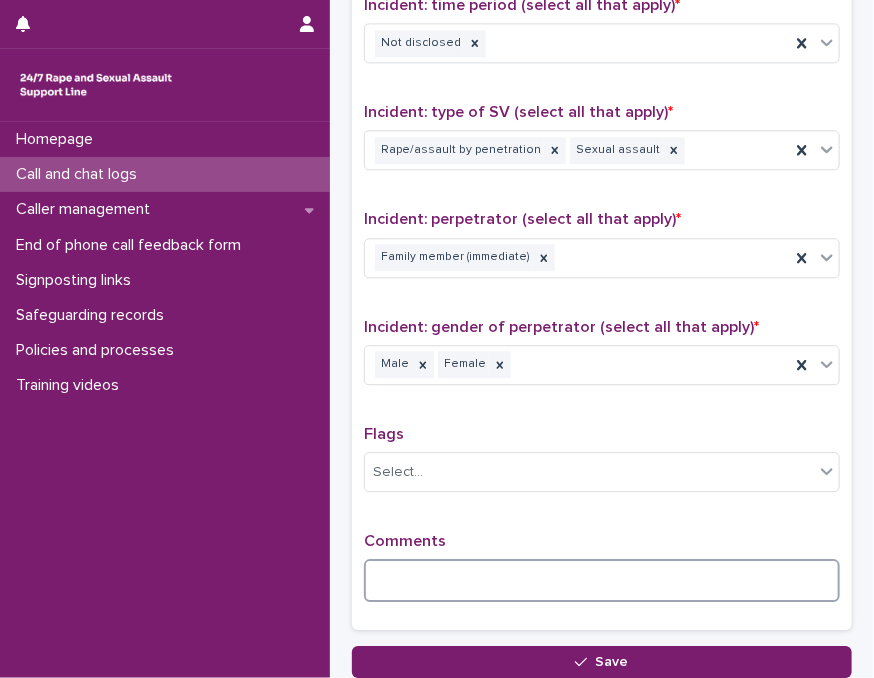 click at bounding box center [602, 580] 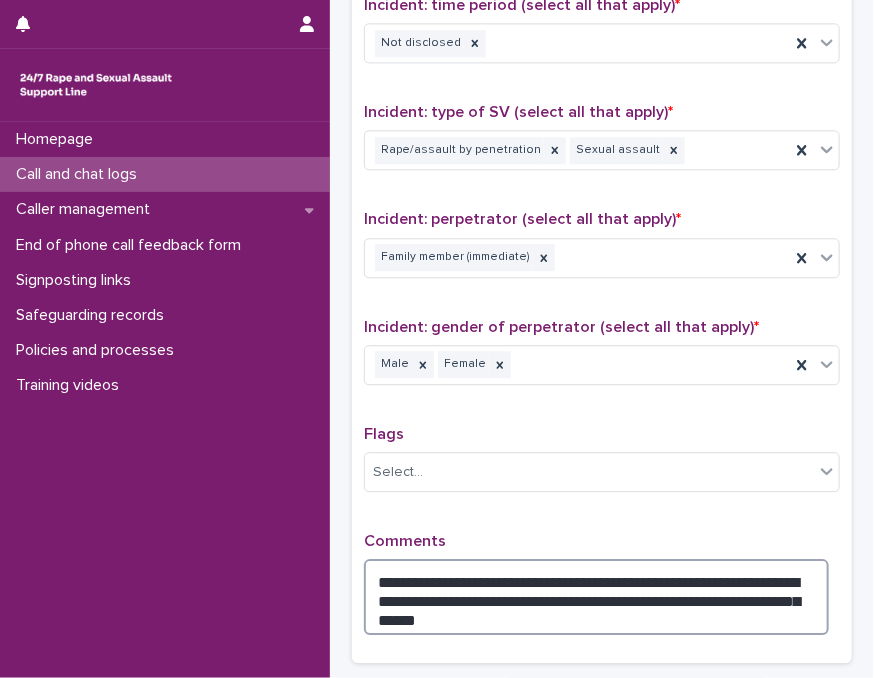 click on "**********" at bounding box center [596, 597] 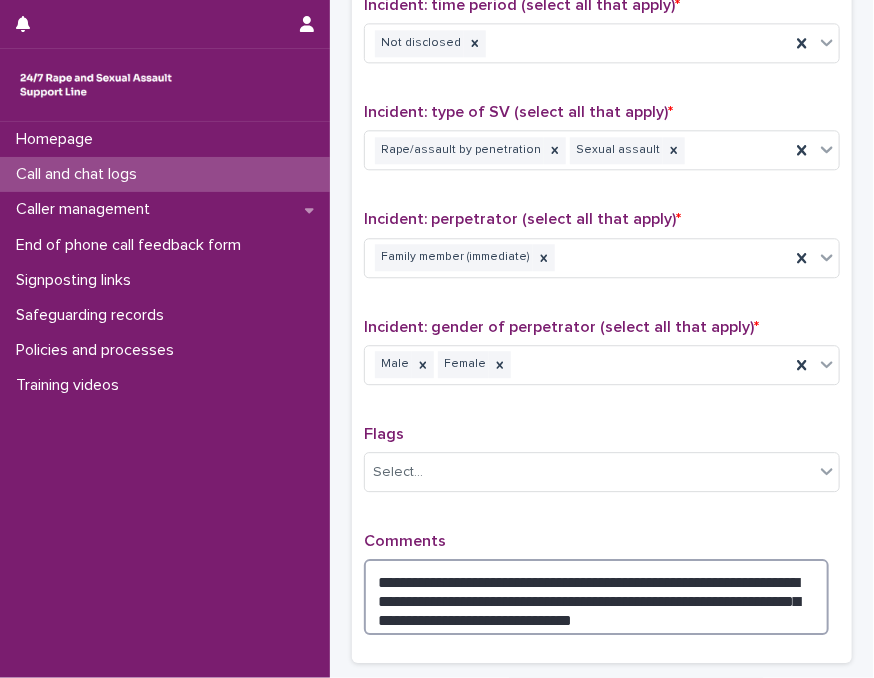 click on "**********" at bounding box center (596, 597) 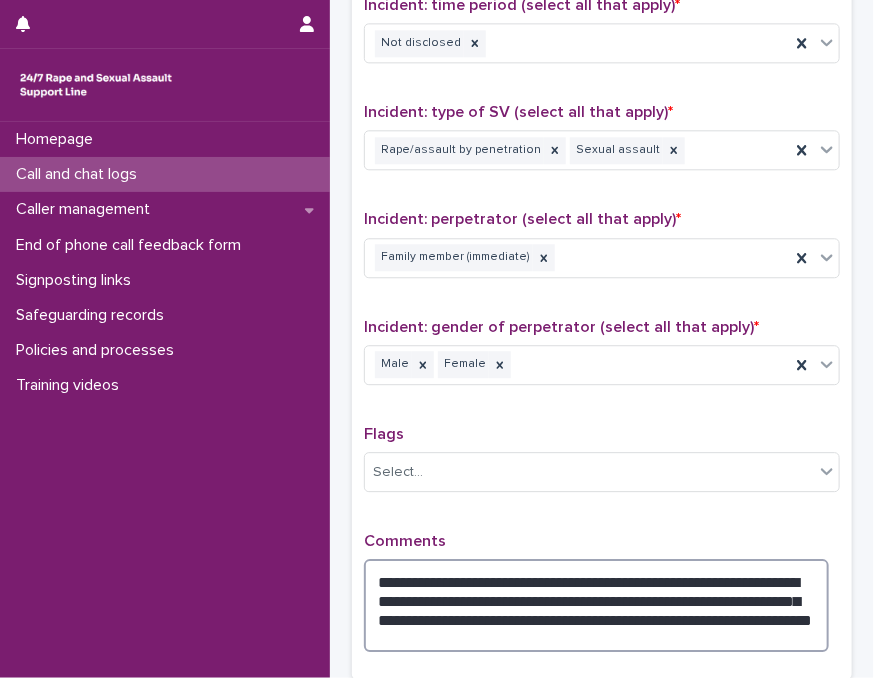 click on "**********" at bounding box center (596, 605) 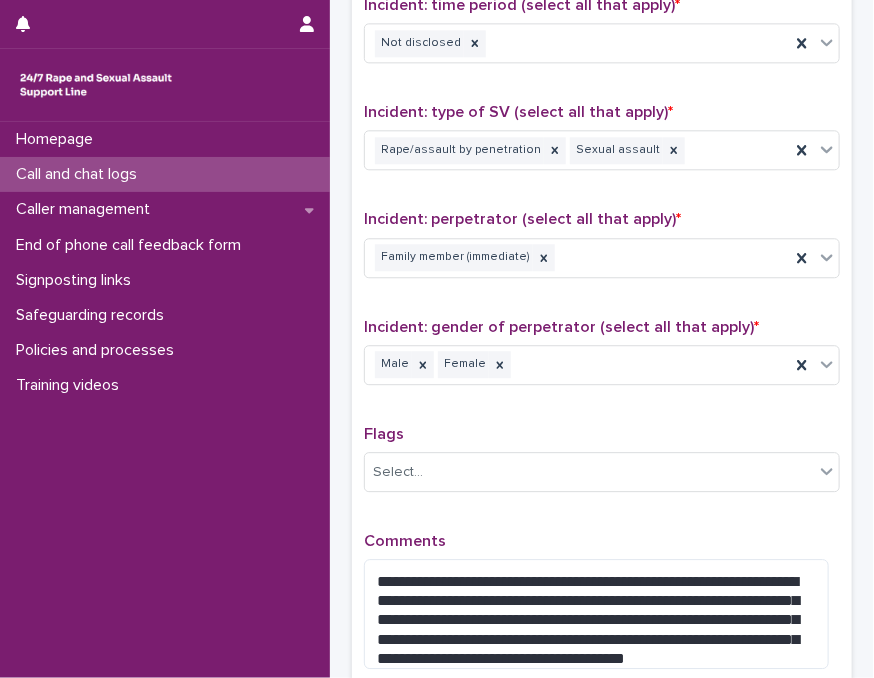 click on "Comments" at bounding box center [602, 541] 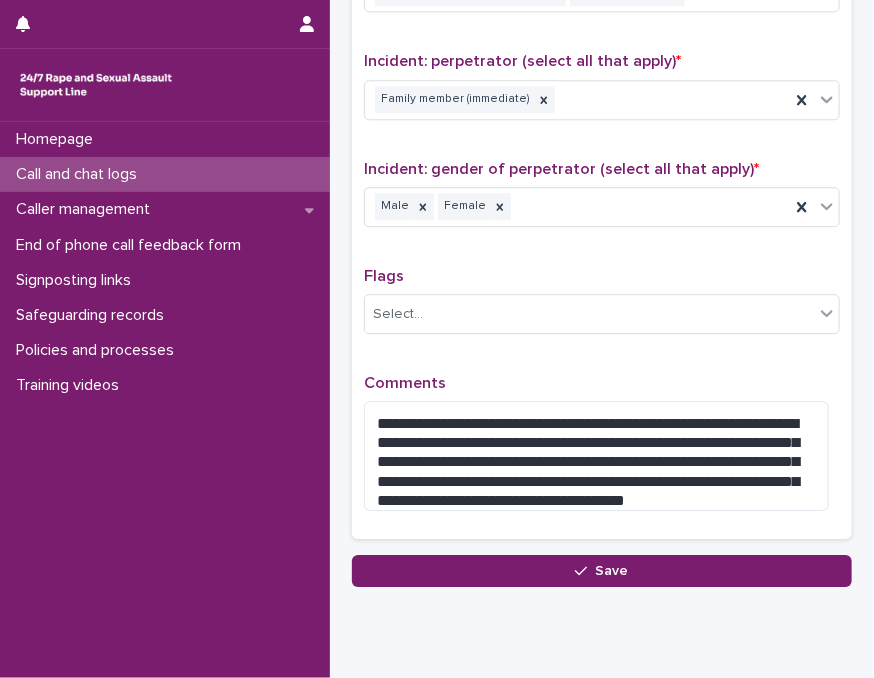 scroll, scrollTop: 1520, scrollLeft: 0, axis: vertical 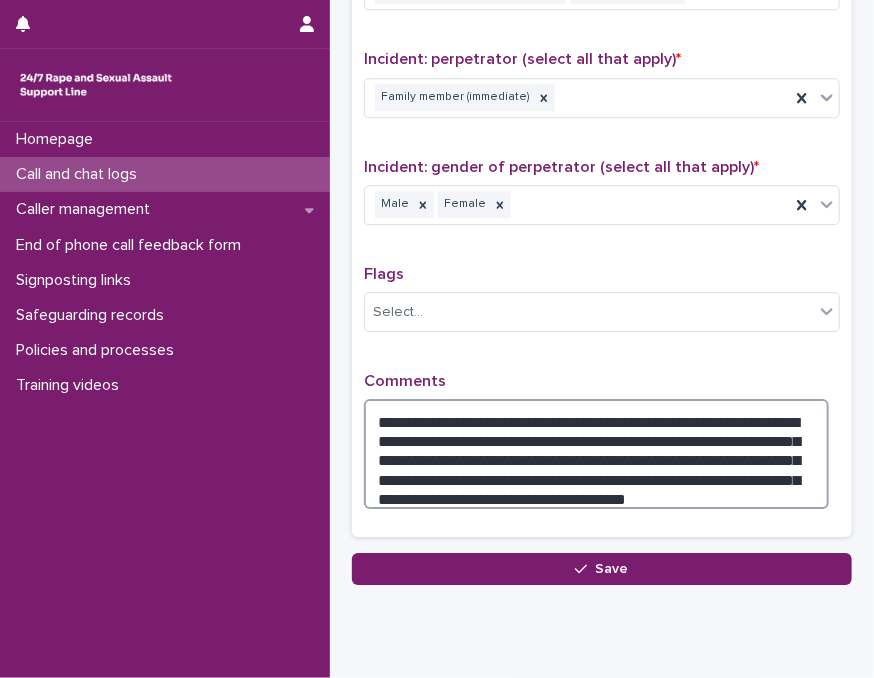 drag, startPoint x: 547, startPoint y: 470, endPoint x: 558, endPoint y: 481, distance: 15.556349 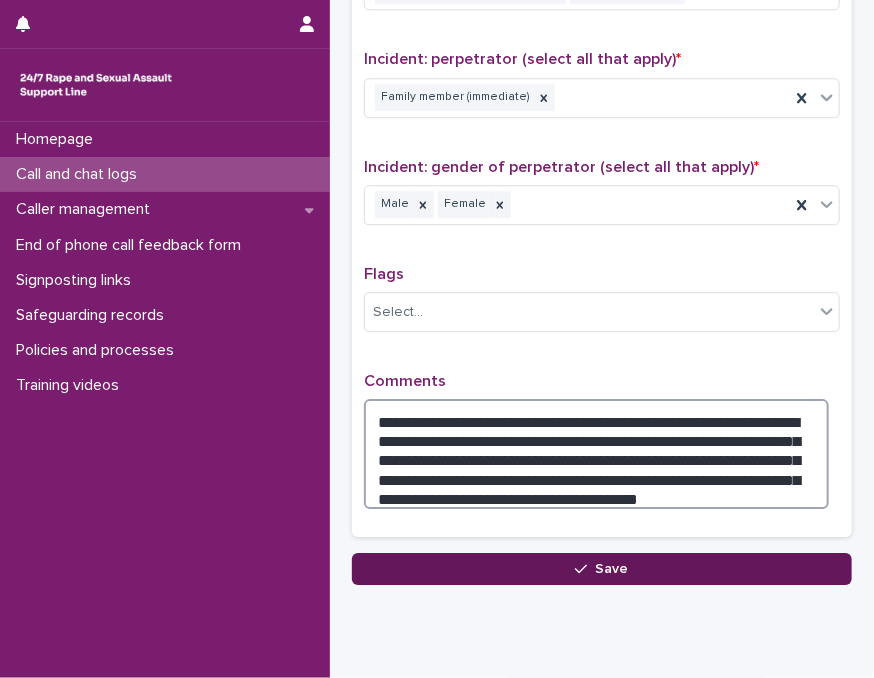 type on "**********" 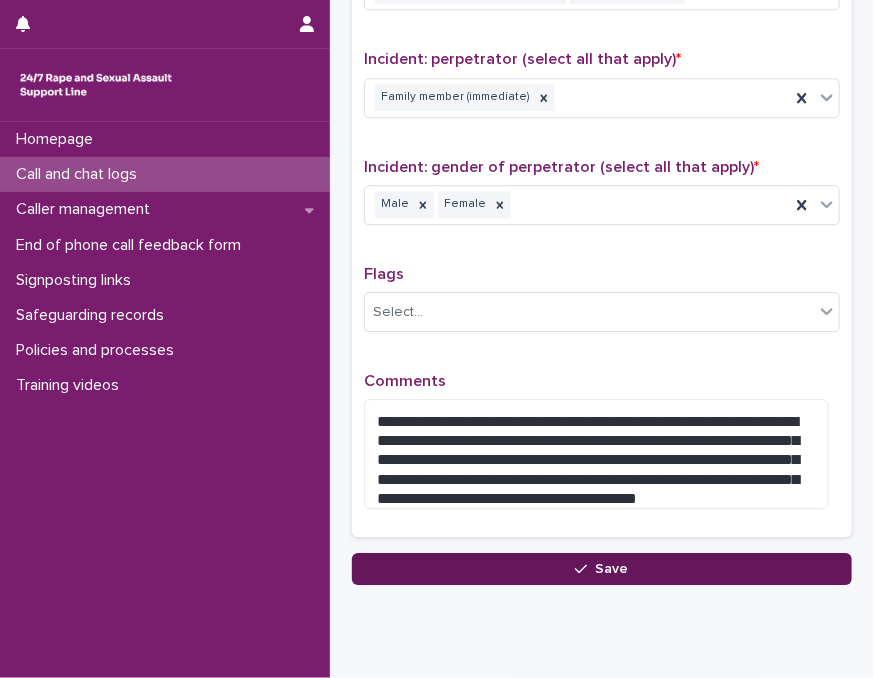 click on "Save" at bounding box center [602, 569] 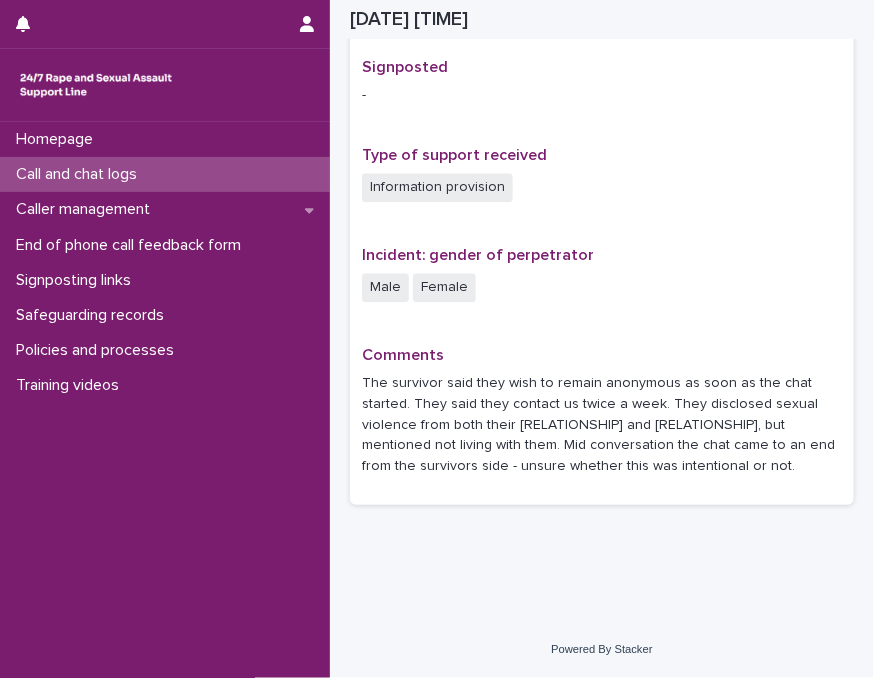 scroll, scrollTop: 1264, scrollLeft: 0, axis: vertical 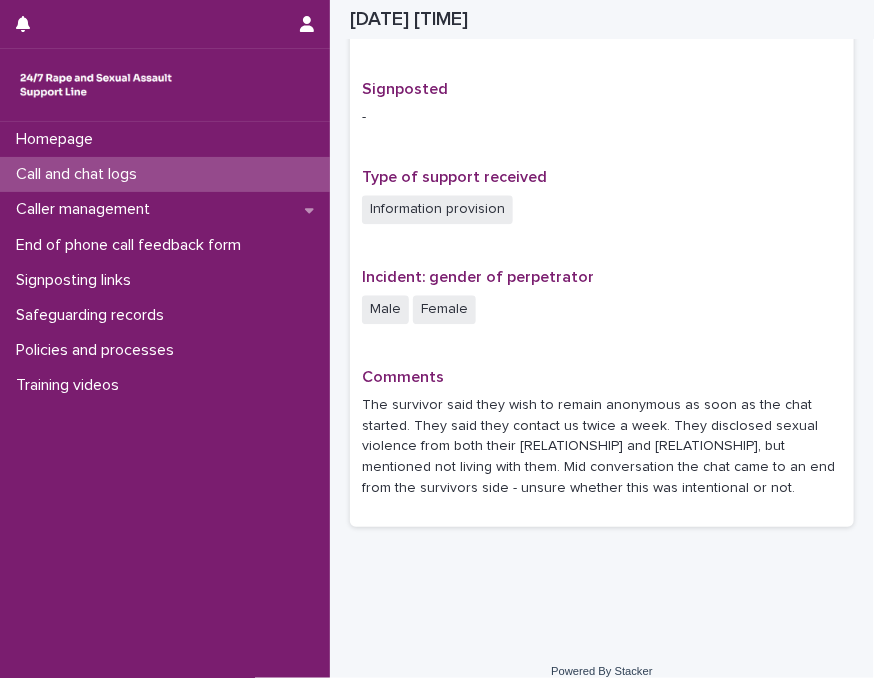 drag, startPoint x: 224, startPoint y: 188, endPoint x: 215, endPoint y: 181, distance: 11.401754 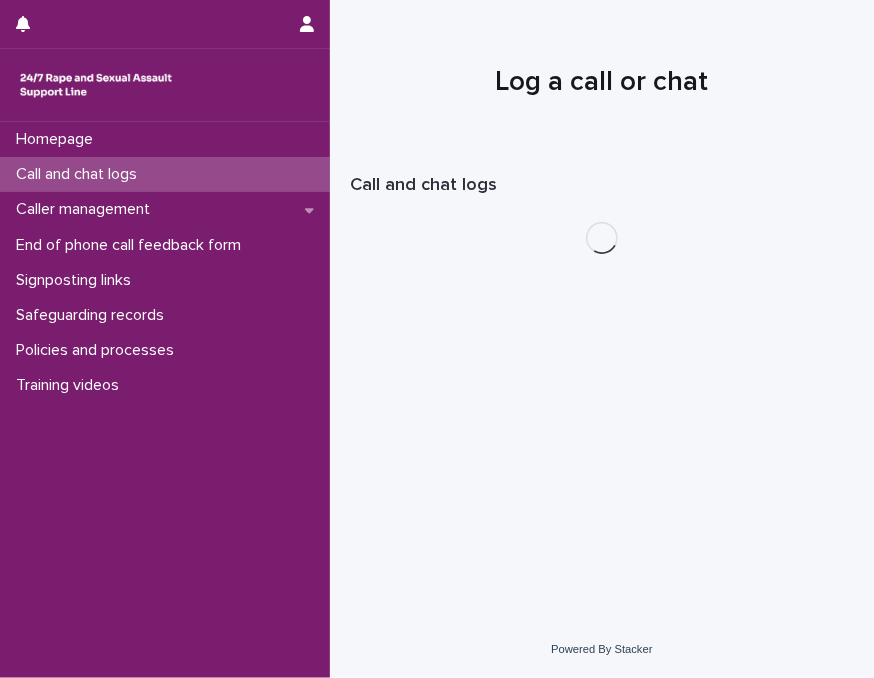 scroll, scrollTop: 0, scrollLeft: 0, axis: both 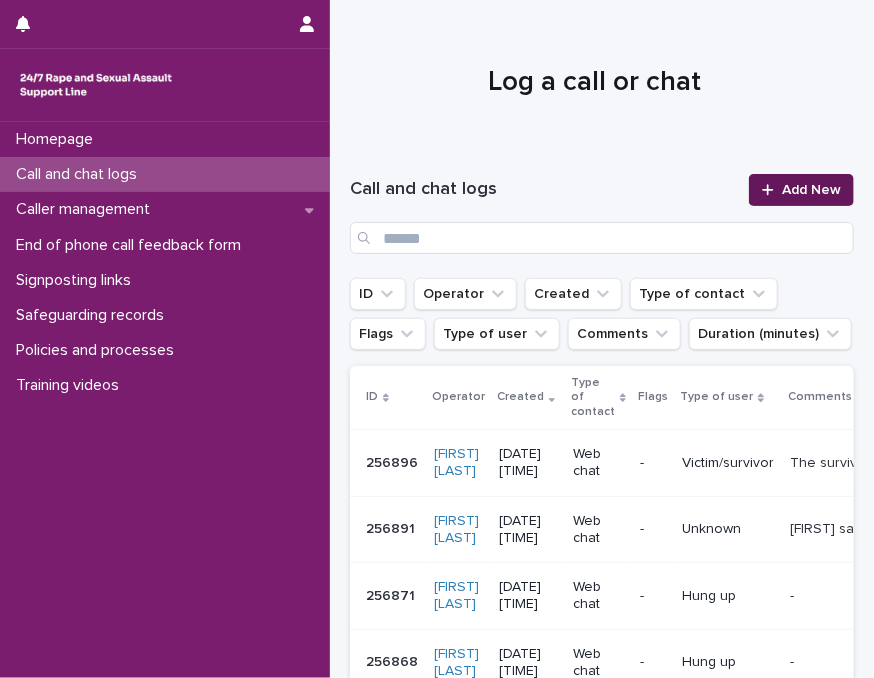click on "Add New" at bounding box center (811, 190) 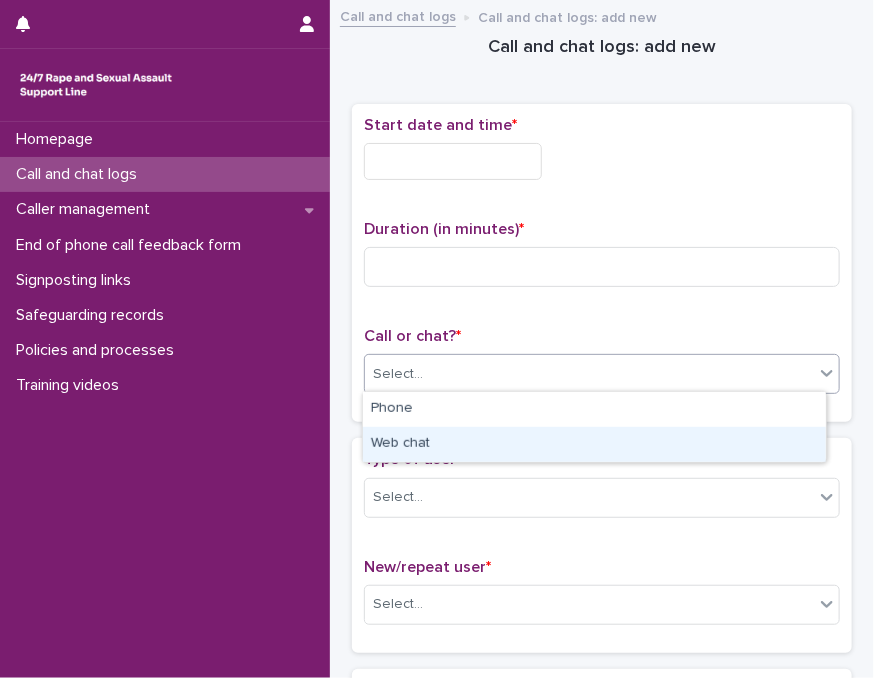 drag, startPoint x: 437, startPoint y: 369, endPoint x: 436, endPoint y: 423, distance: 54.00926 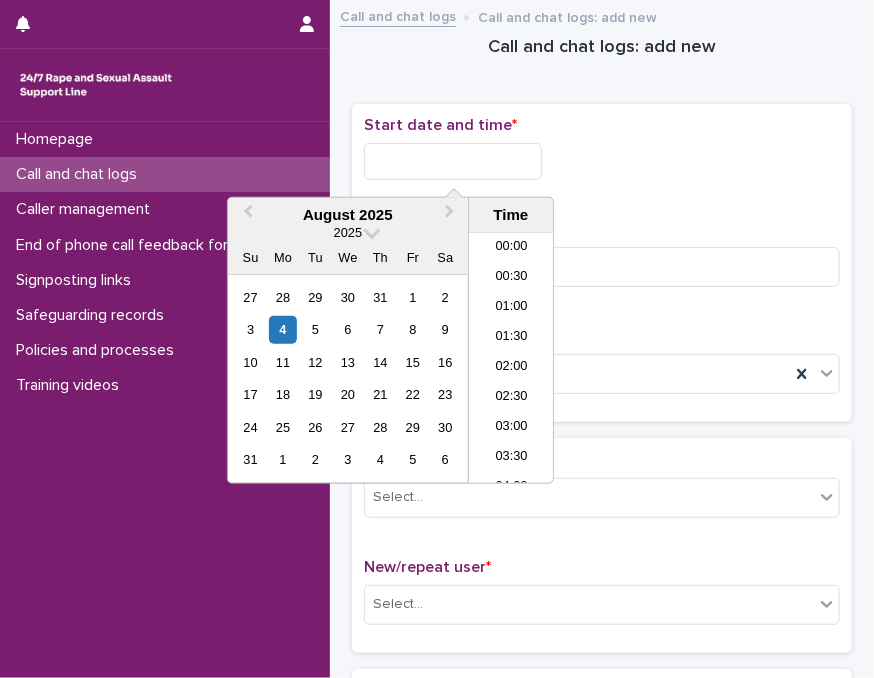 scroll, scrollTop: 880, scrollLeft: 0, axis: vertical 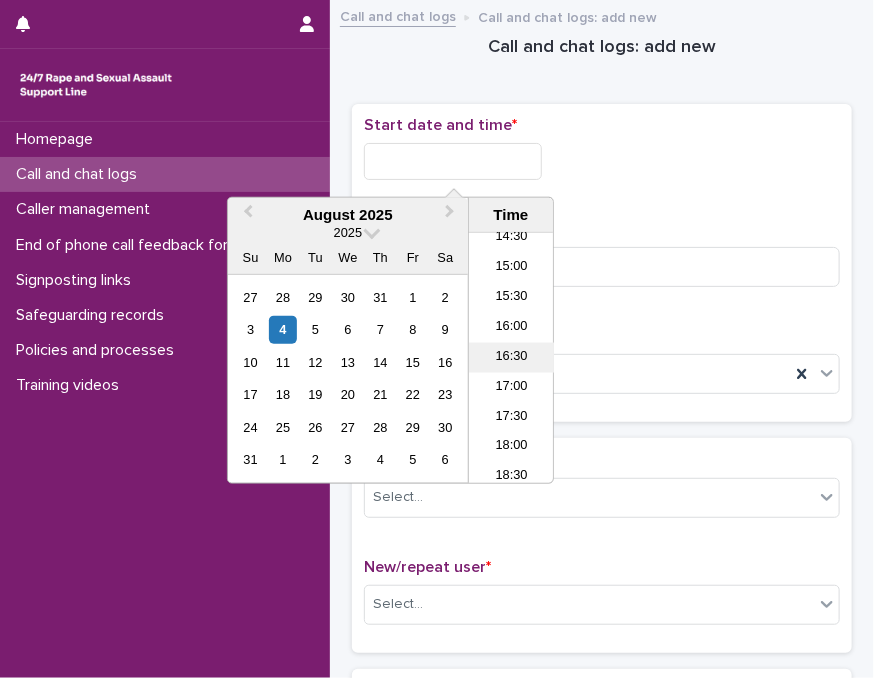 drag, startPoint x: 496, startPoint y: 157, endPoint x: 519, endPoint y: 350, distance: 194.36563 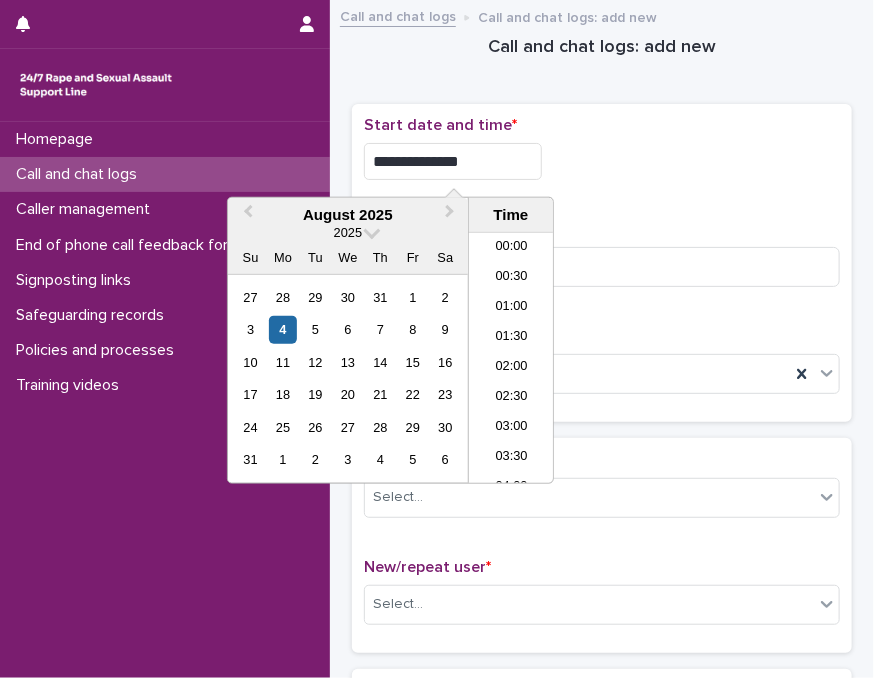 click on "**********" at bounding box center [453, 161] 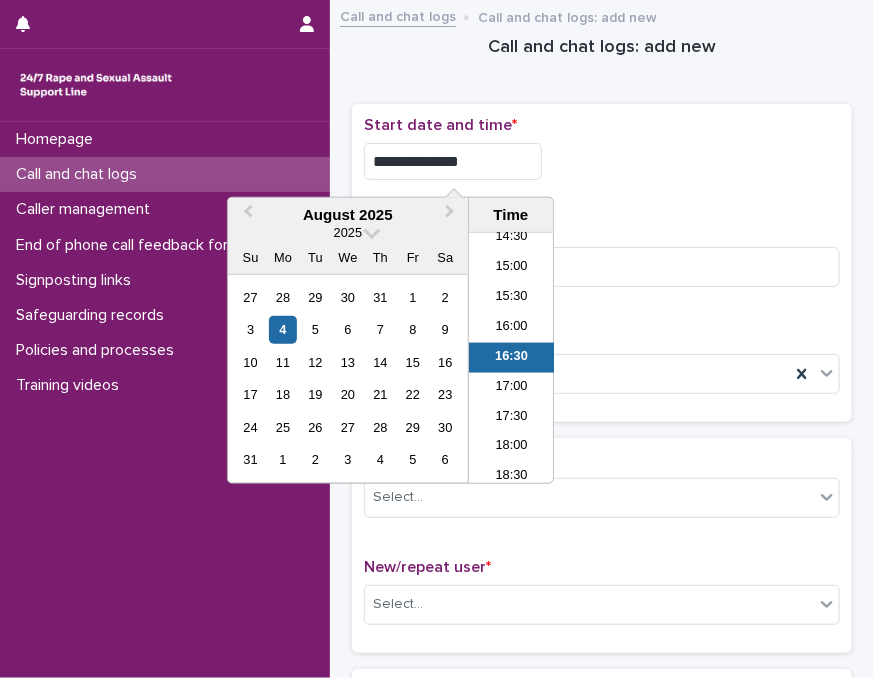 click on "**********" at bounding box center (453, 161) 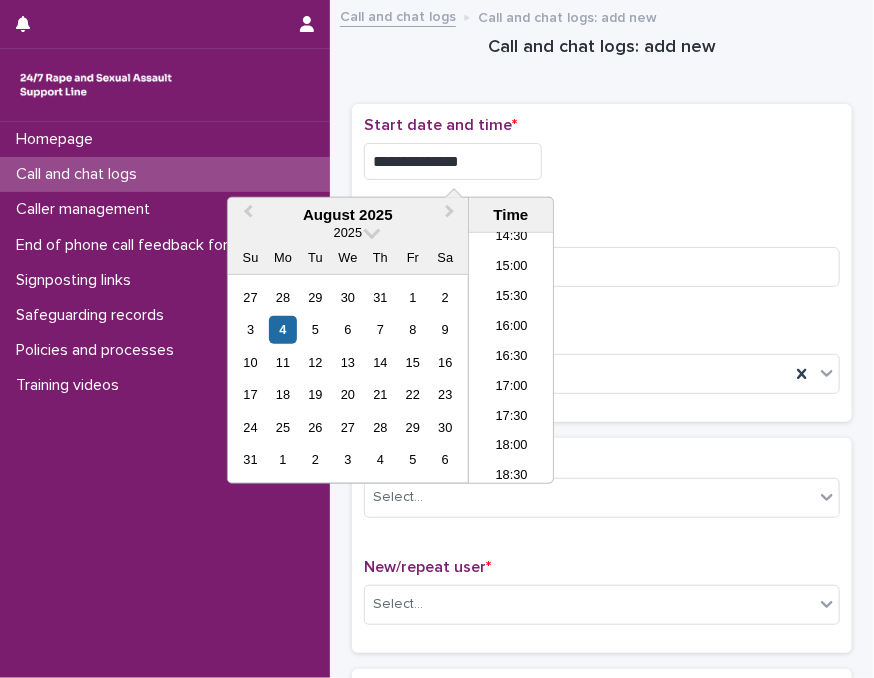type on "**********" 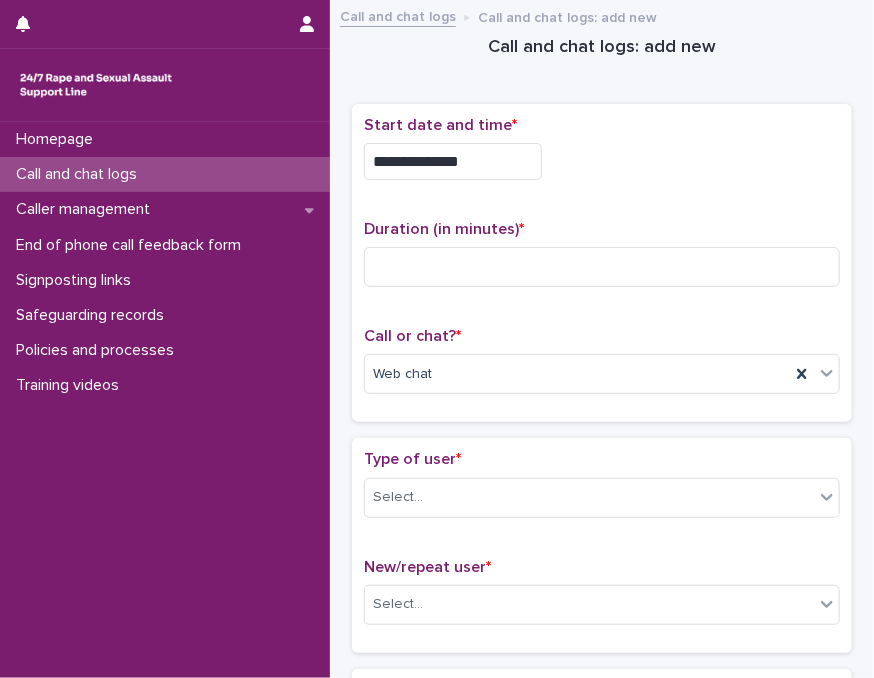click on "**********" at bounding box center [602, 263] 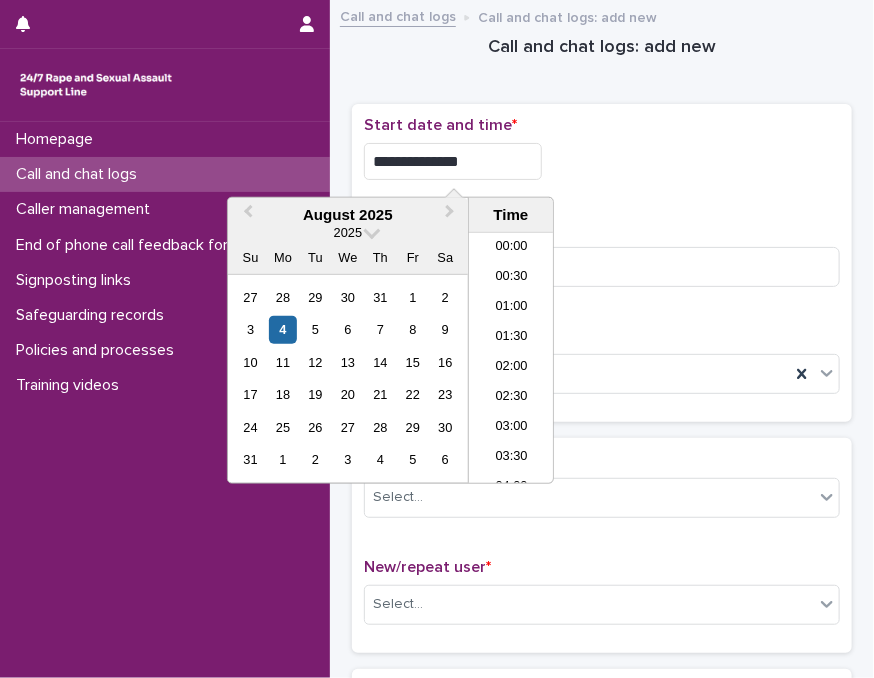 click on "**********" at bounding box center [453, 161] 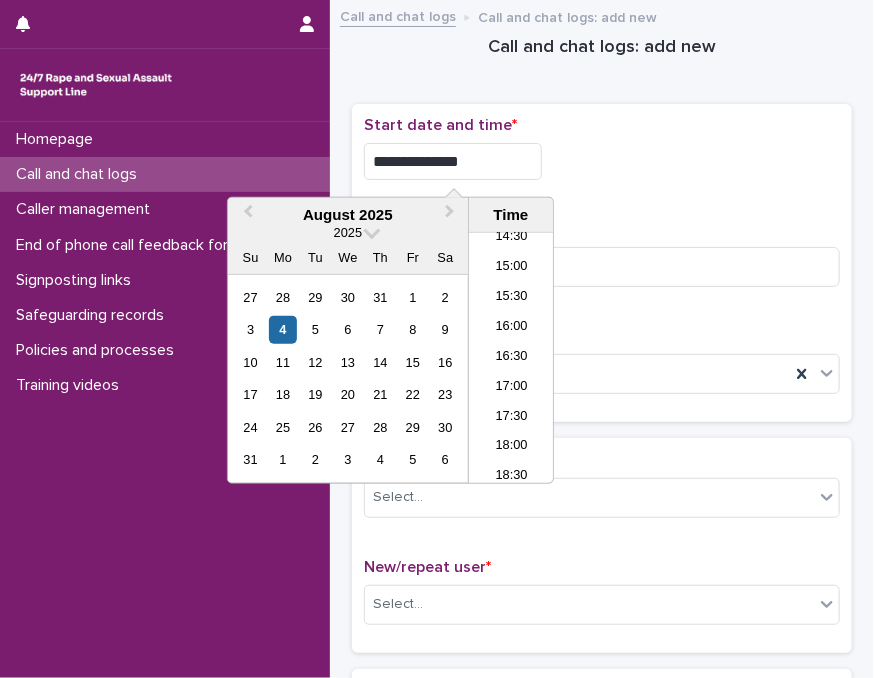 click on "**********" at bounding box center (453, 161) 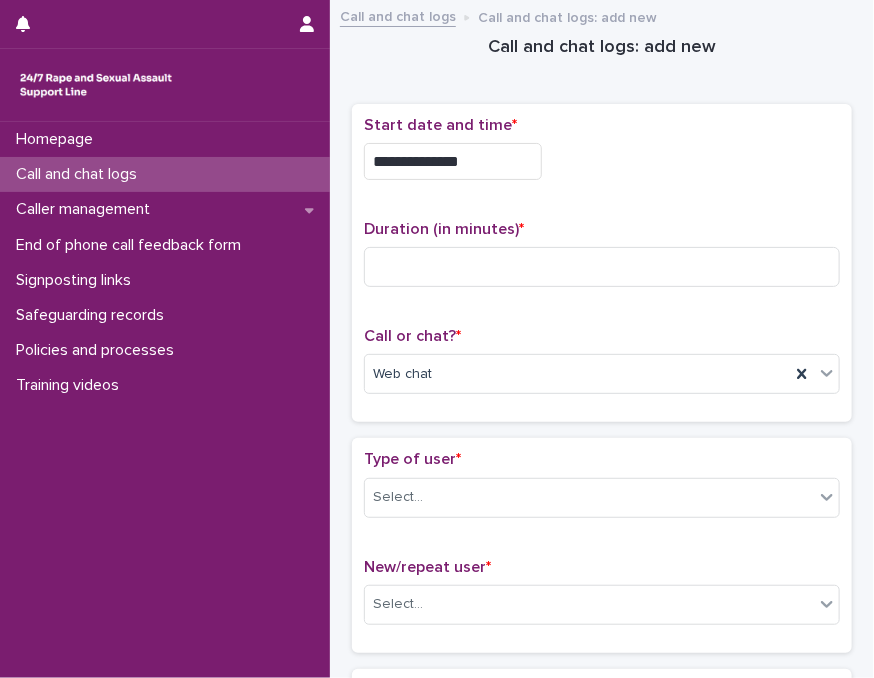 click on "**********" at bounding box center [602, 156] 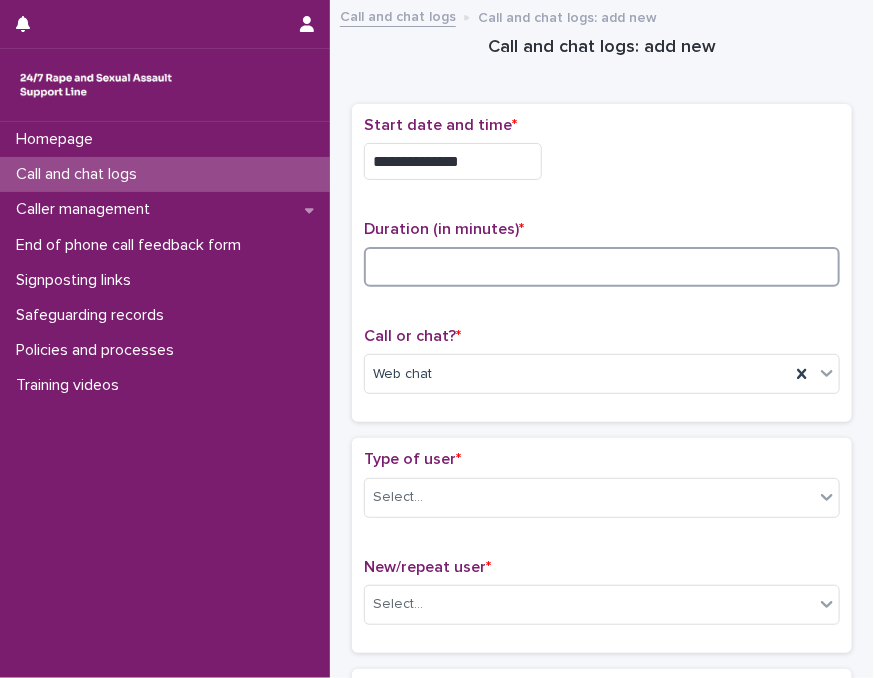 click at bounding box center (602, 267) 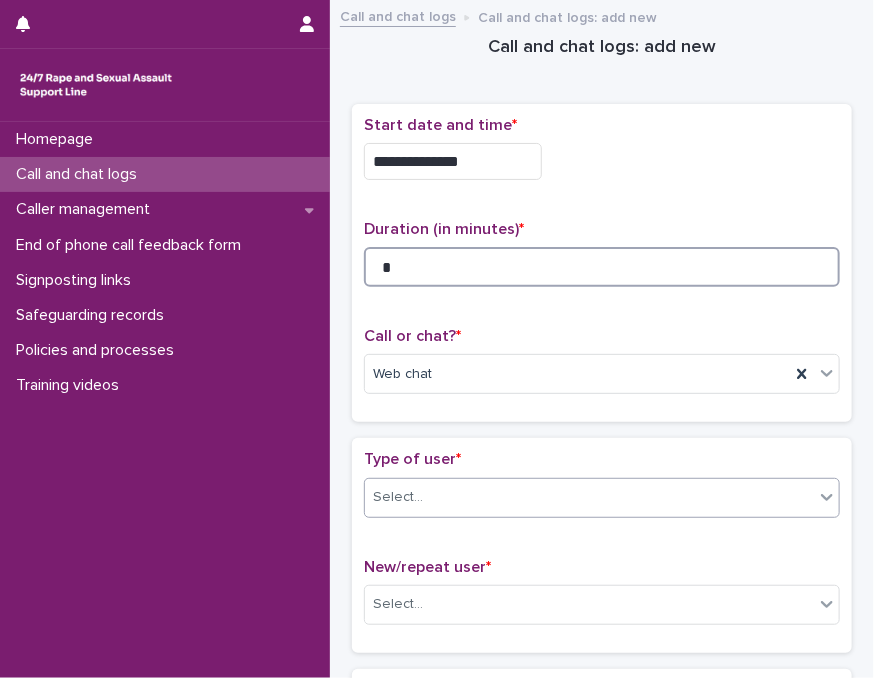 type on "*" 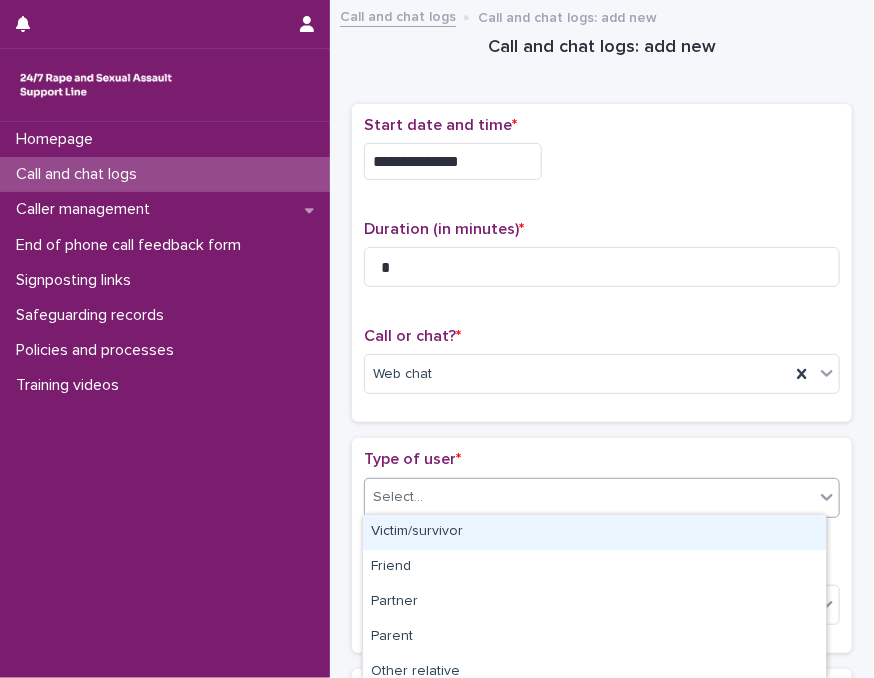 click on "Select..." at bounding box center [589, 497] 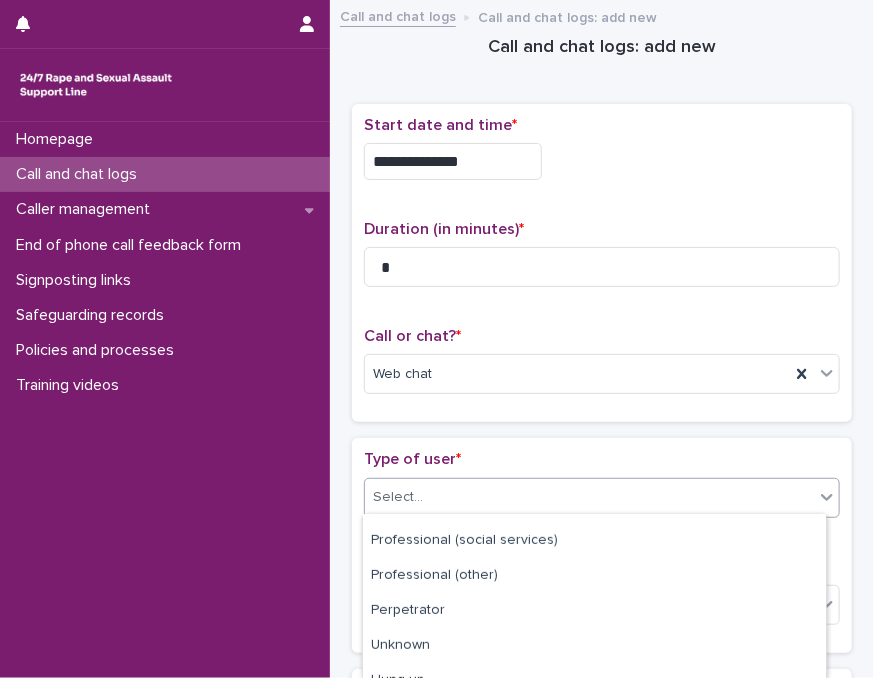 scroll, scrollTop: 354, scrollLeft: 0, axis: vertical 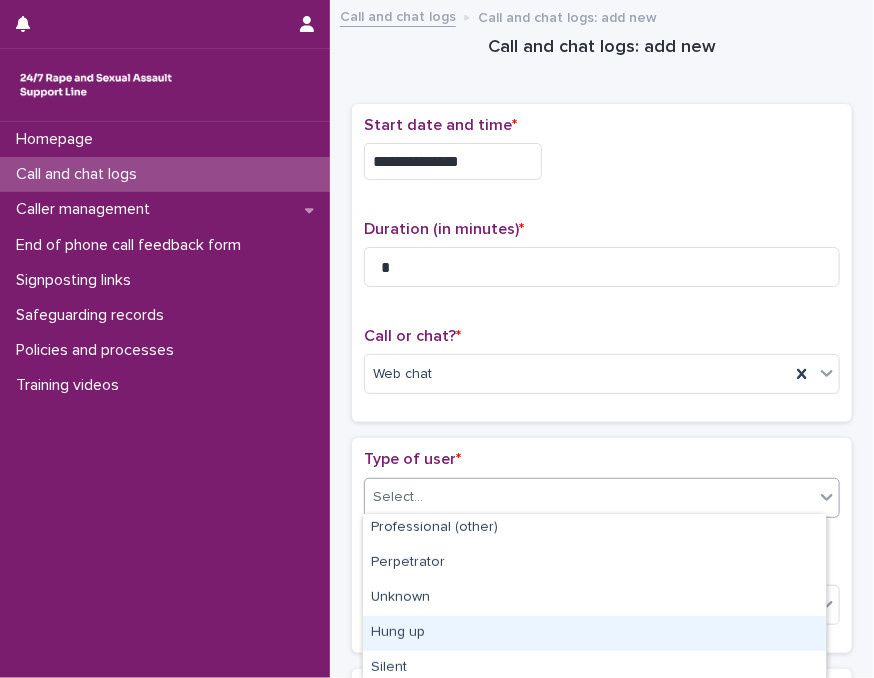 click on "Hung up" at bounding box center (594, 633) 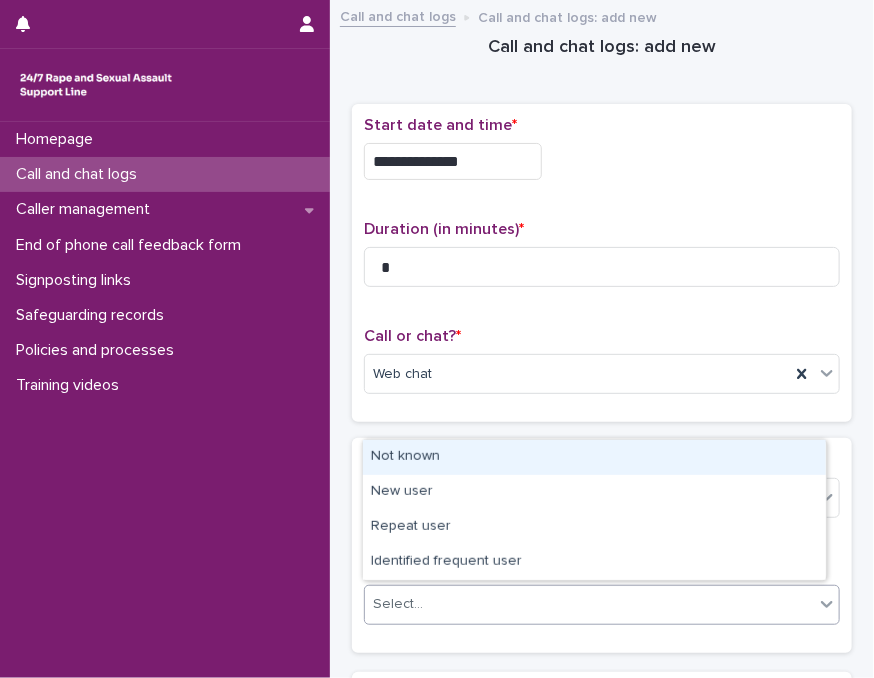 click on "Select..." at bounding box center (589, 604) 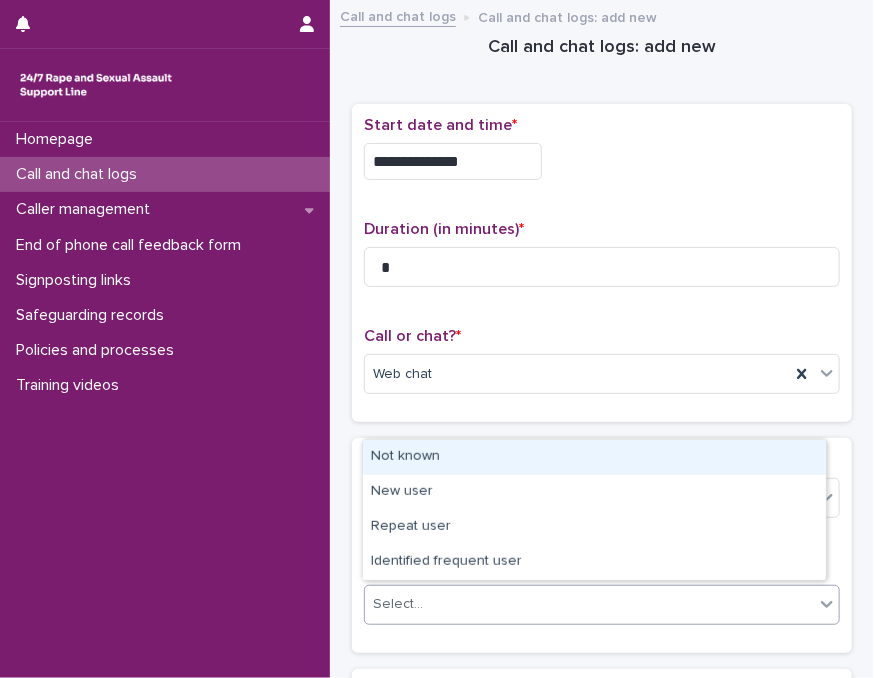 click on "Not known" at bounding box center [594, 457] 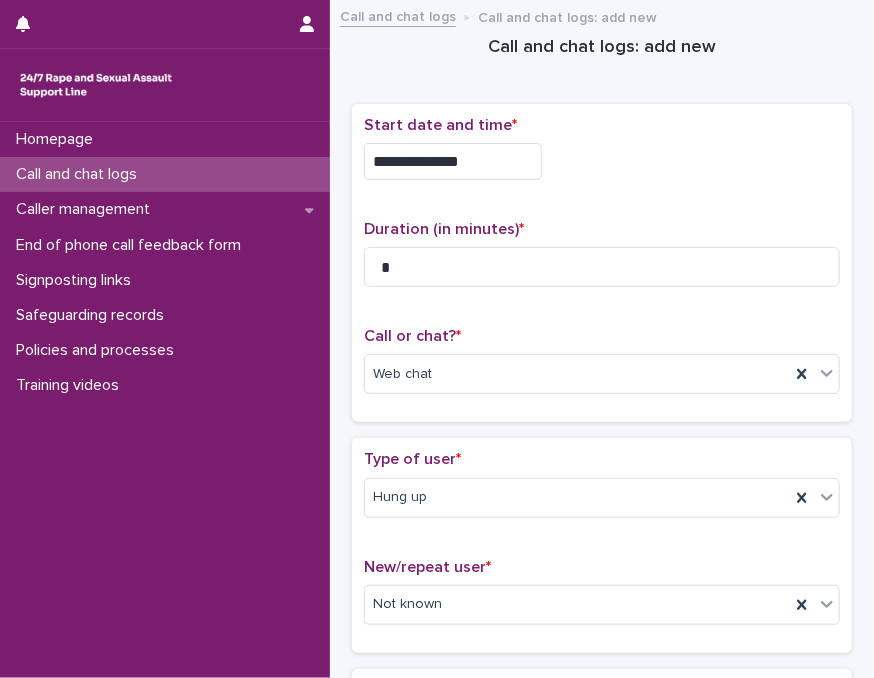 click on "*" at bounding box center [458, 459] 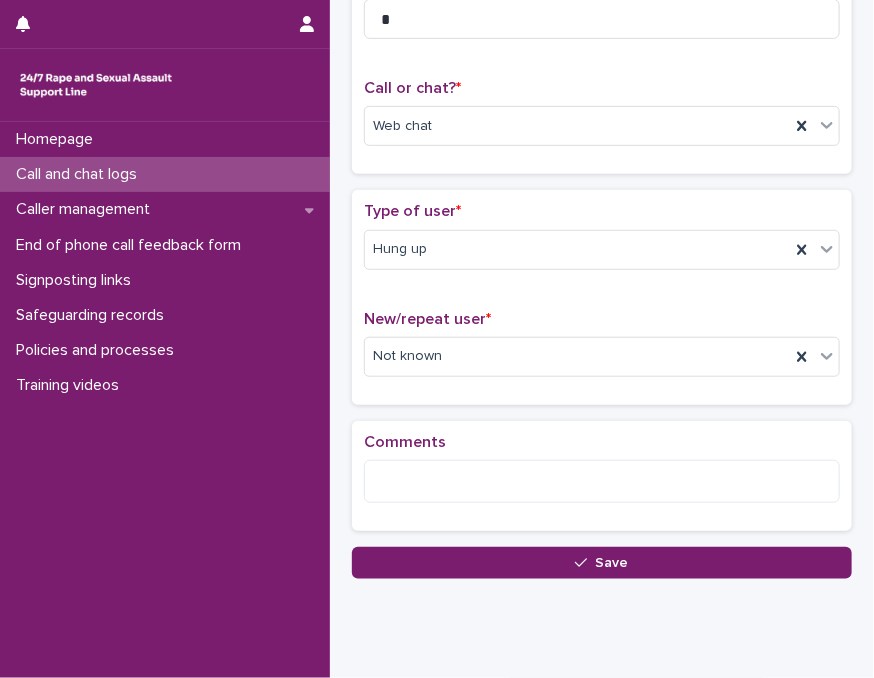 scroll, scrollTop: 300, scrollLeft: 0, axis: vertical 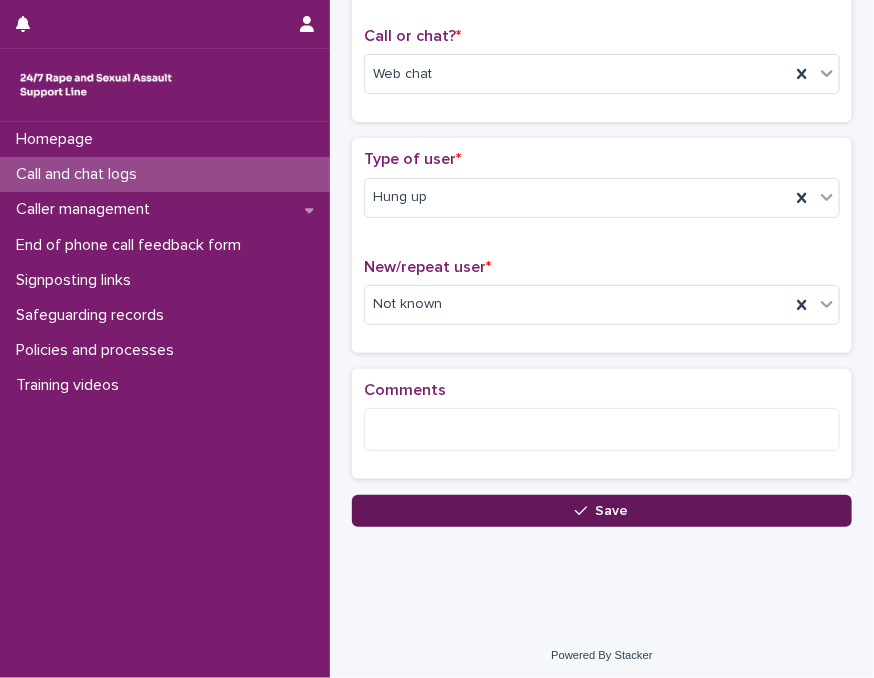 click on "Save" at bounding box center (602, 511) 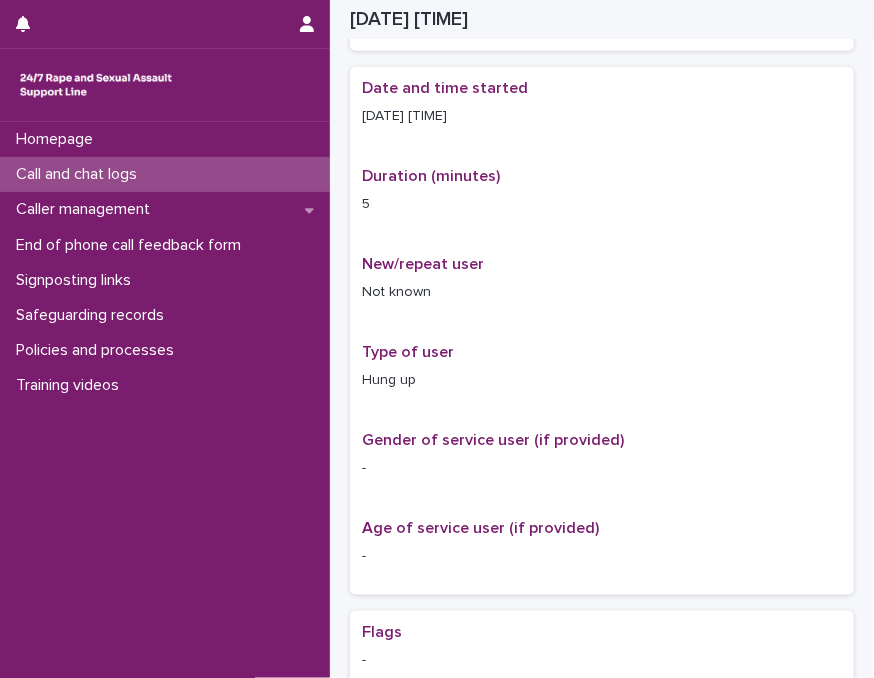 scroll, scrollTop: 323, scrollLeft: 0, axis: vertical 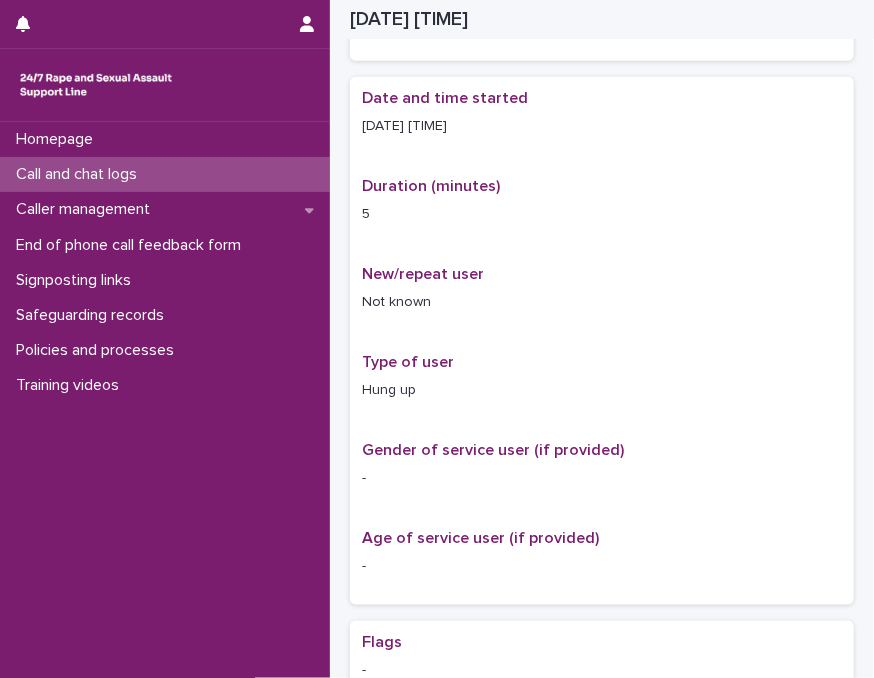 click on "Call and chat logs" at bounding box center [165, 174] 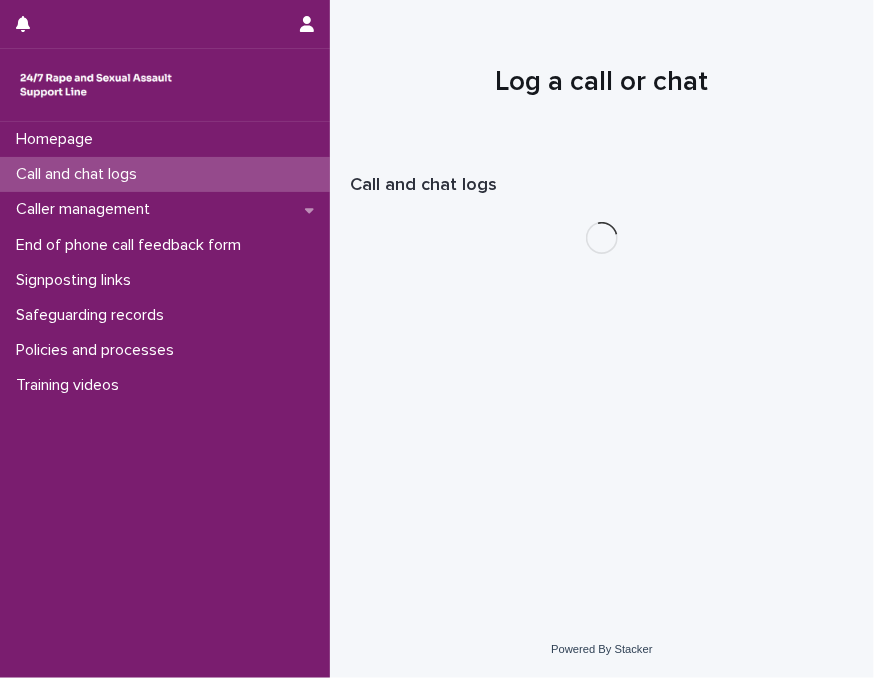 scroll, scrollTop: 0, scrollLeft: 0, axis: both 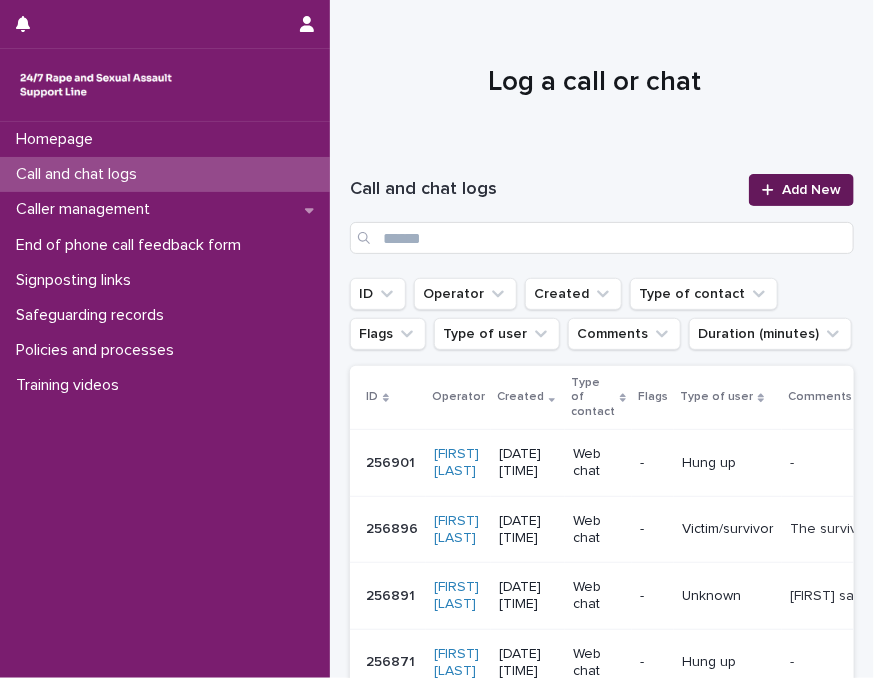 click on "Add New" at bounding box center [801, 190] 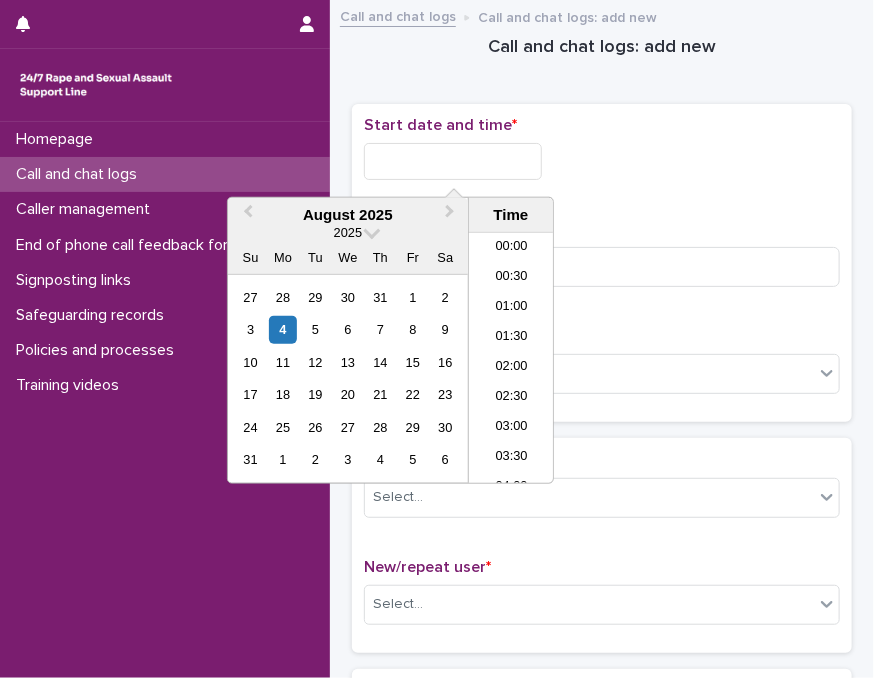 click at bounding box center [453, 161] 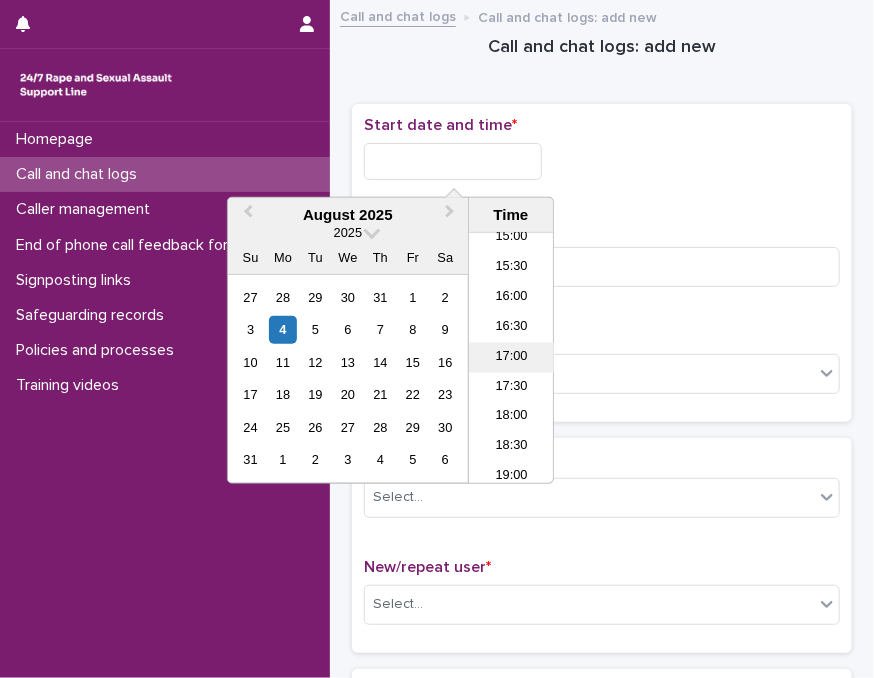 click on "17:00" at bounding box center (511, 358) 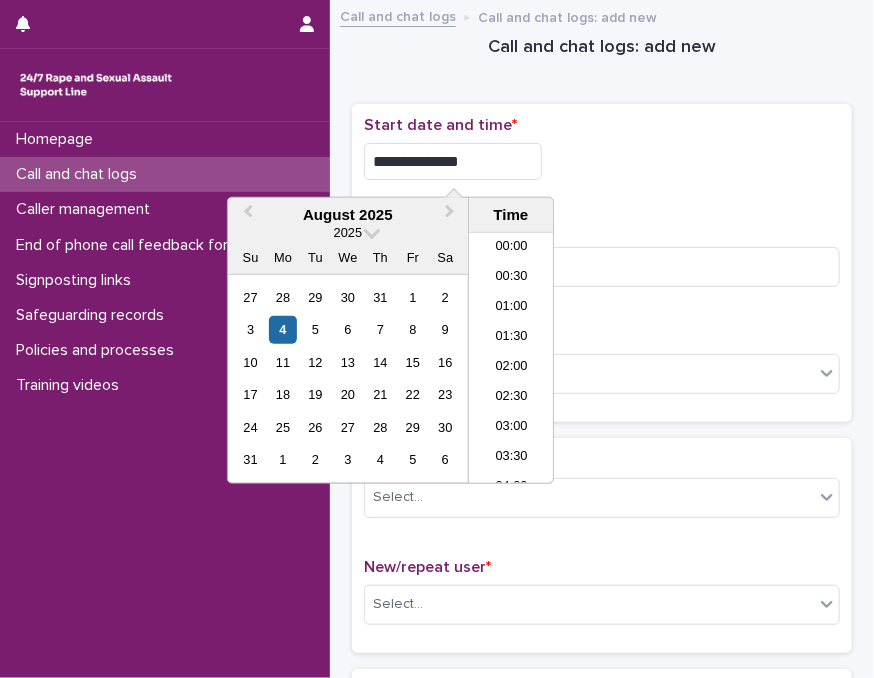 click on "**********" at bounding box center (453, 161) 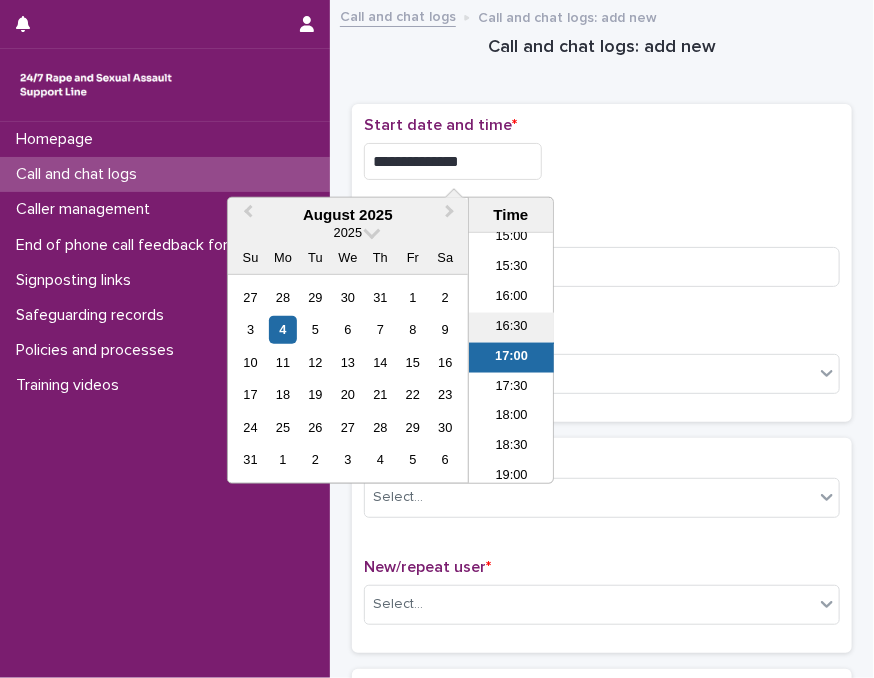 click on "16:30" at bounding box center (511, 328) 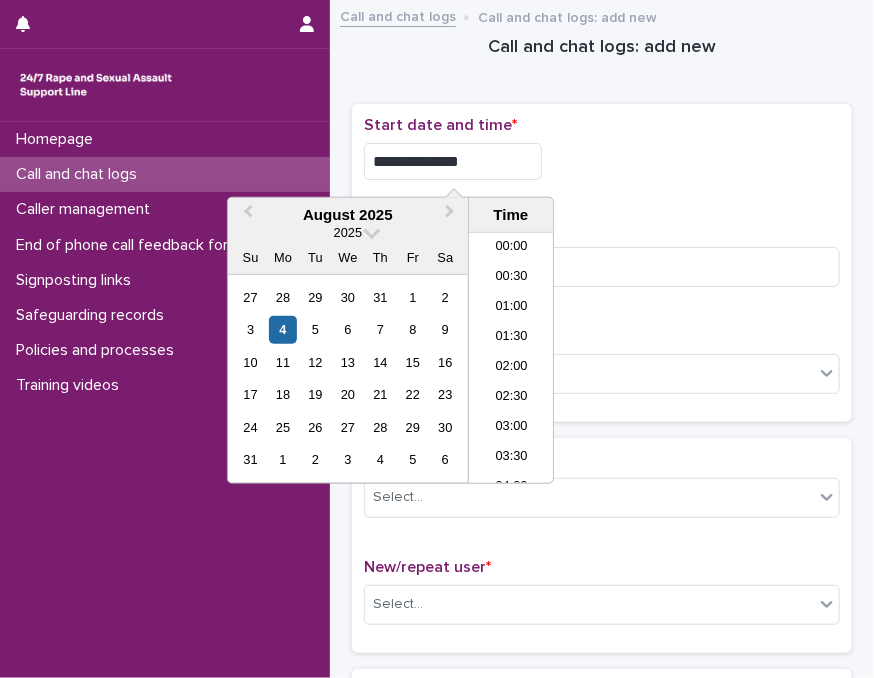 click on "**********" at bounding box center (453, 161) 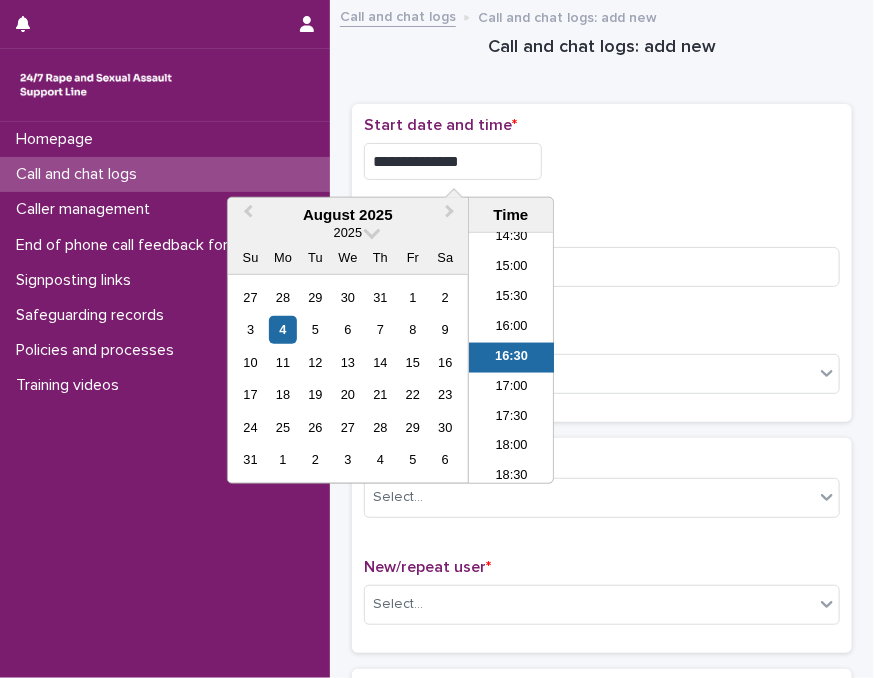 click on "**********" at bounding box center [453, 161] 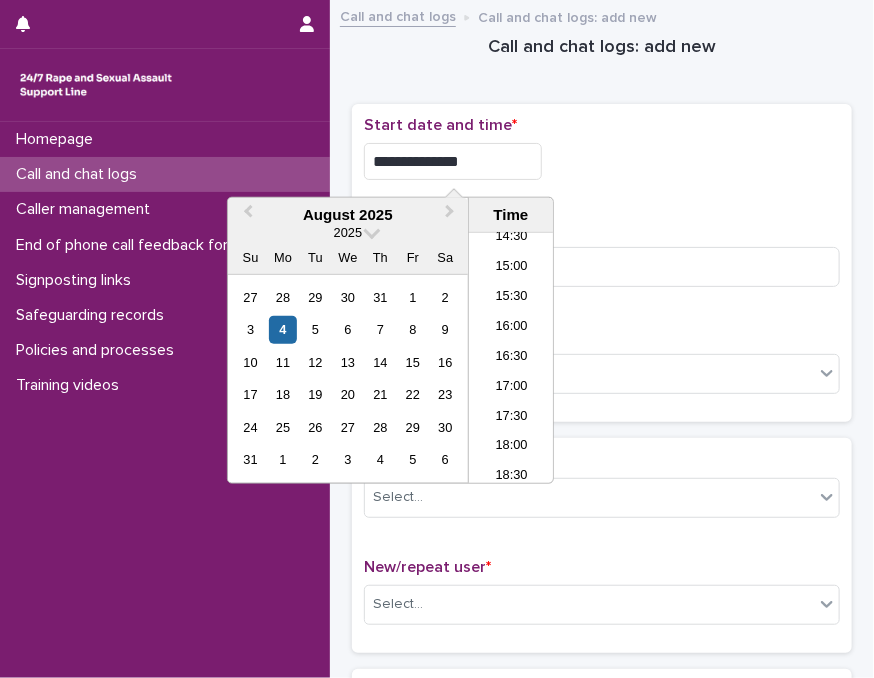 type on "**********" 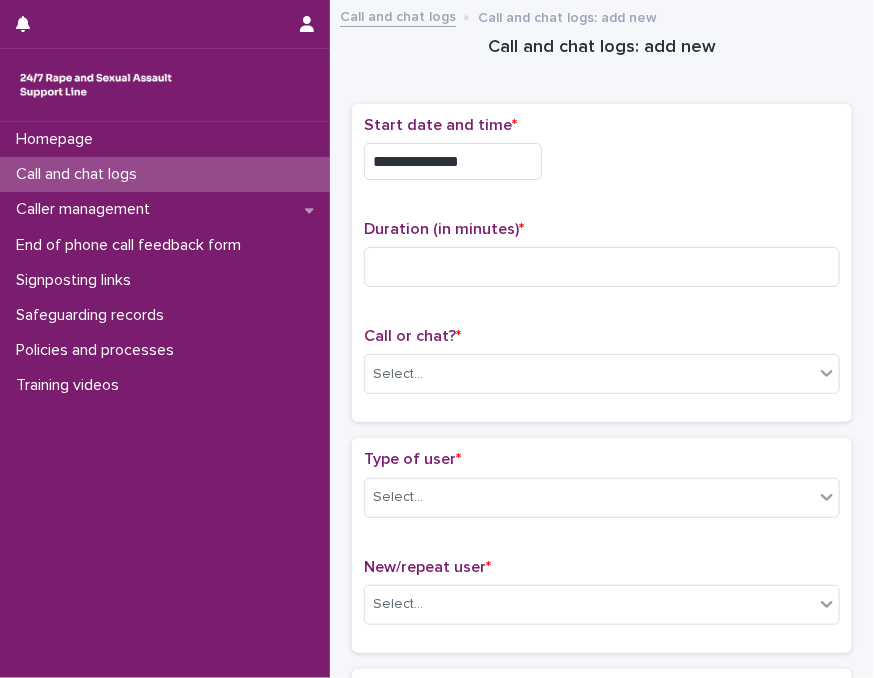 click on "**********" at bounding box center (602, 263) 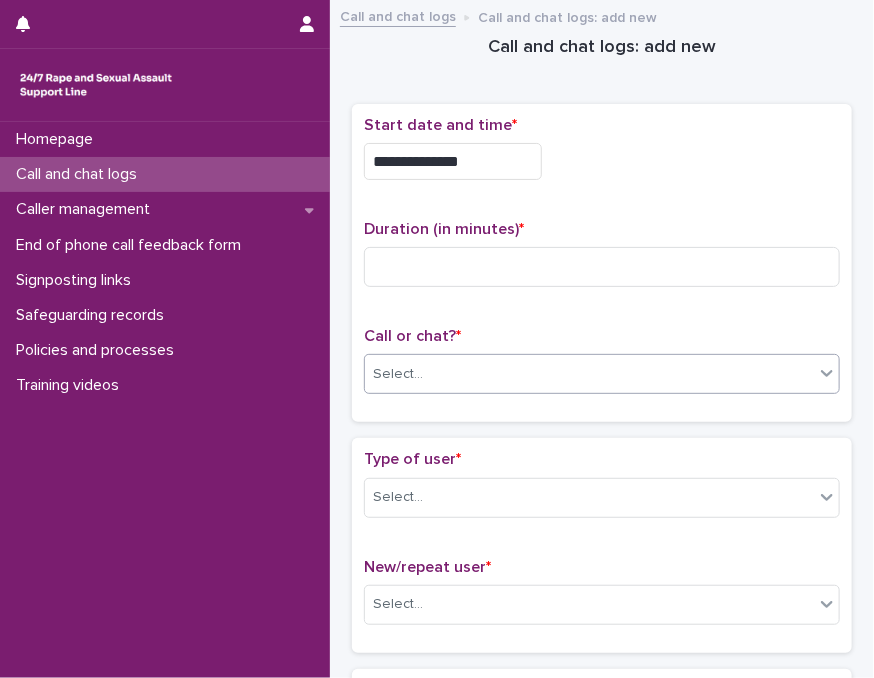 click on "Select..." at bounding box center [589, 374] 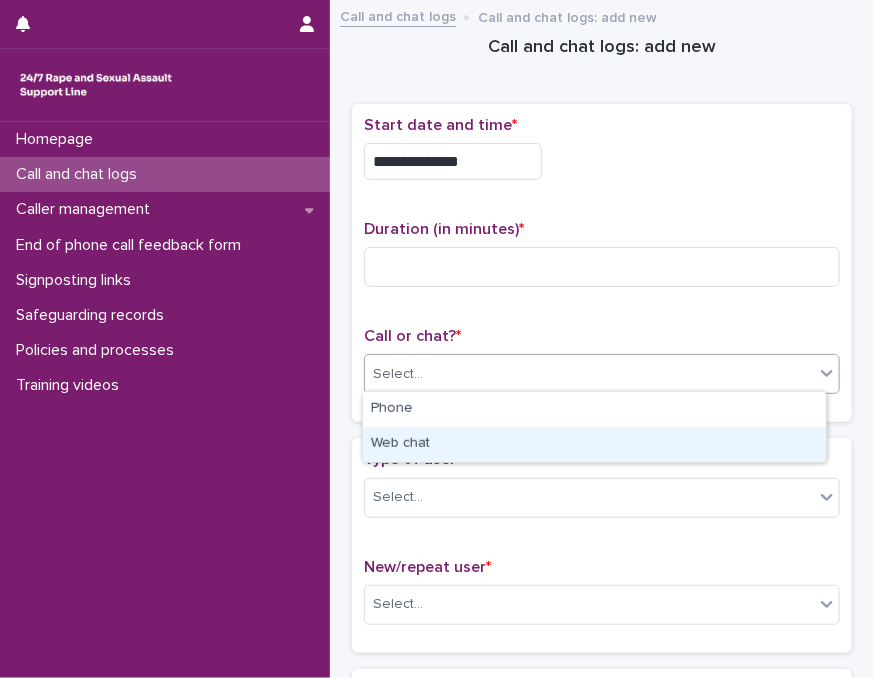 click on "Web chat" at bounding box center [594, 444] 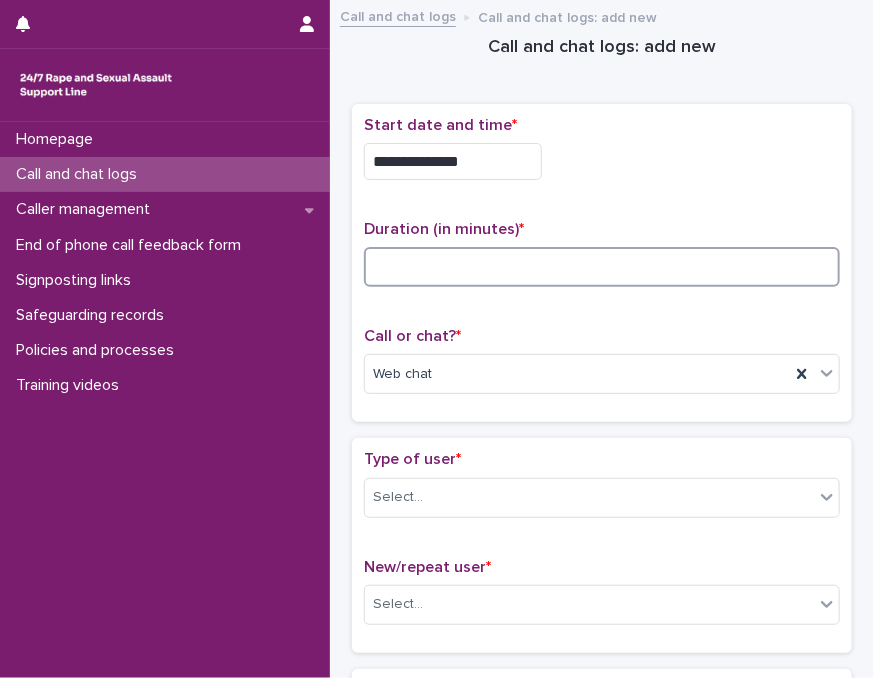 click at bounding box center (602, 267) 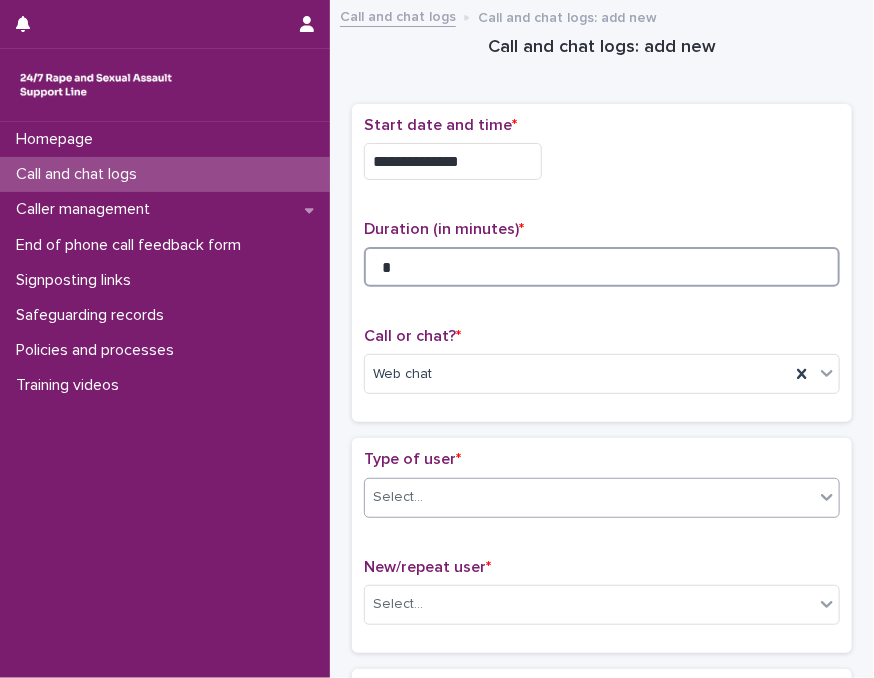 type on "*" 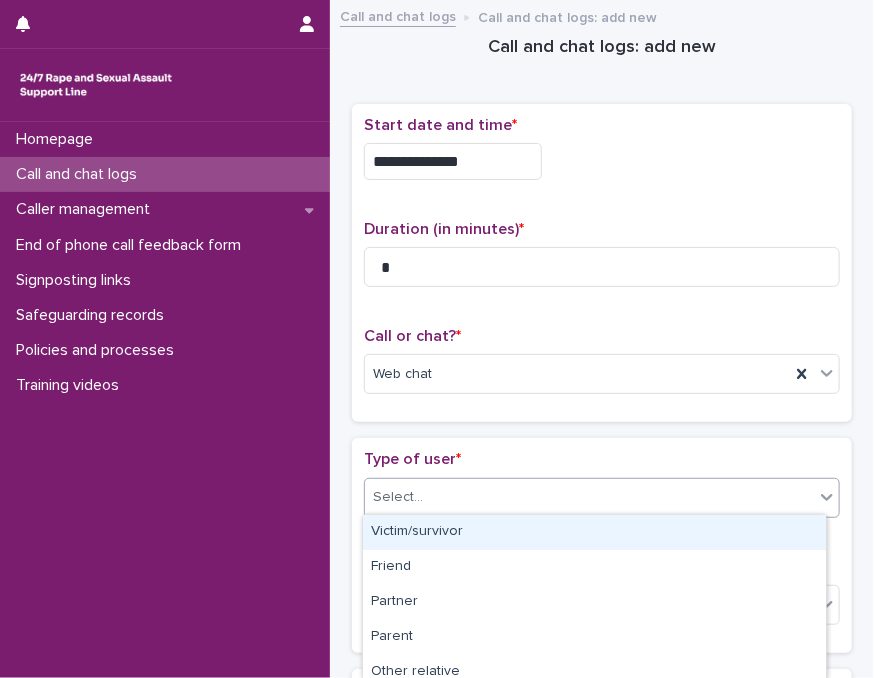 click on "Select..." at bounding box center (589, 497) 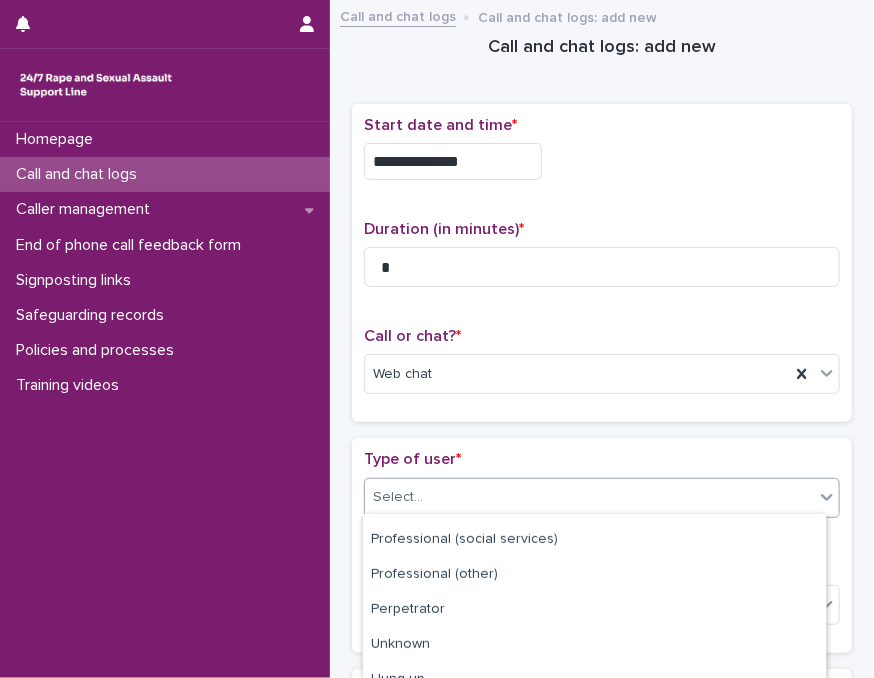 scroll, scrollTop: 348, scrollLeft: 0, axis: vertical 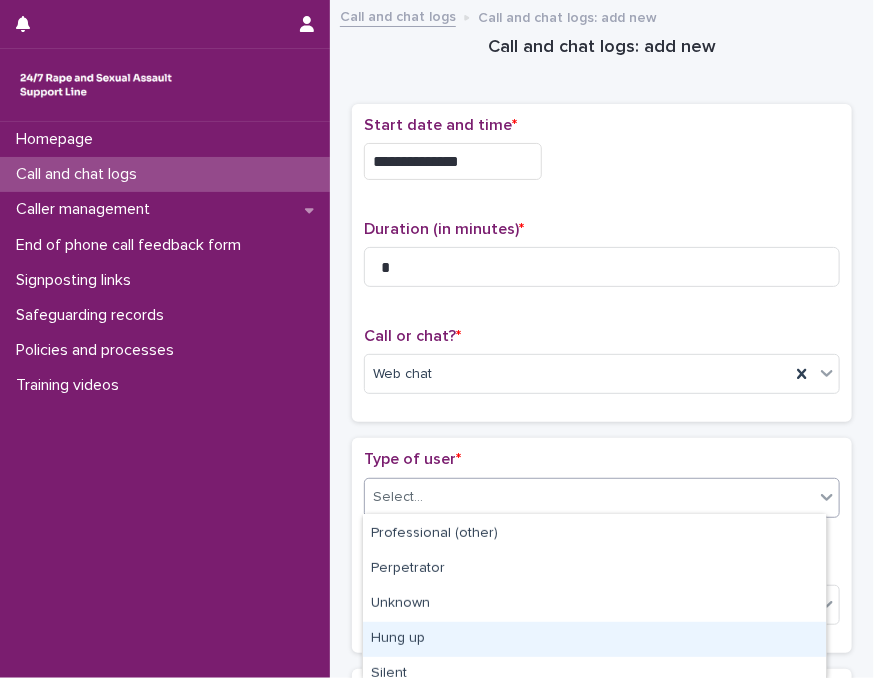 click on "Hung up" at bounding box center (594, 639) 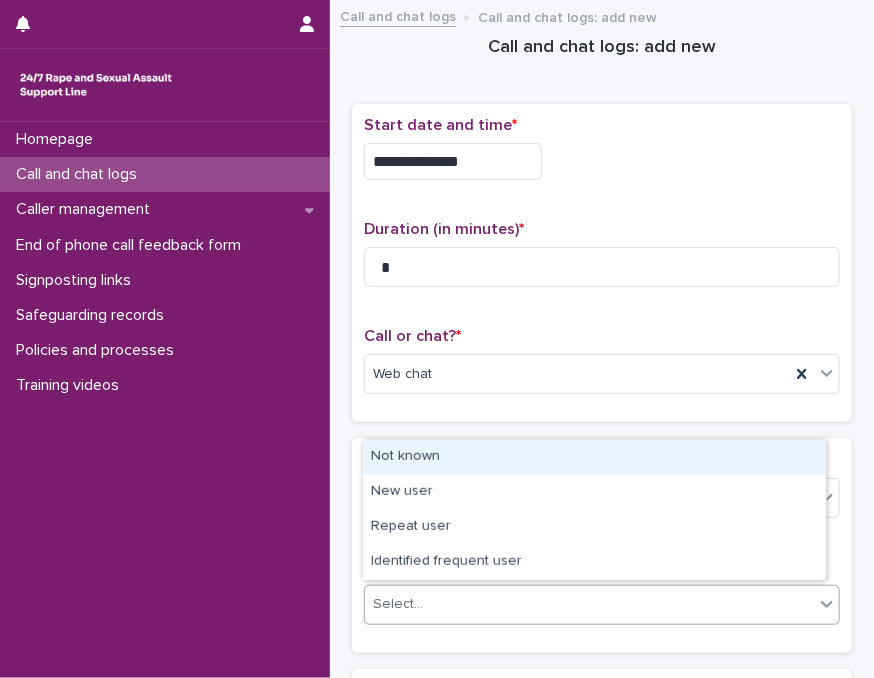 click on "Select..." at bounding box center (589, 604) 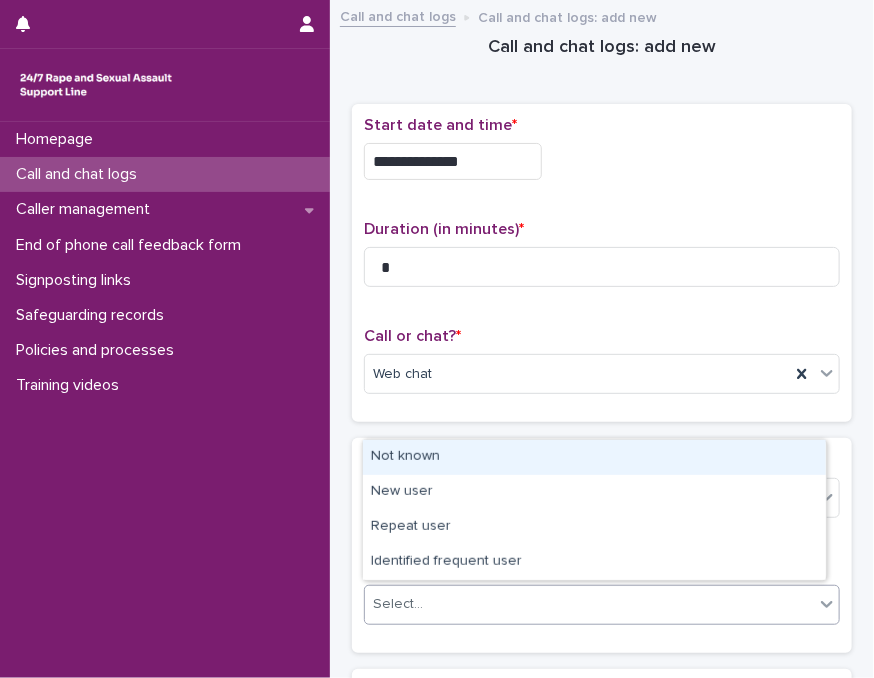 click on "Not known" at bounding box center [594, 457] 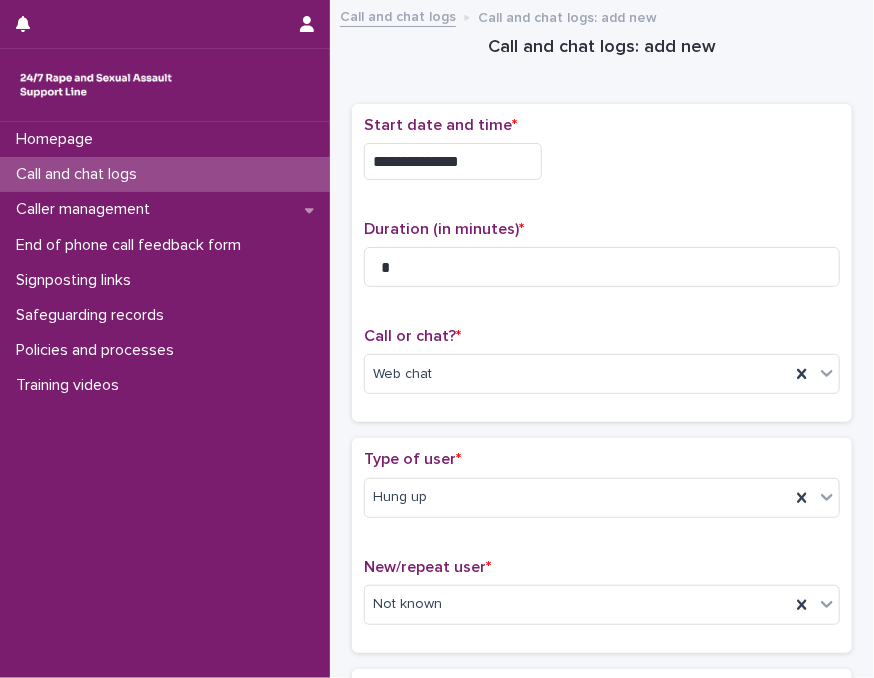 click on "Type of user *" at bounding box center (602, 459) 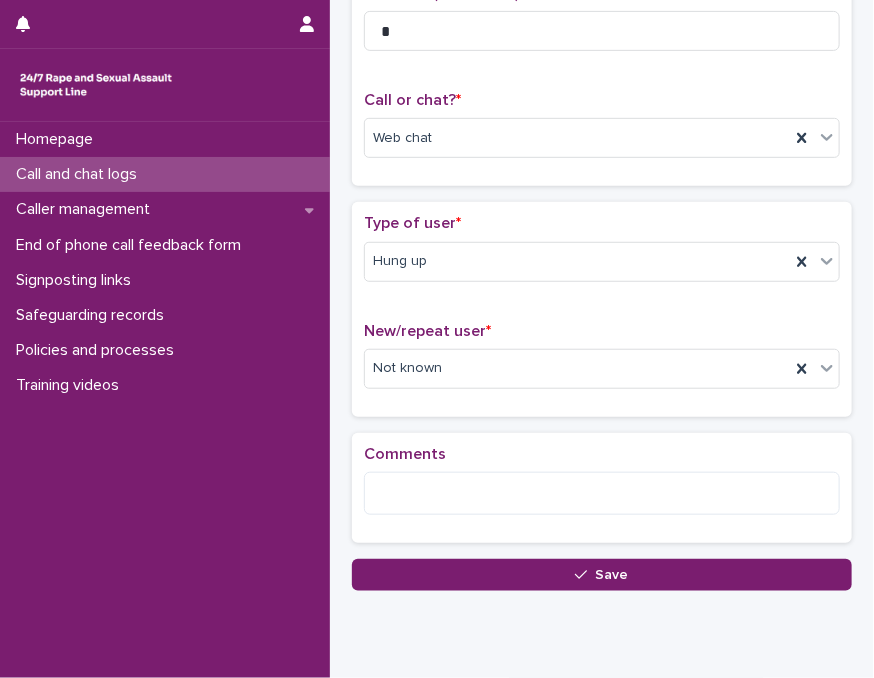 scroll, scrollTop: 300, scrollLeft: 0, axis: vertical 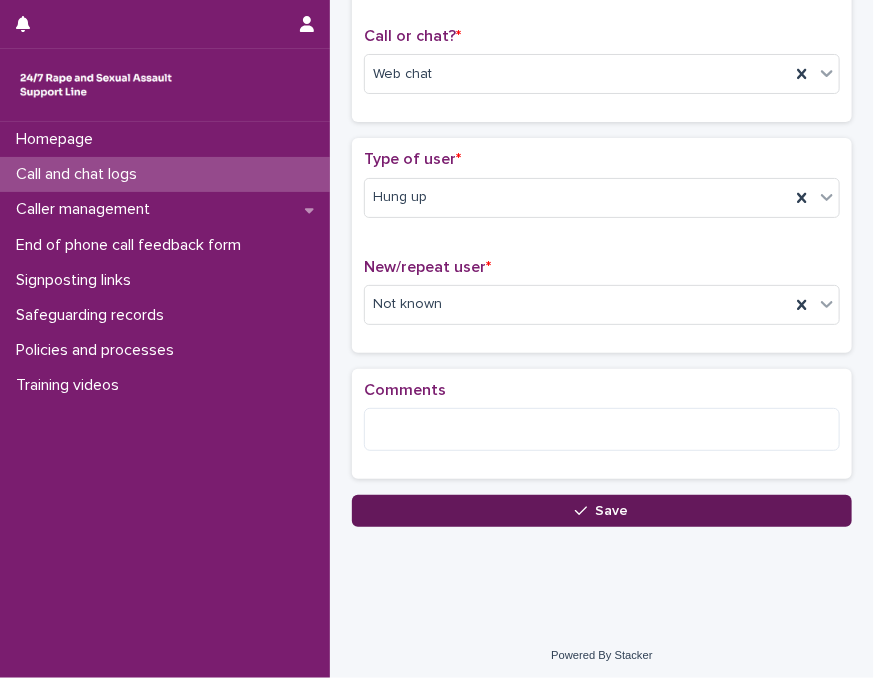 click on "Save" at bounding box center [602, 511] 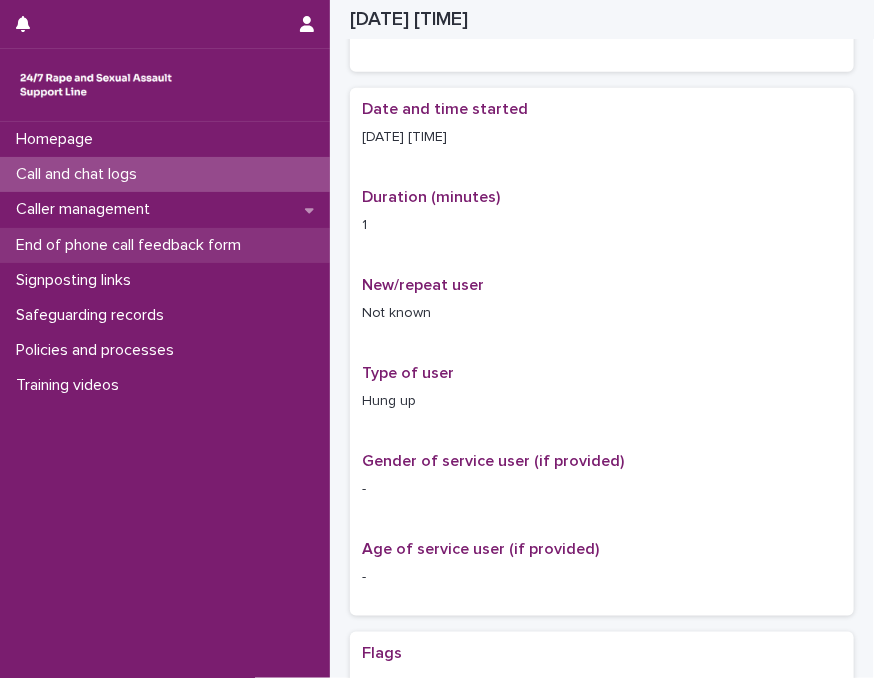scroll, scrollTop: 323, scrollLeft: 0, axis: vertical 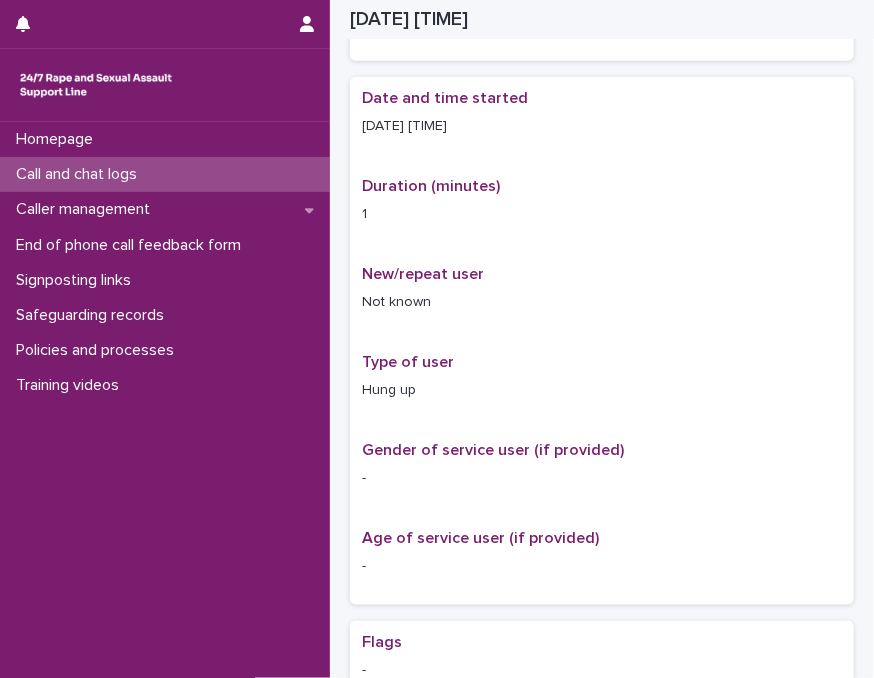 click on "Call and chat logs" at bounding box center (165, 174) 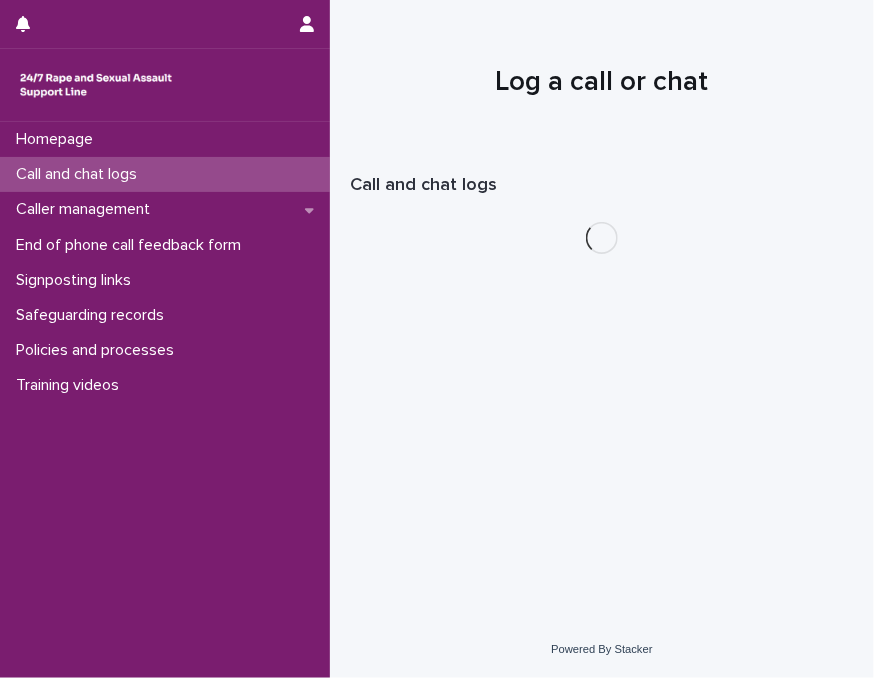 scroll, scrollTop: 0, scrollLeft: 0, axis: both 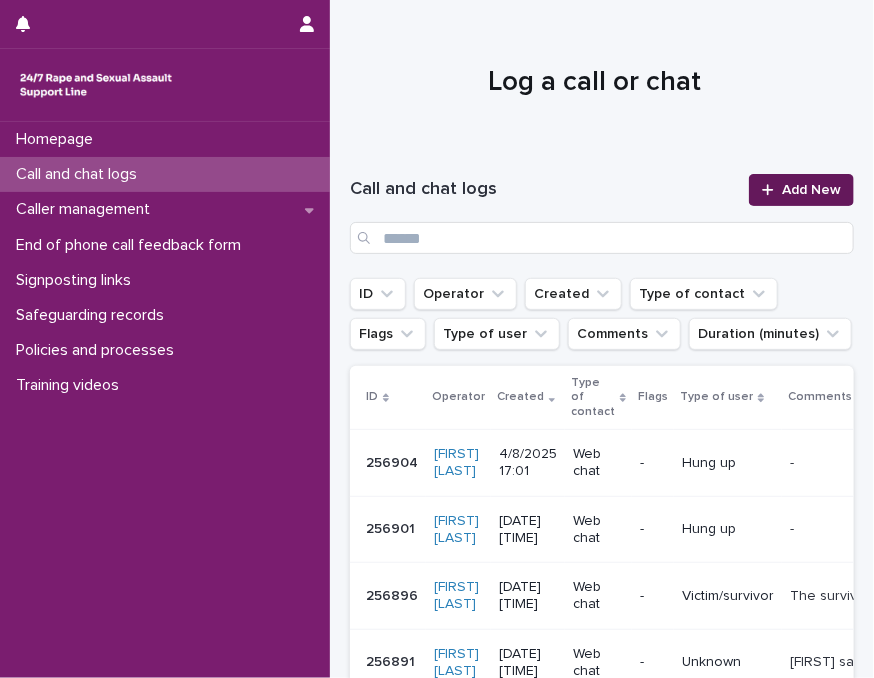click on "Add New" at bounding box center [811, 190] 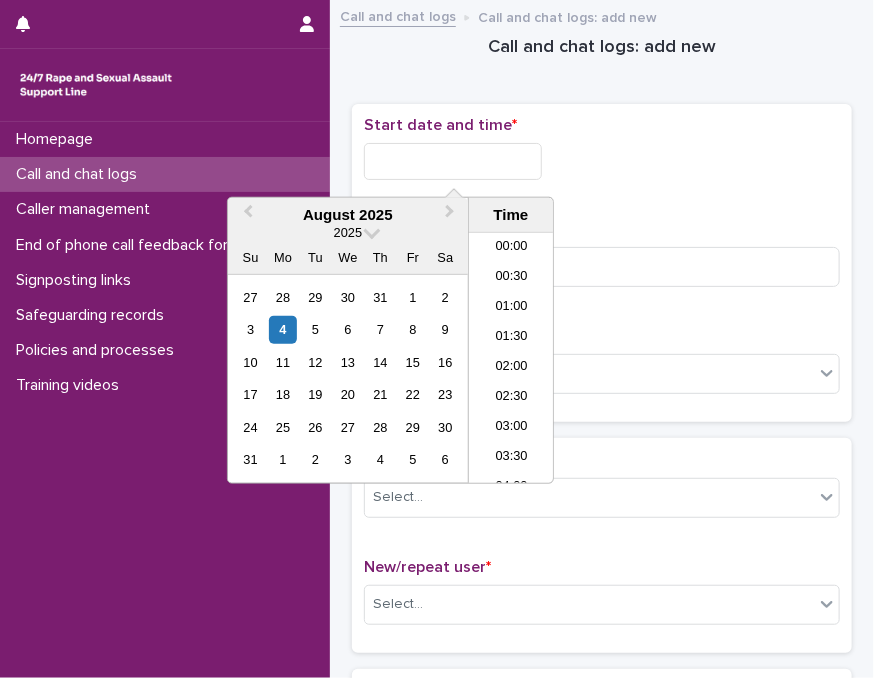 click at bounding box center [453, 161] 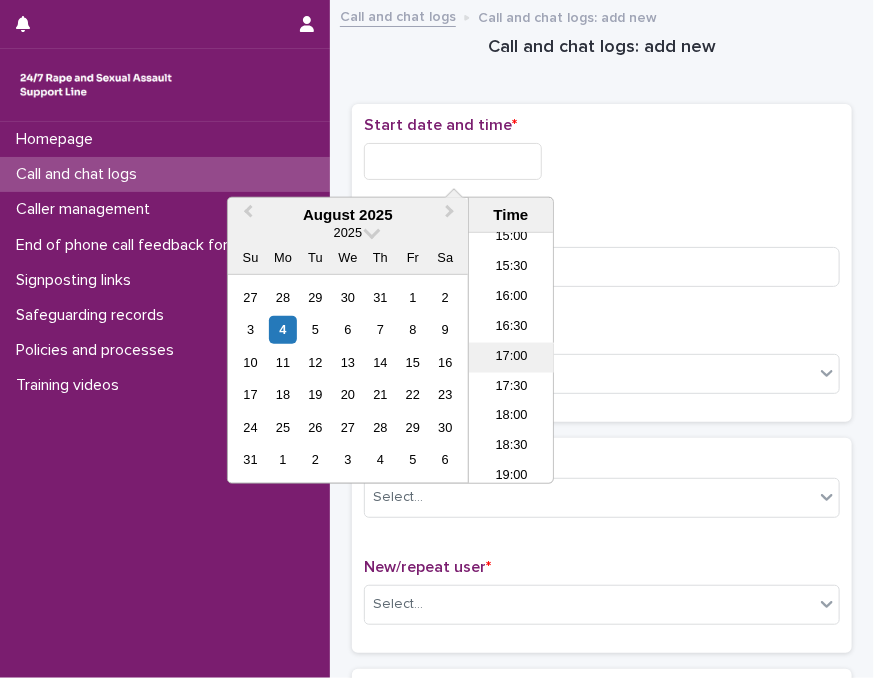 click on "17:00" at bounding box center (511, 358) 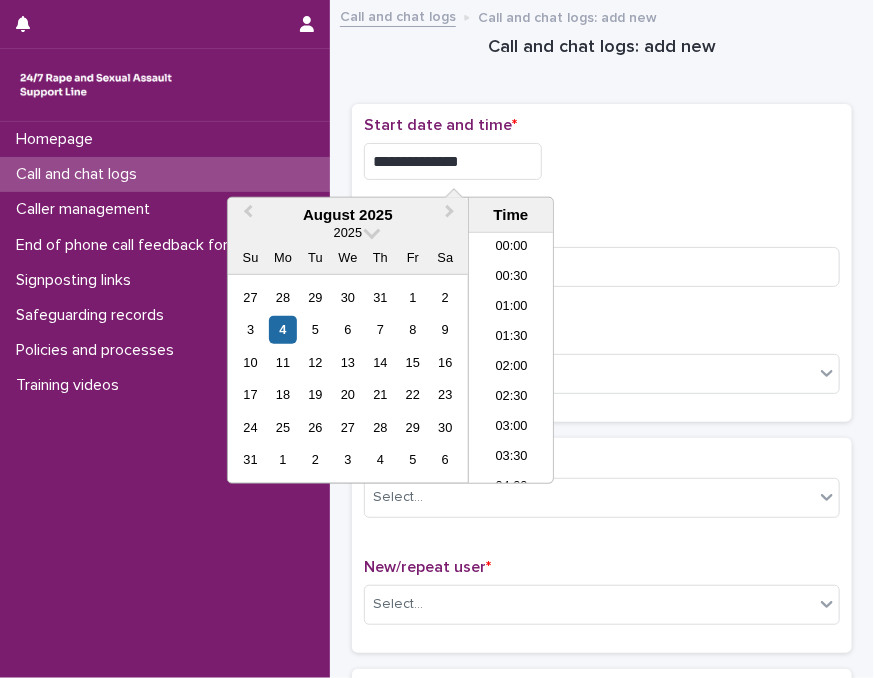 click on "**********" at bounding box center [453, 161] 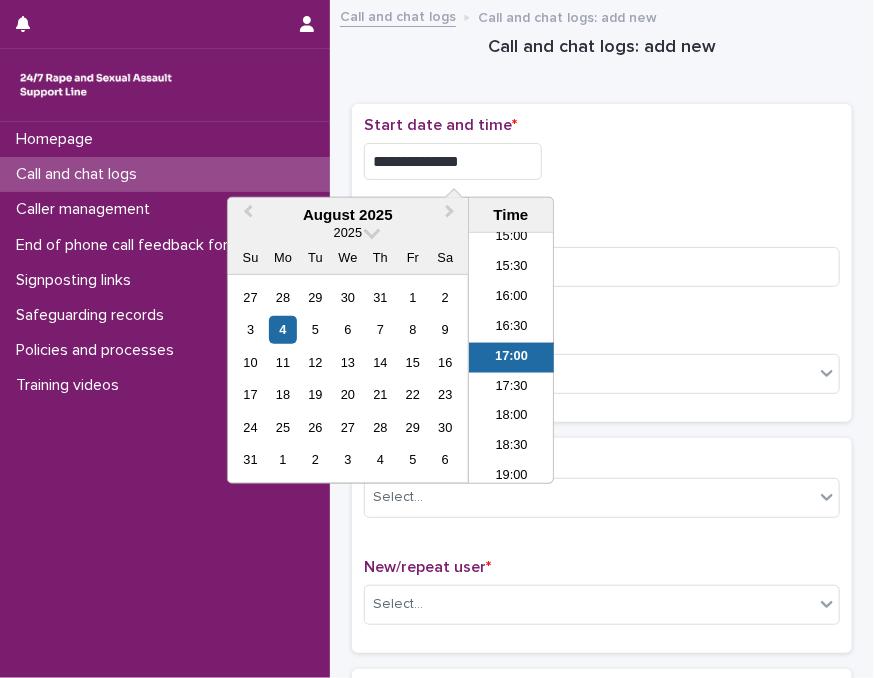 click on "**********" at bounding box center (453, 161) 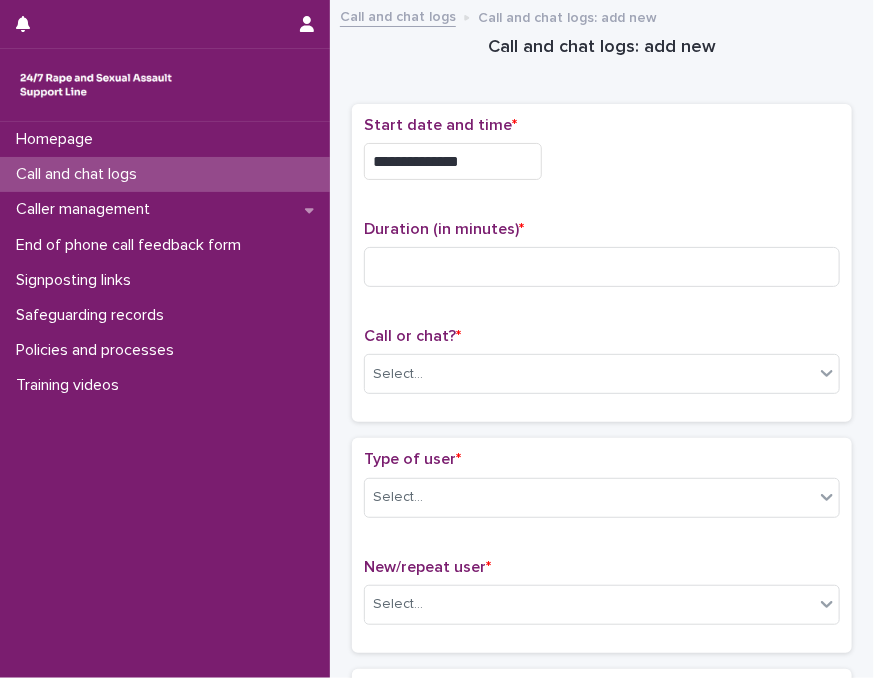 click on "**********" at bounding box center (602, 161) 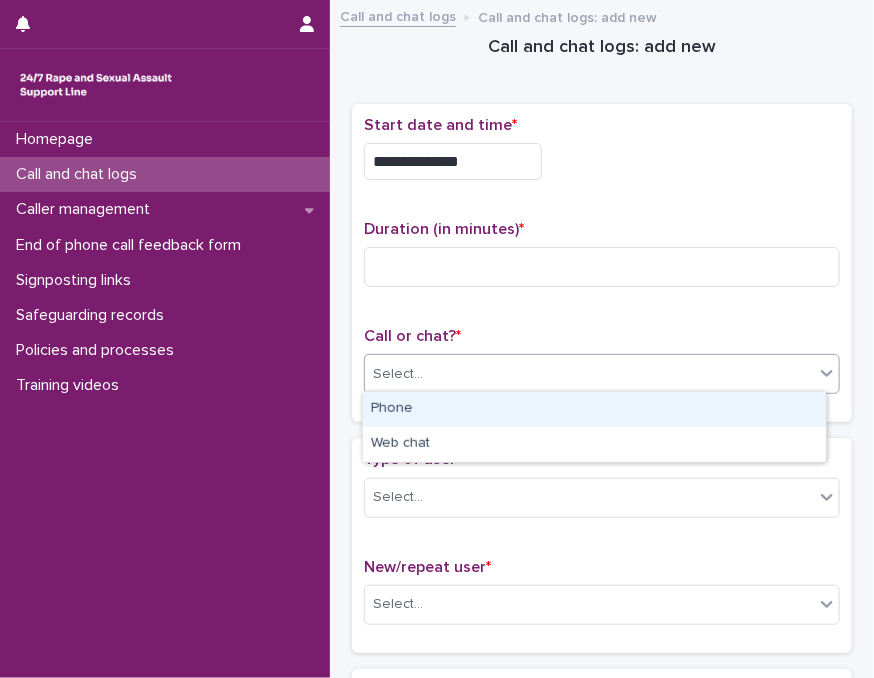 click on "**********" at bounding box center (437, 339) 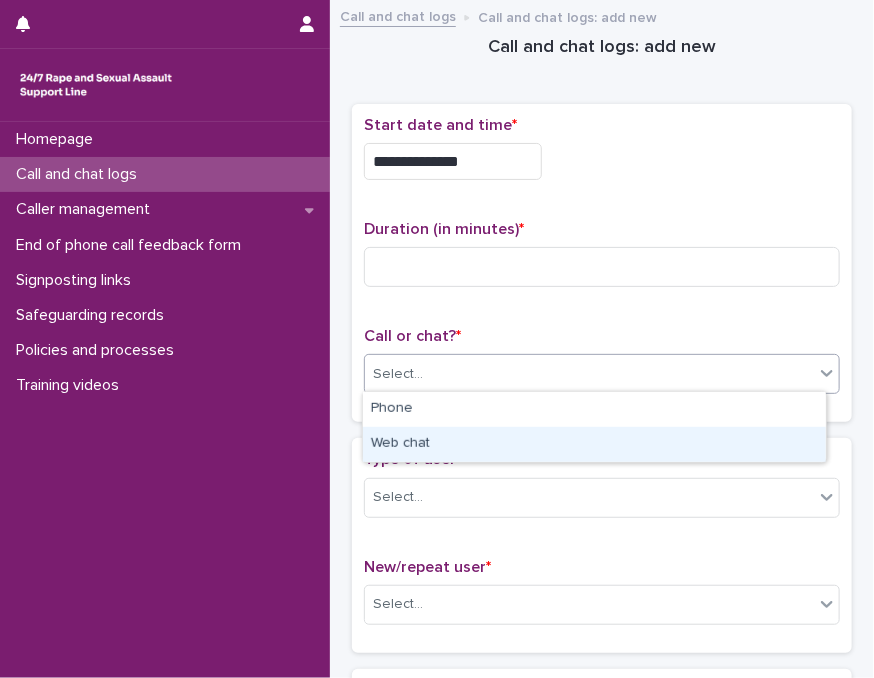 click on "Web chat" at bounding box center [594, 444] 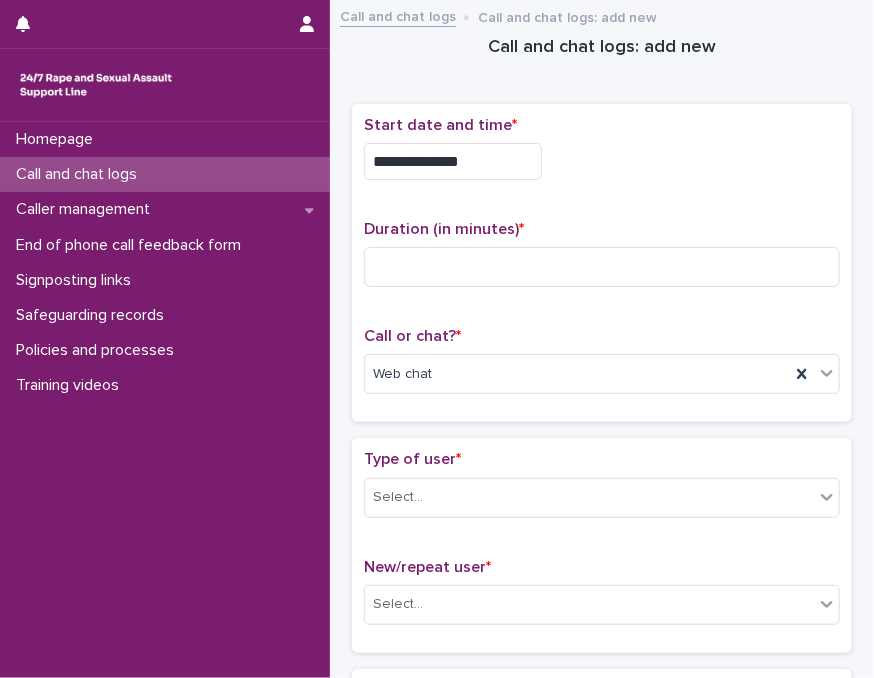 drag, startPoint x: 526, startPoint y: 183, endPoint x: 476, endPoint y: 161, distance: 54.626 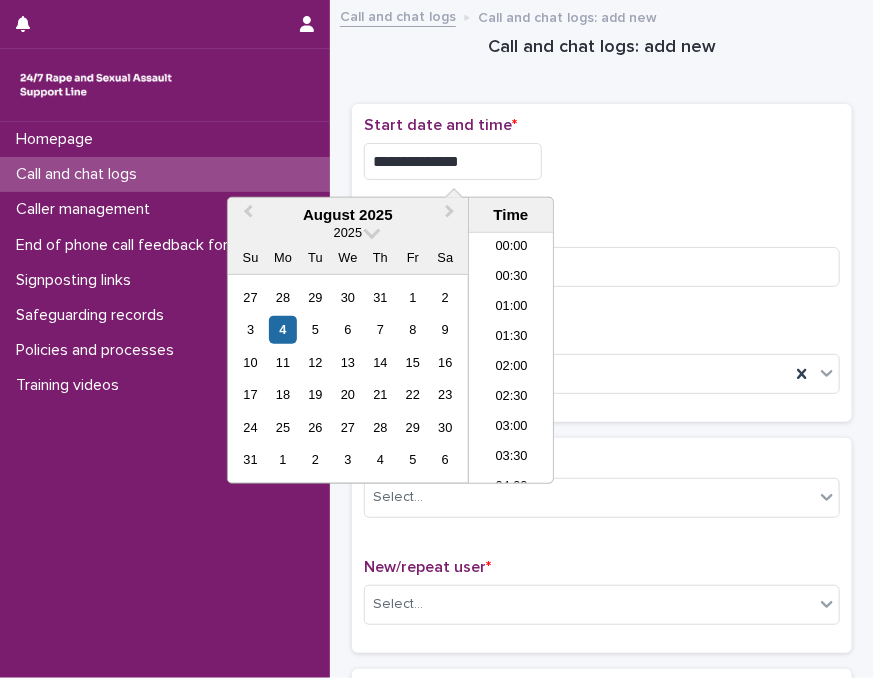 click on "**********" at bounding box center (453, 161) 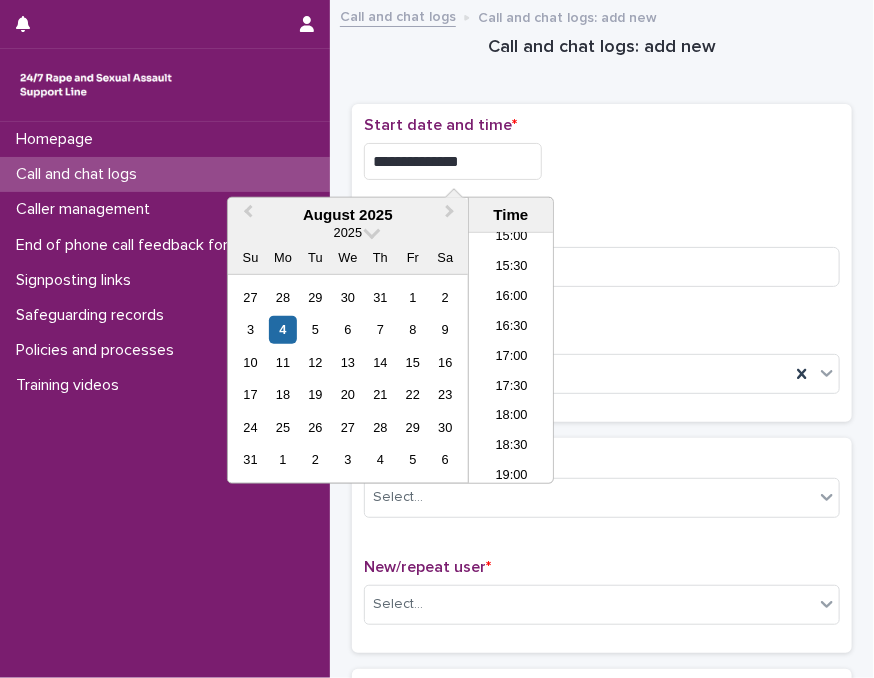 click on "**********" at bounding box center (453, 161) 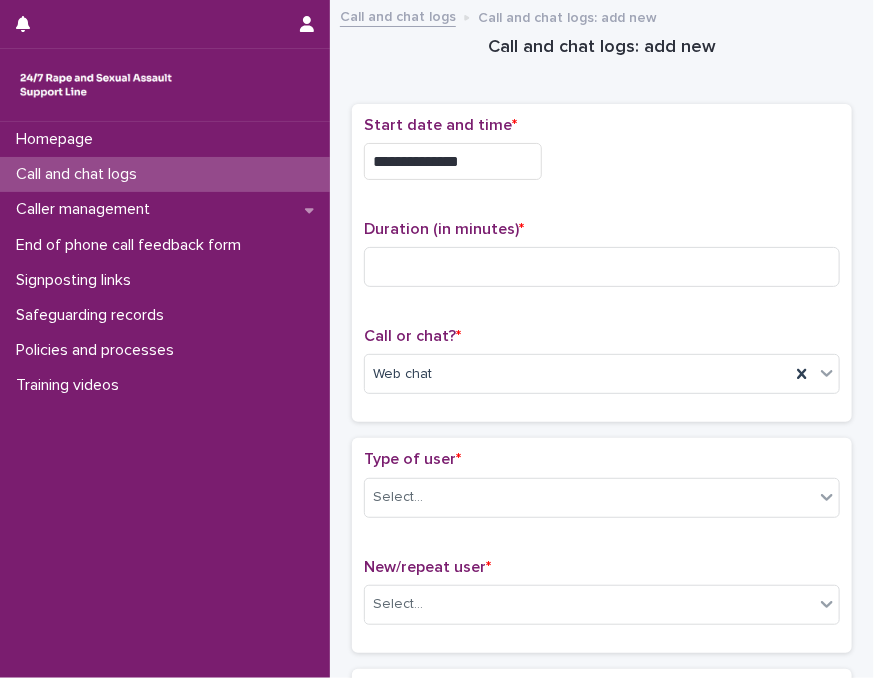 click on "**********" at bounding box center [602, 161] 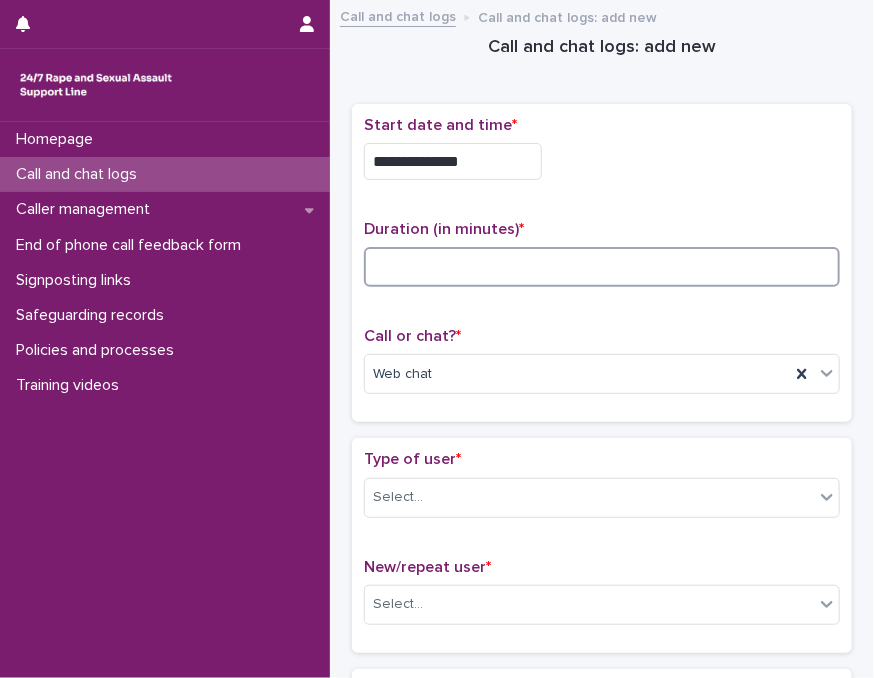 click at bounding box center [602, 267] 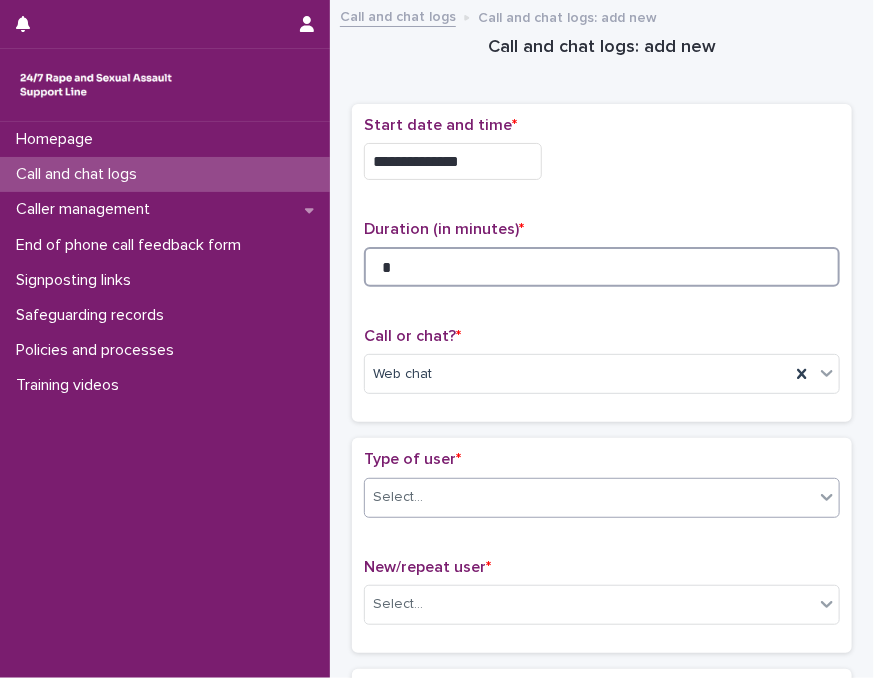 type on "*" 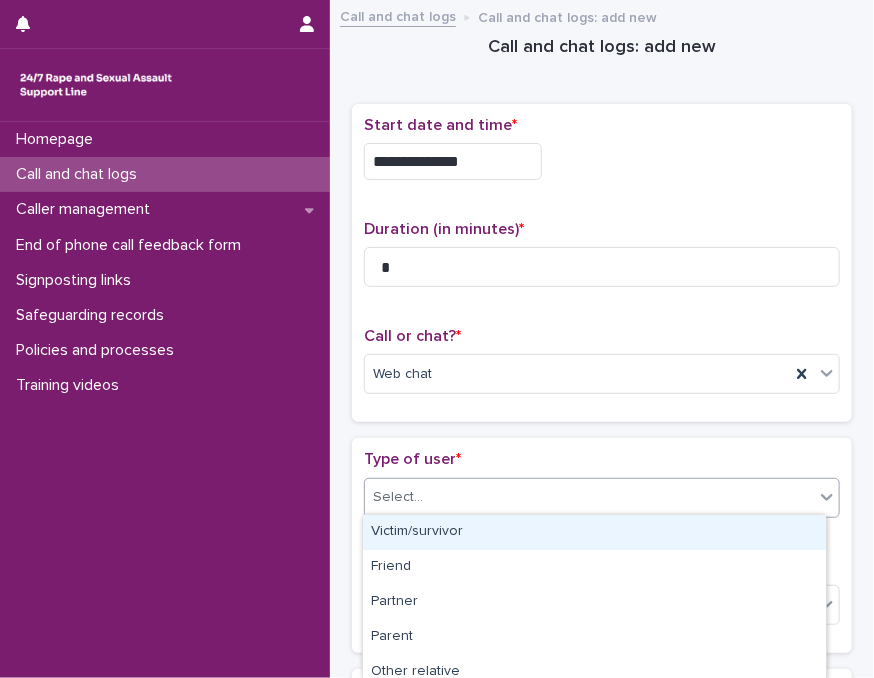 click on "Select..." at bounding box center (589, 497) 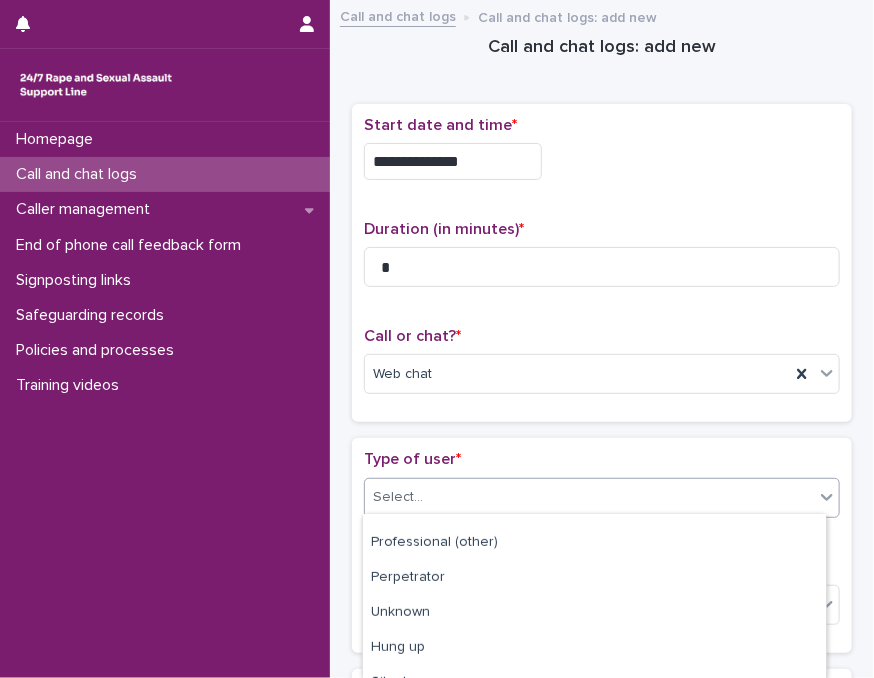 scroll, scrollTop: 352, scrollLeft: 0, axis: vertical 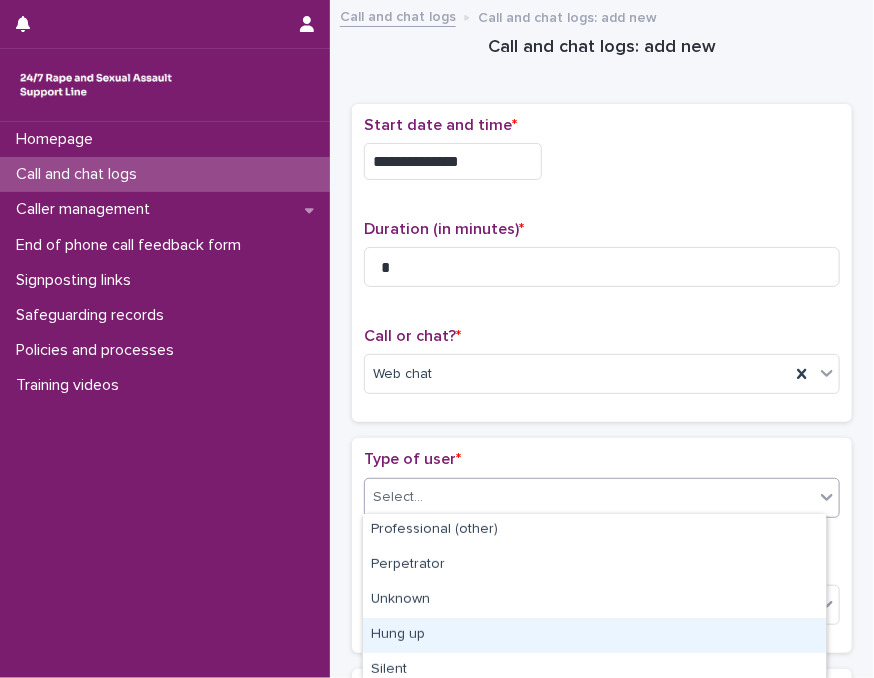 click on "Hung up" at bounding box center [594, 635] 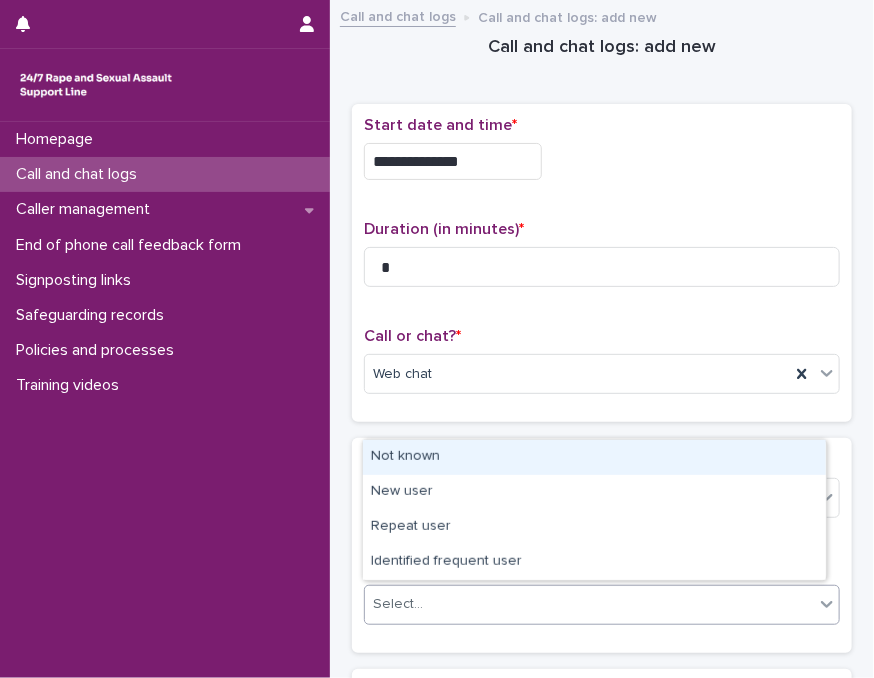 click on "Select..." at bounding box center (589, 604) 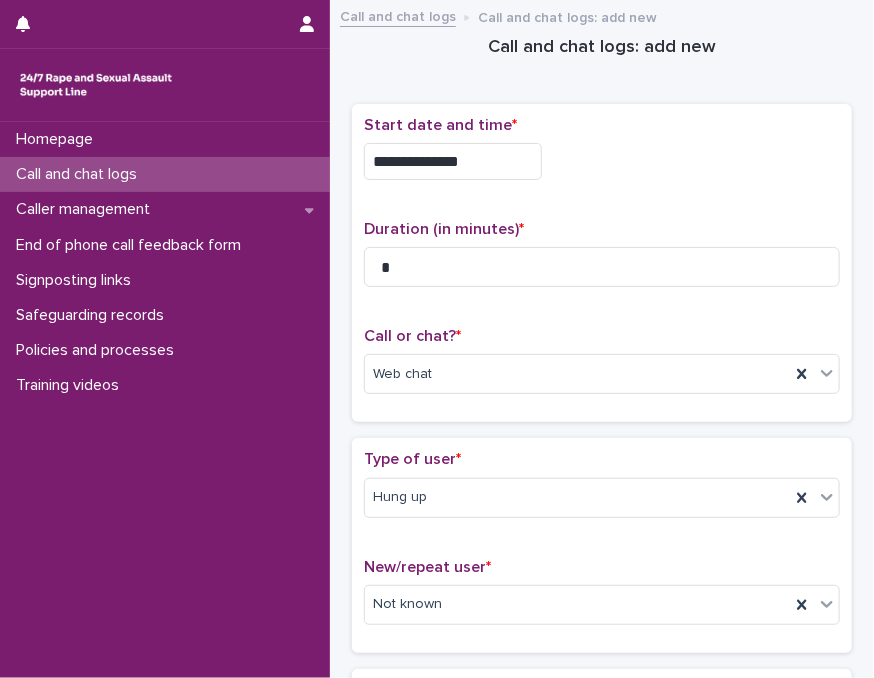 click on "Type of user *" at bounding box center [602, 459] 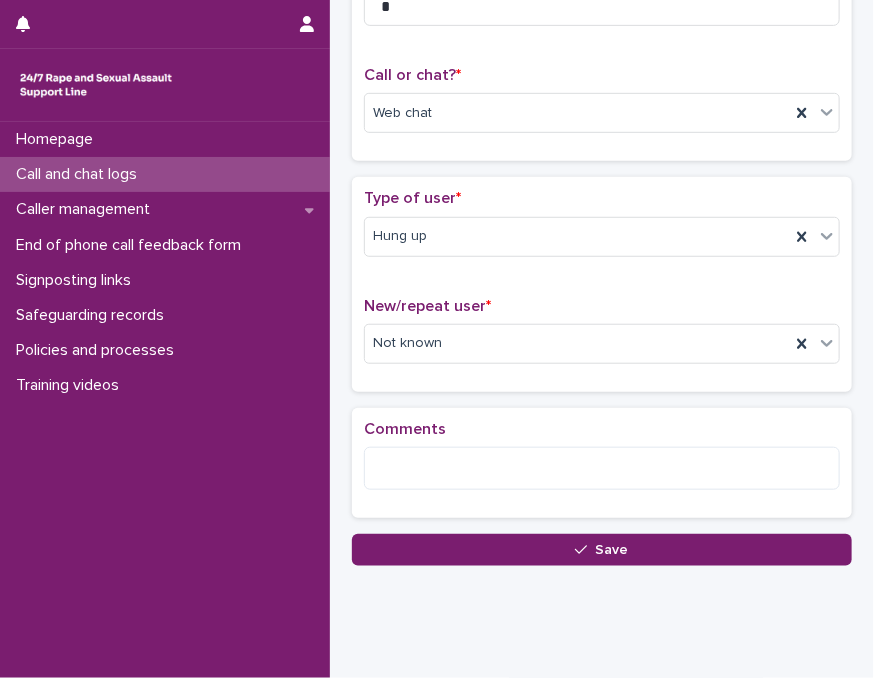 scroll, scrollTop: 300, scrollLeft: 0, axis: vertical 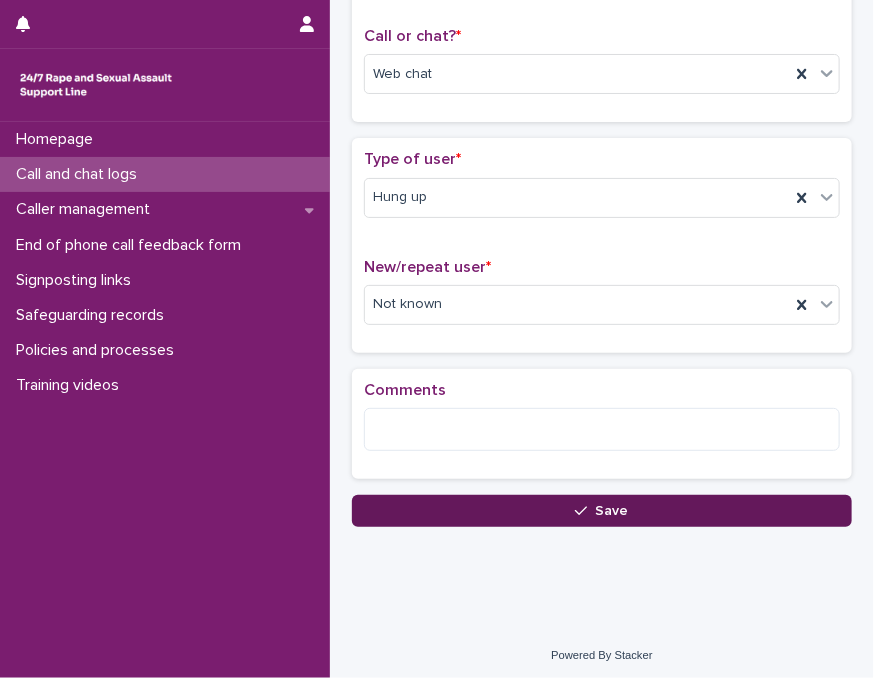 click on "Save" at bounding box center (602, 511) 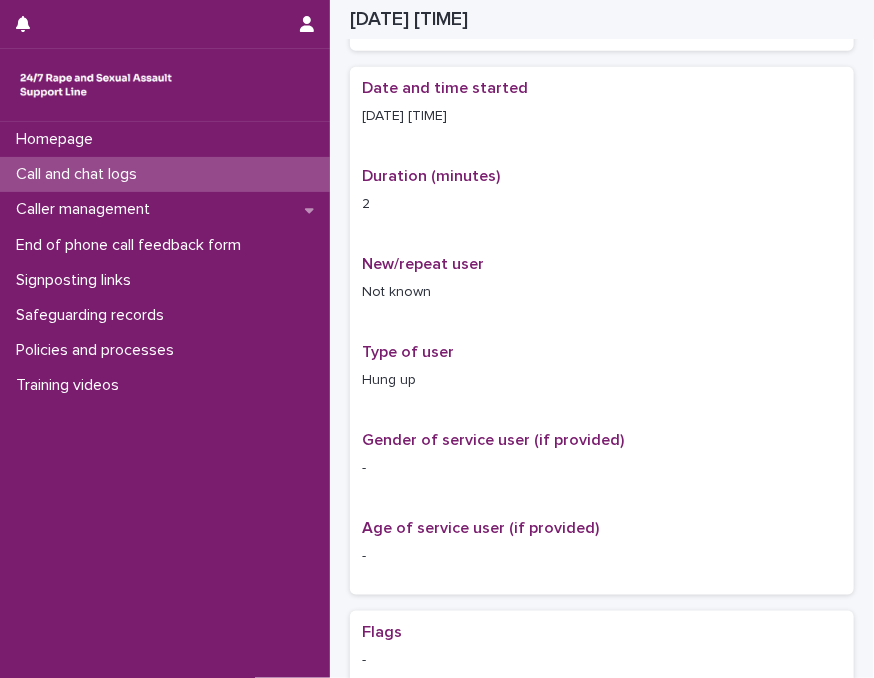 scroll, scrollTop: 323, scrollLeft: 0, axis: vertical 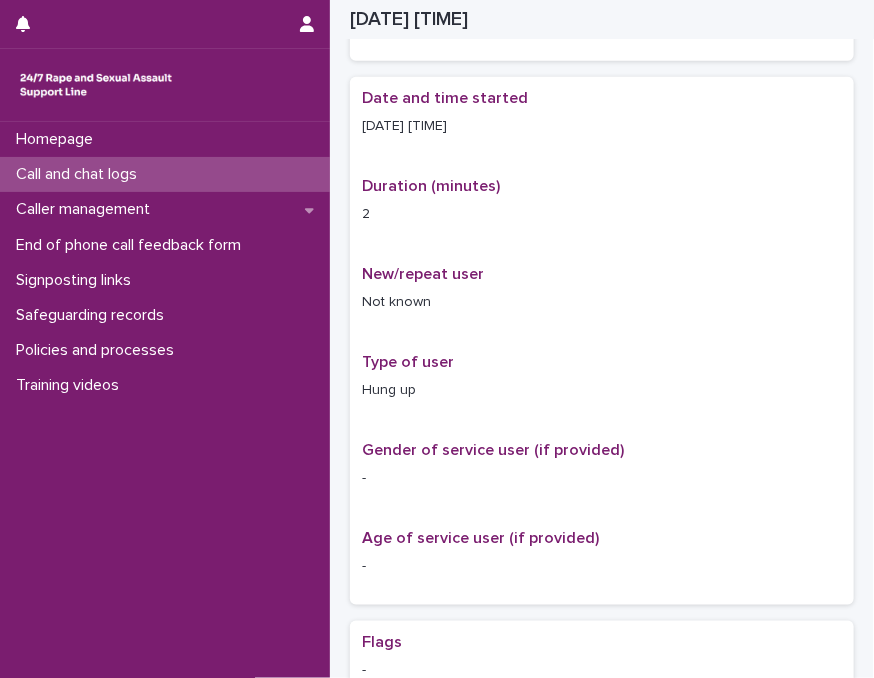 click on "Call and chat logs" at bounding box center [165, 174] 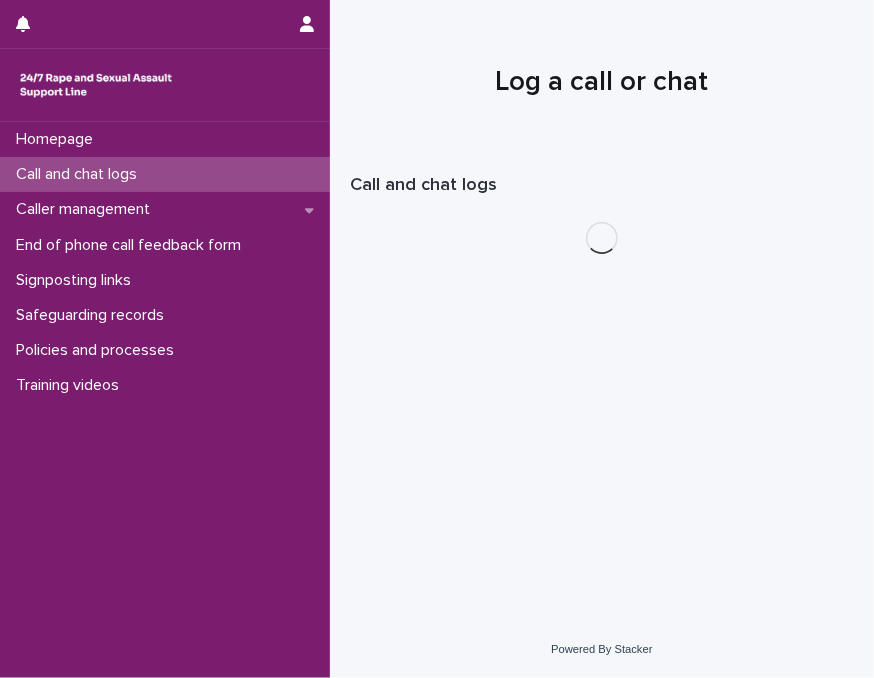 scroll, scrollTop: 0, scrollLeft: 0, axis: both 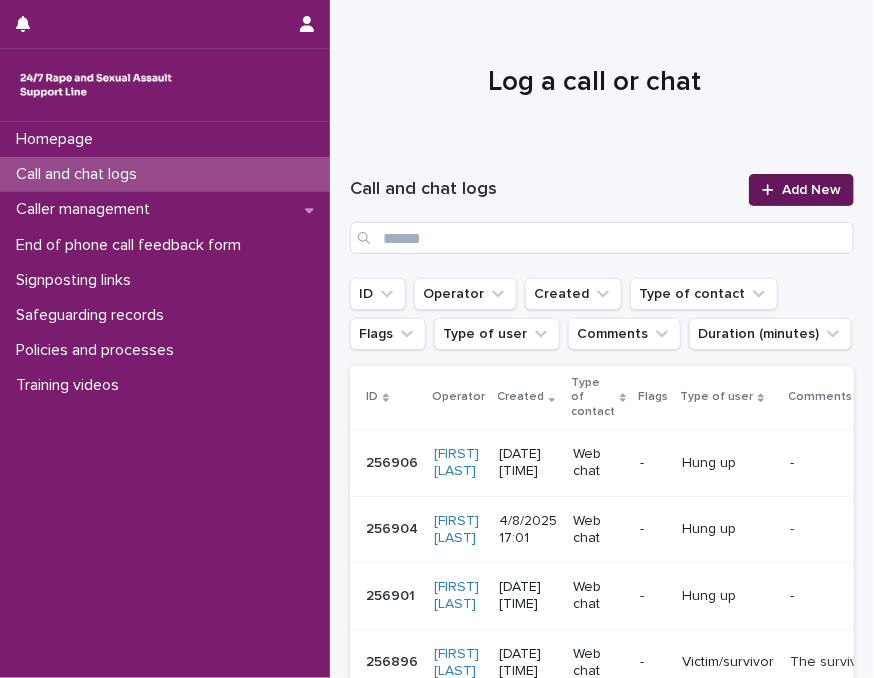 click on "Add New" at bounding box center [811, 190] 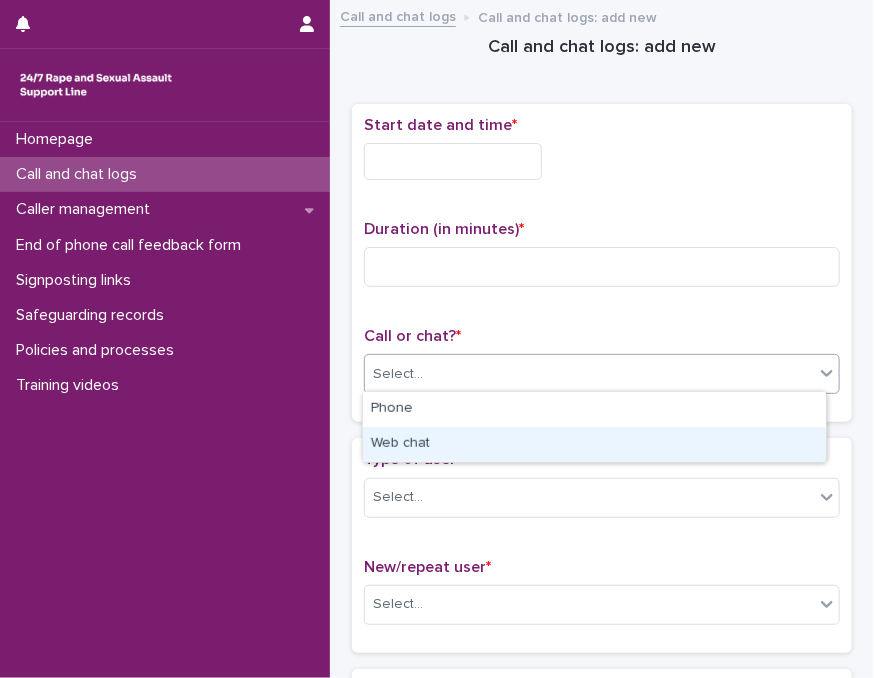 drag, startPoint x: 434, startPoint y: 370, endPoint x: 467, endPoint y: 463, distance: 98.681305 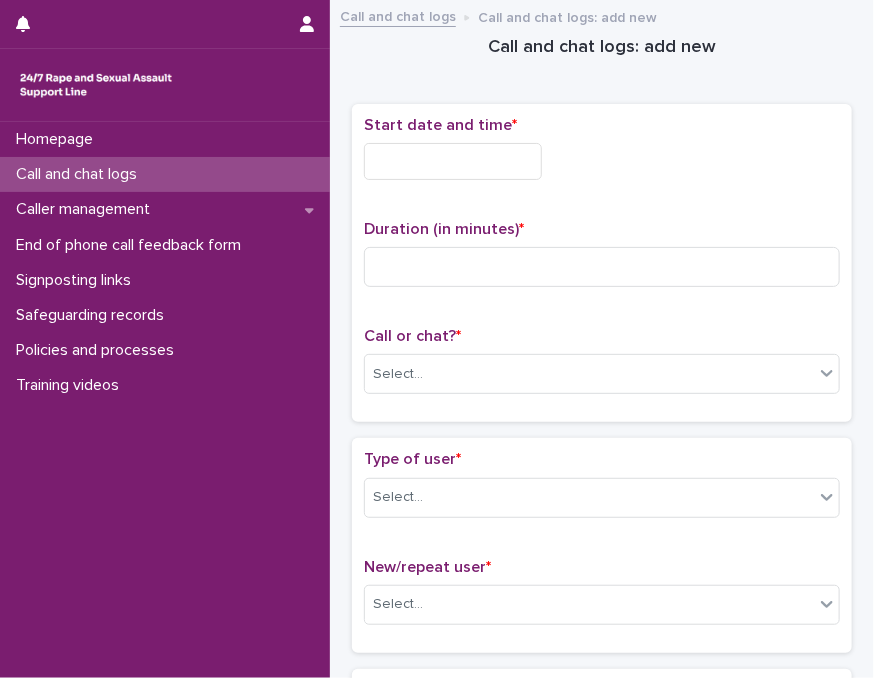 click on "Type of user *" at bounding box center [602, 459] 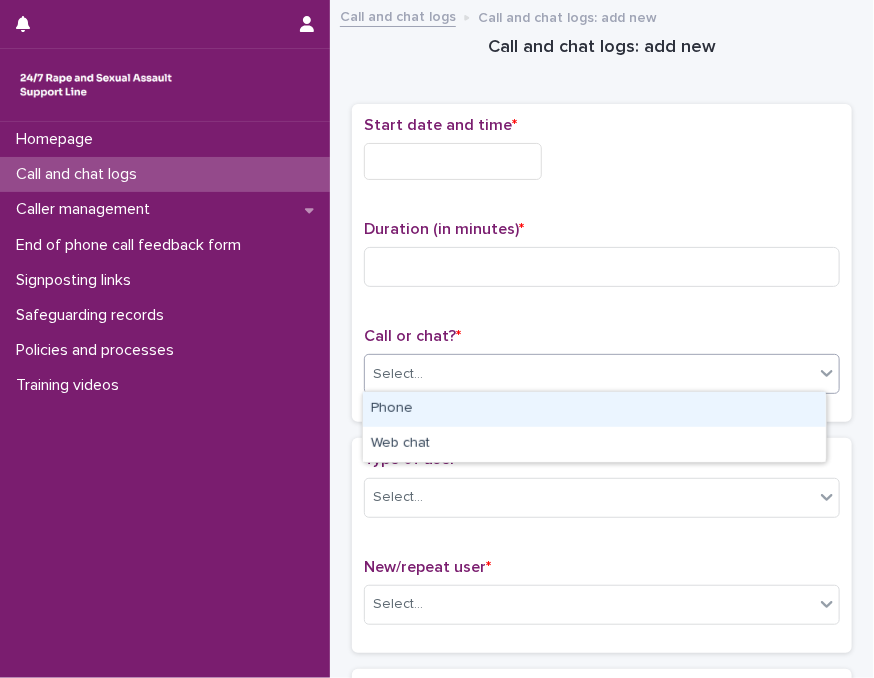 click on "Start date and time * Duration (in minutes) * Call or chat? *
Type of user * Select... New/repeat user * Select...
Country (if provided) * Select... Region (if provided) * Select...
Gender of victim/survivor (if provided) * Select... Age of victim/survivor (if provided) * Select... Select... Select... * Select... * Select..." at bounding box center [437, 339] 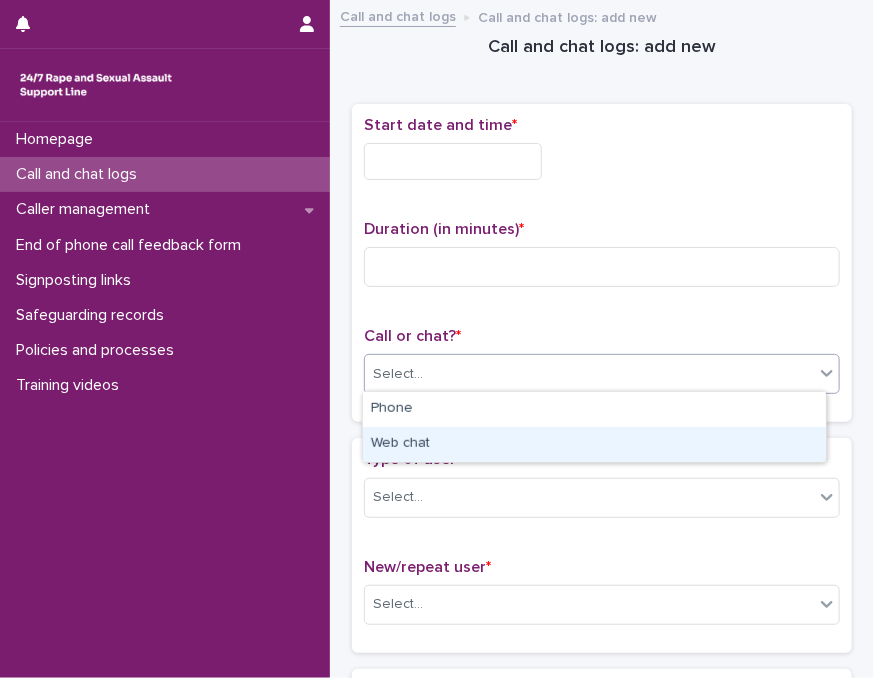 click on "Web chat" at bounding box center [594, 444] 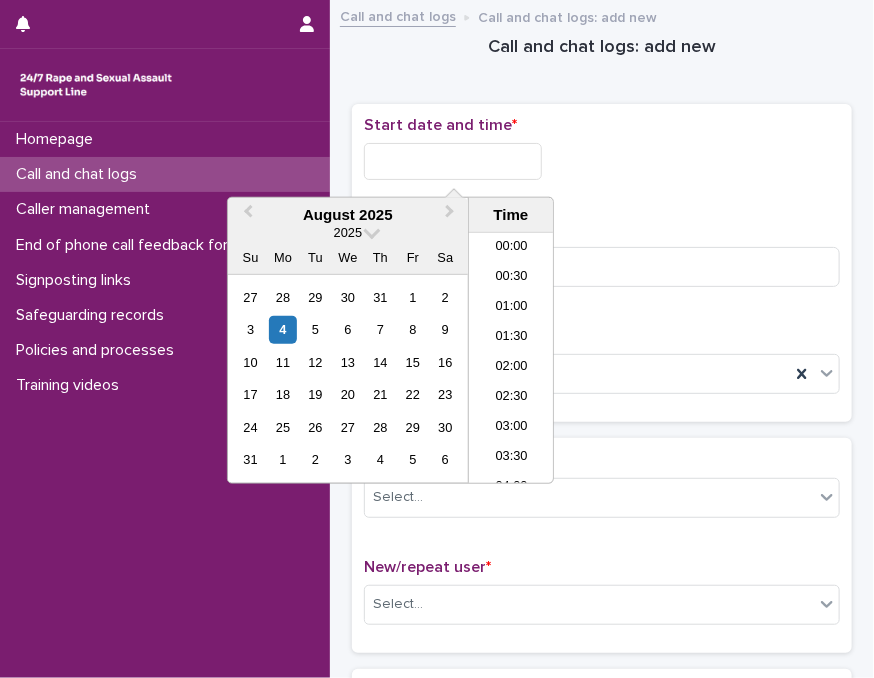click at bounding box center (453, 161) 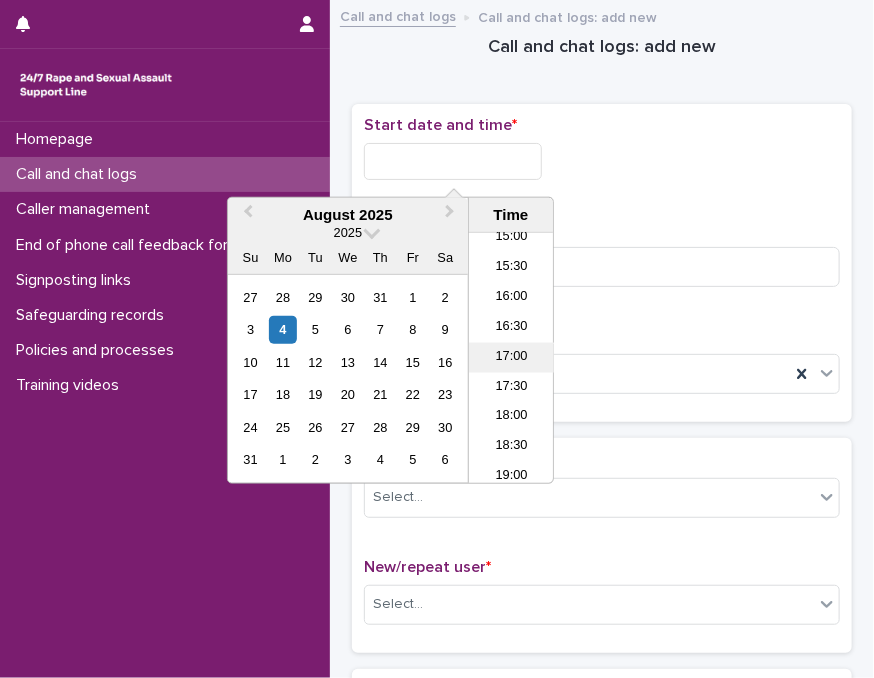 click on "17:00" at bounding box center [511, 358] 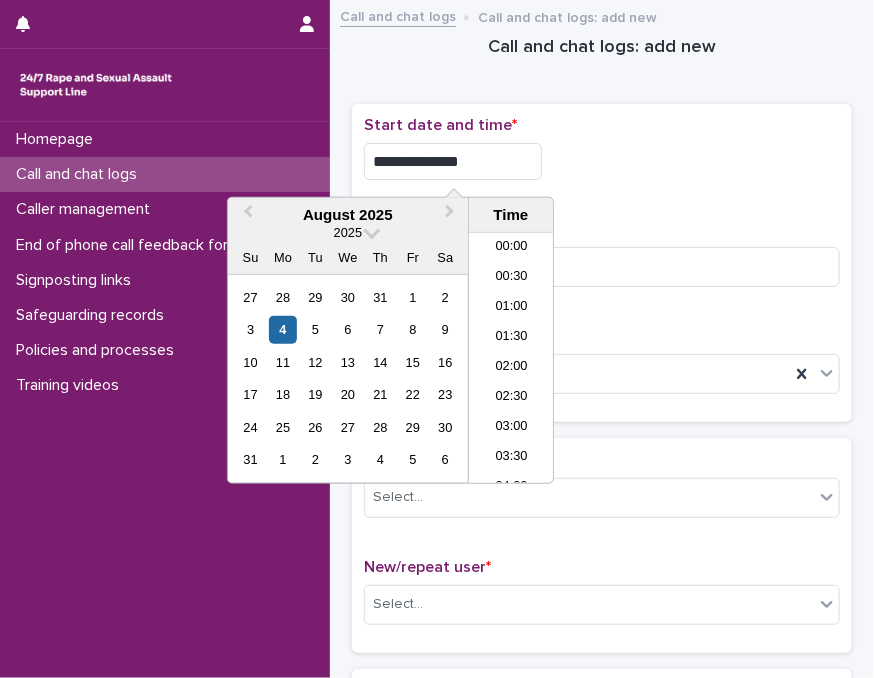 click on "**********" at bounding box center (453, 161) 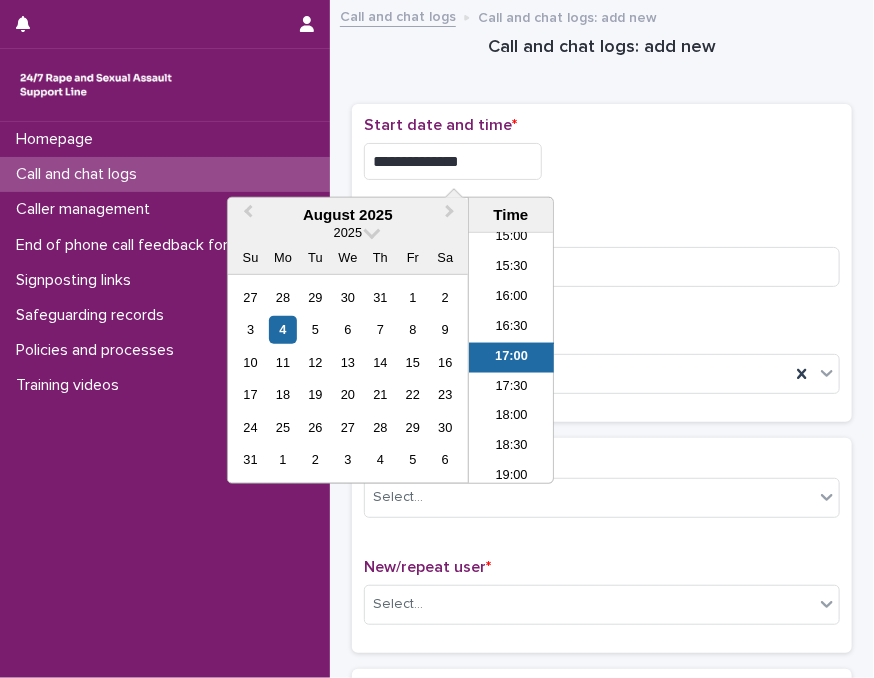 click on "**********" at bounding box center (453, 161) 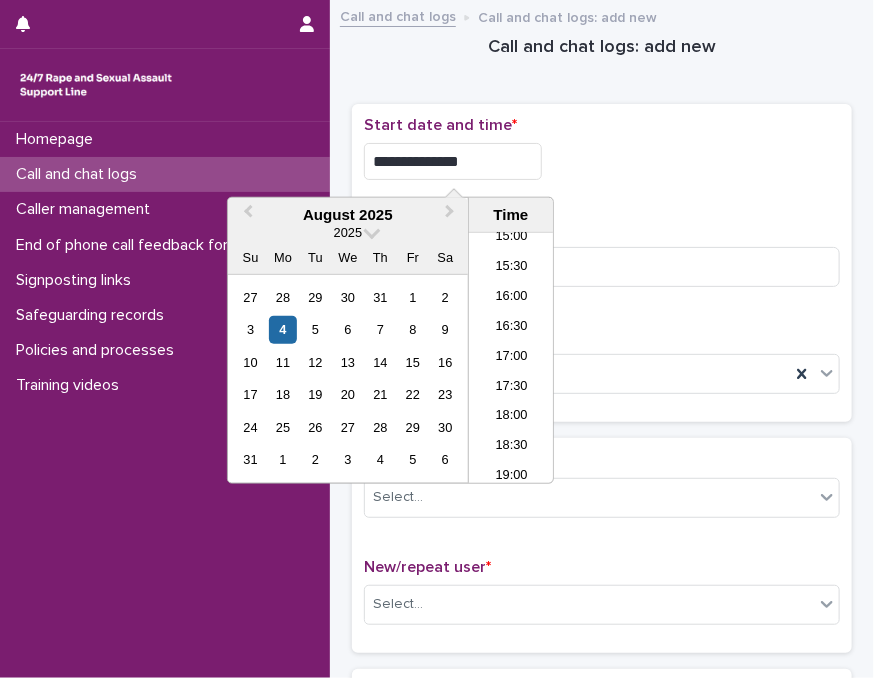 type on "**********" 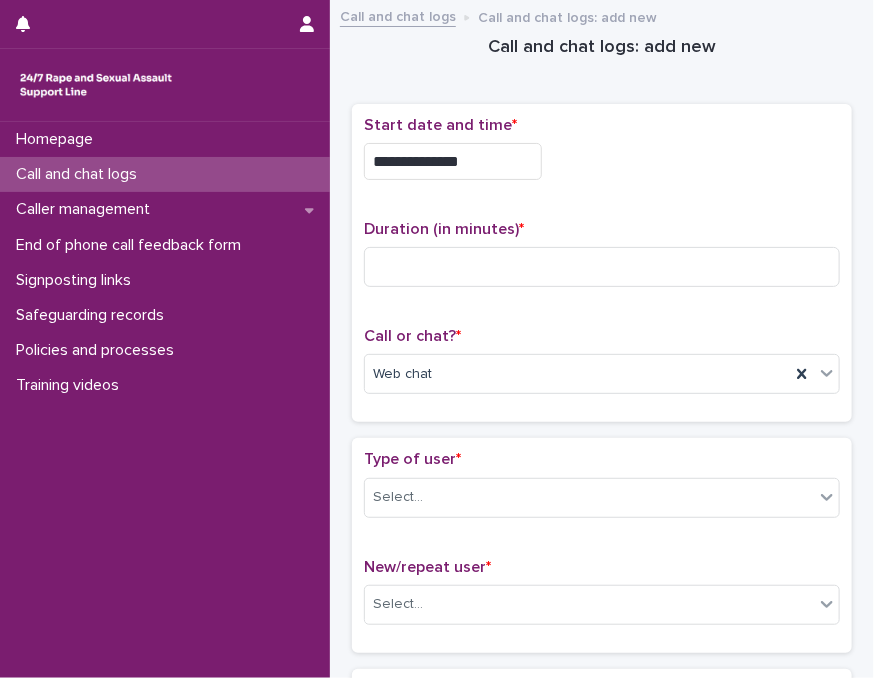 click on "**********" at bounding box center [602, 161] 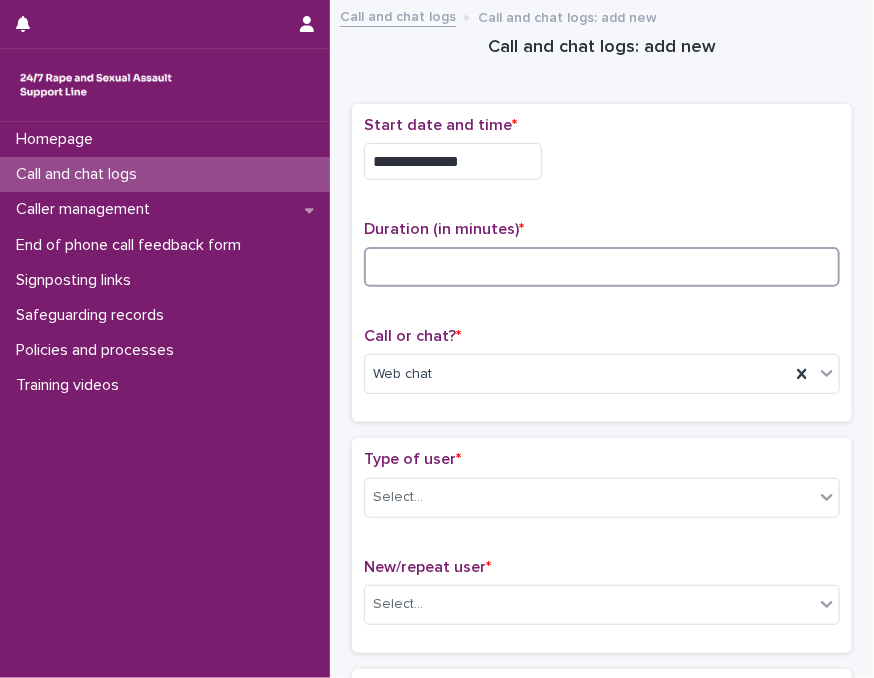 click at bounding box center [602, 267] 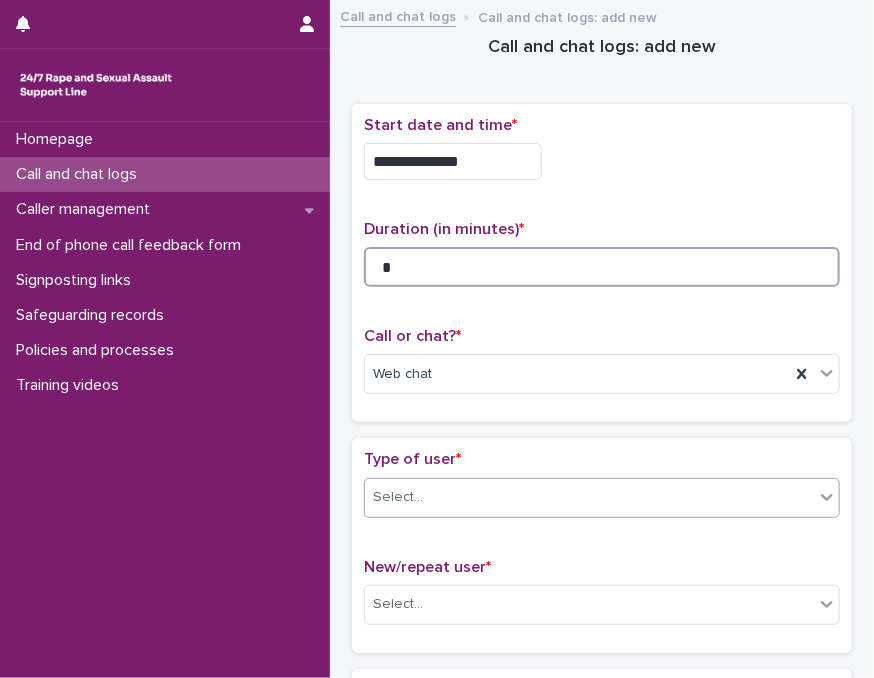 type on "*" 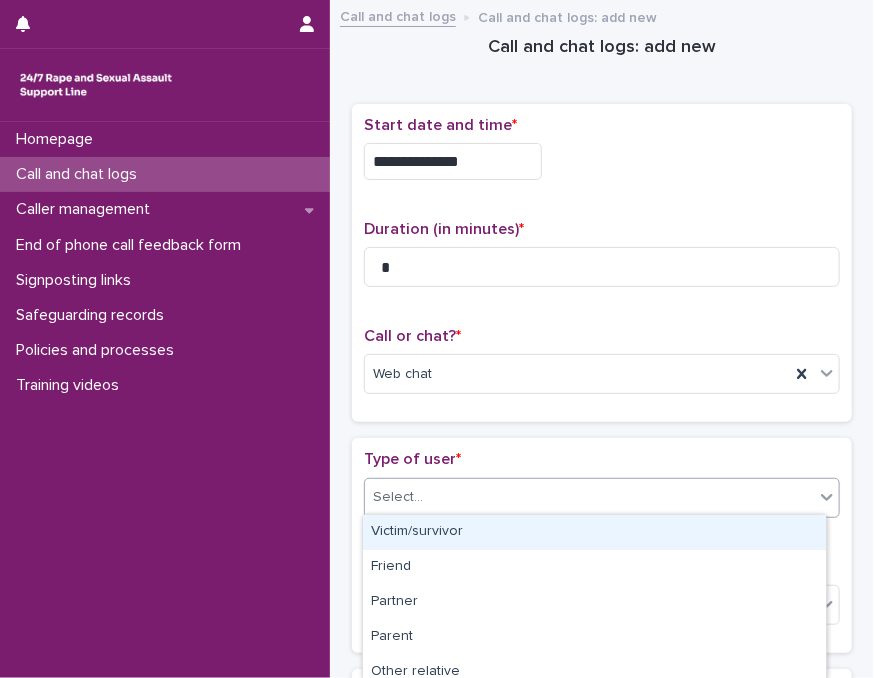 click on "Select..." at bounding box center [589, 497] 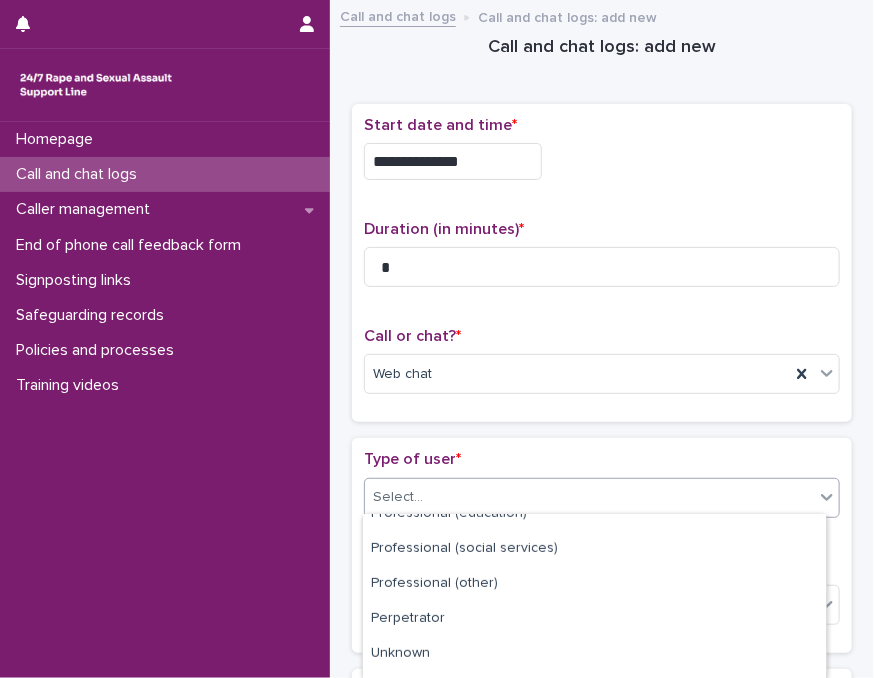 scroll, scrollTop: 360, scrollLeft: 0, axis: vertical 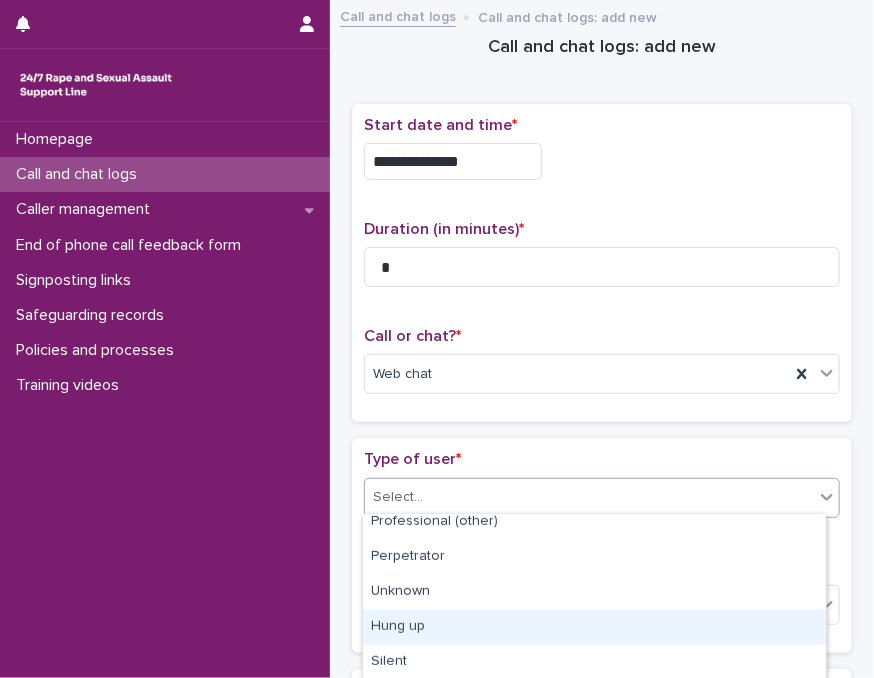 click on "Hung up" at bounding box center (594, 627) 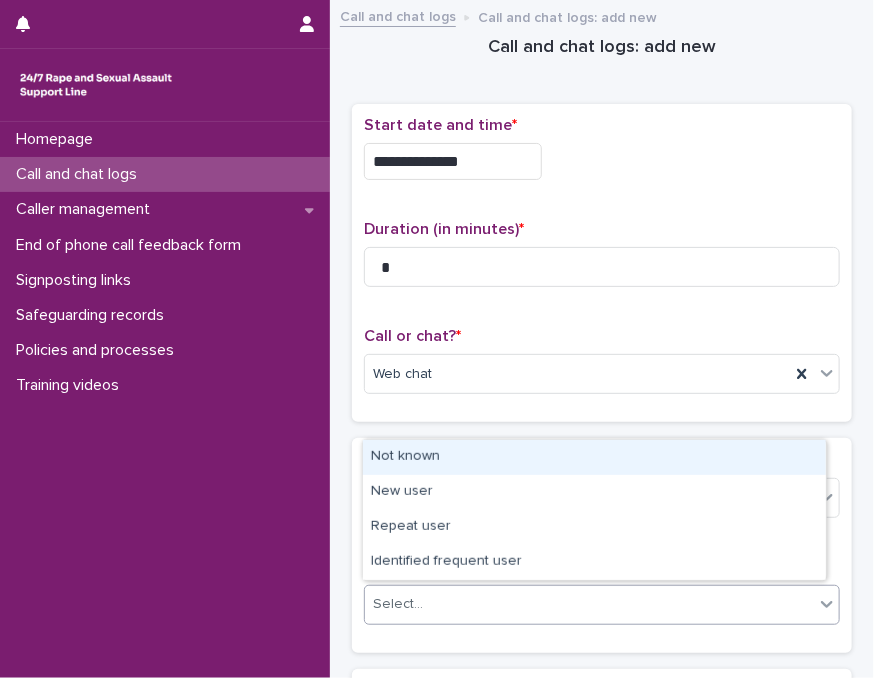 click on "Select..." at bounding box center [589, 604] 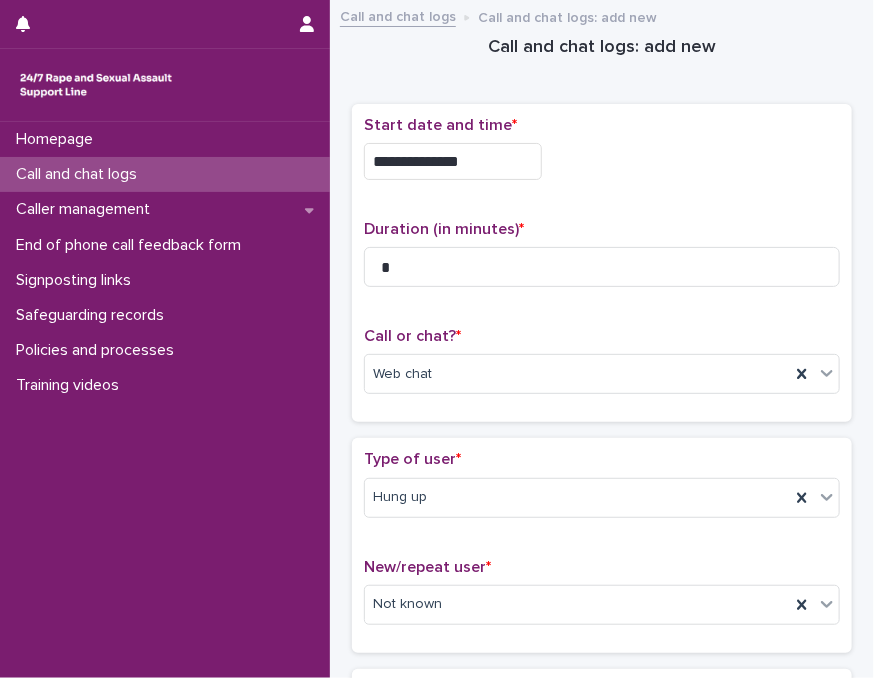 click on "Type of user * Hung up New/repeat user * Not known" at bounding box center (602, 545) 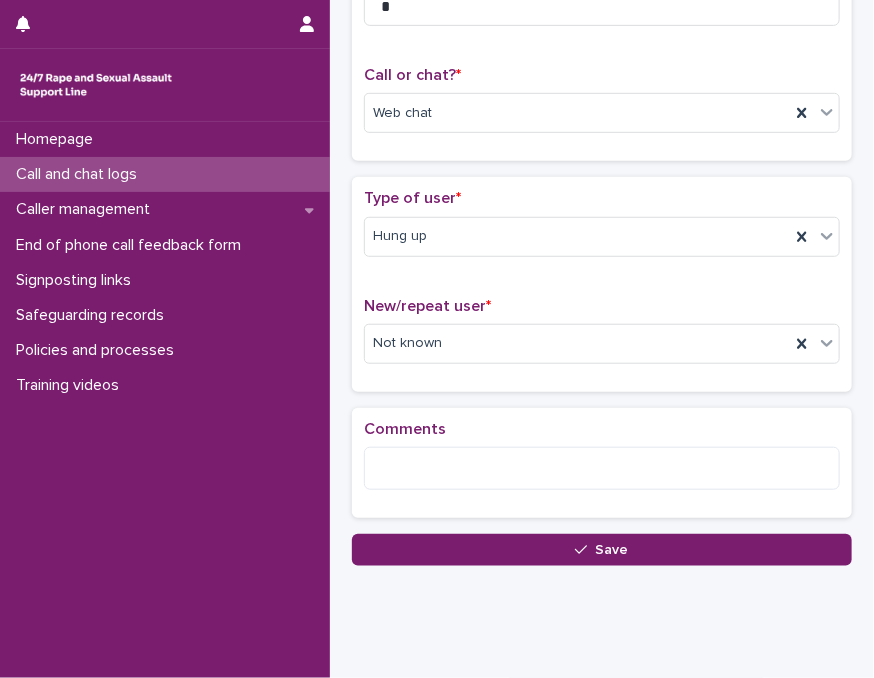 scroll, scrollTop: 300, scrollLeft: 0, axis: vertical 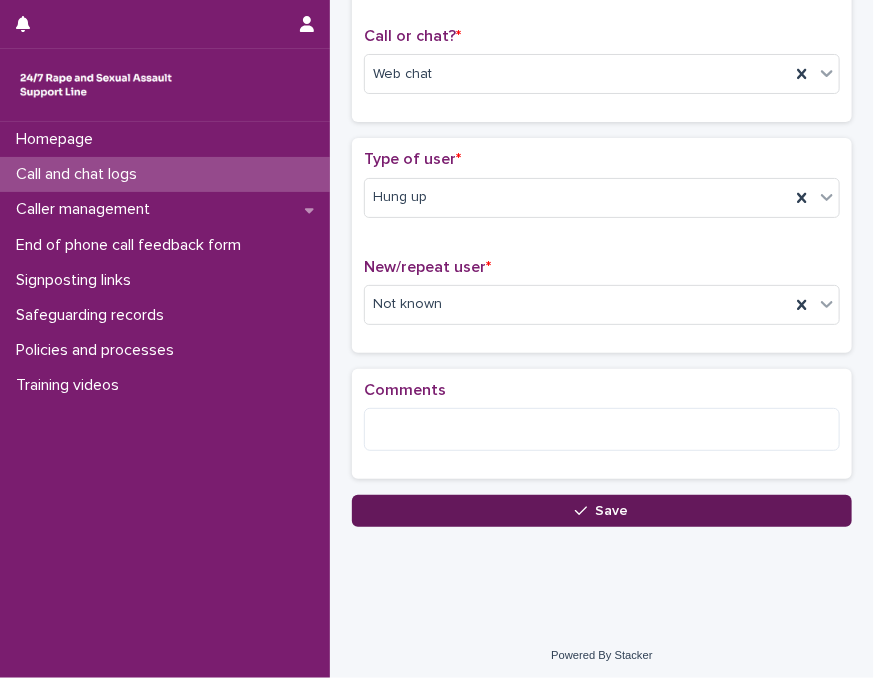 click on "Save" at bounding box center (602, 511) 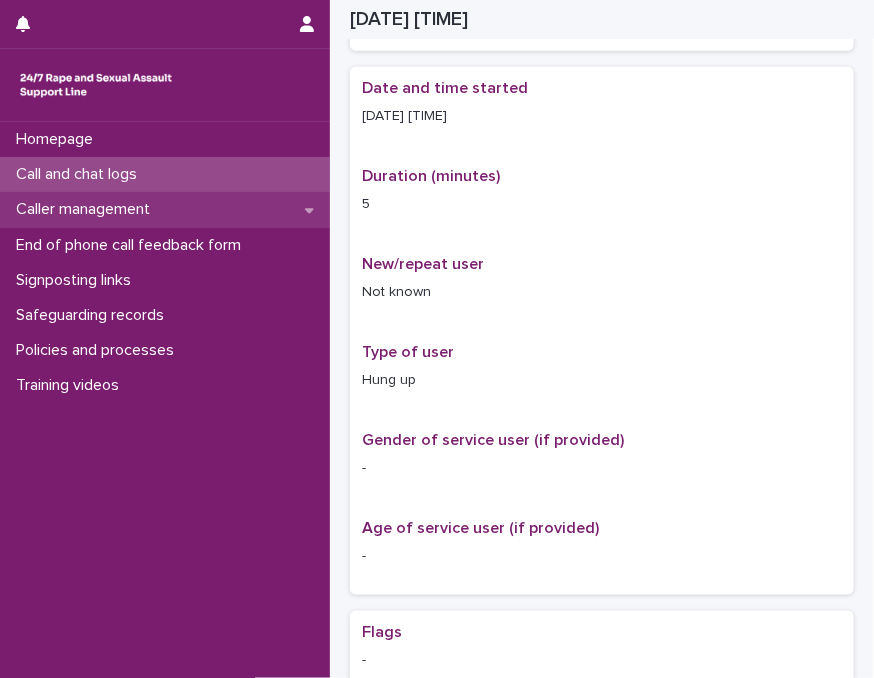 scroll, scrollTop: 323, scrollLeft: 0, axis: vertical 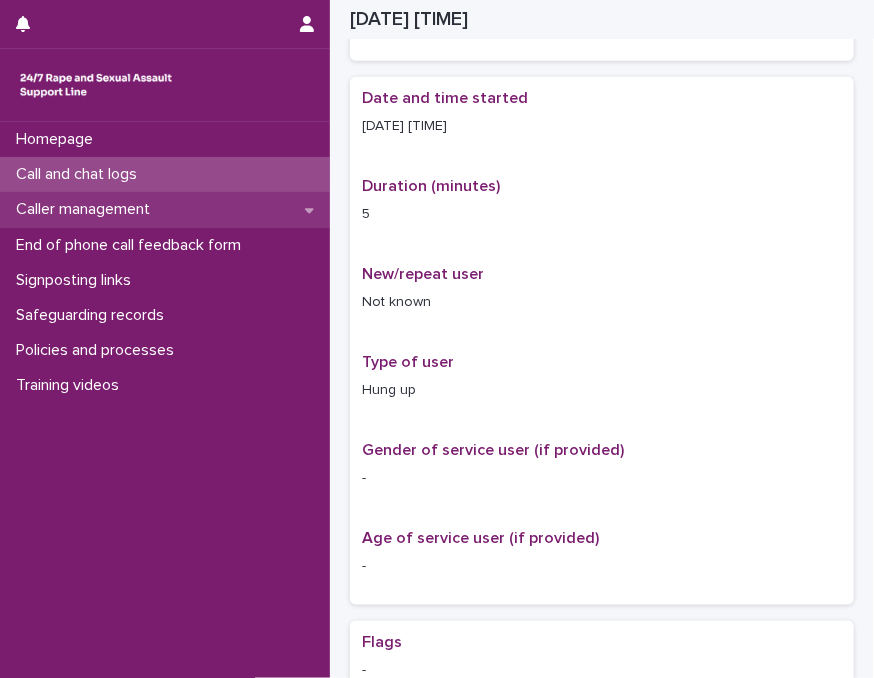 click on "Caller management" at bounding box center (165, 209) 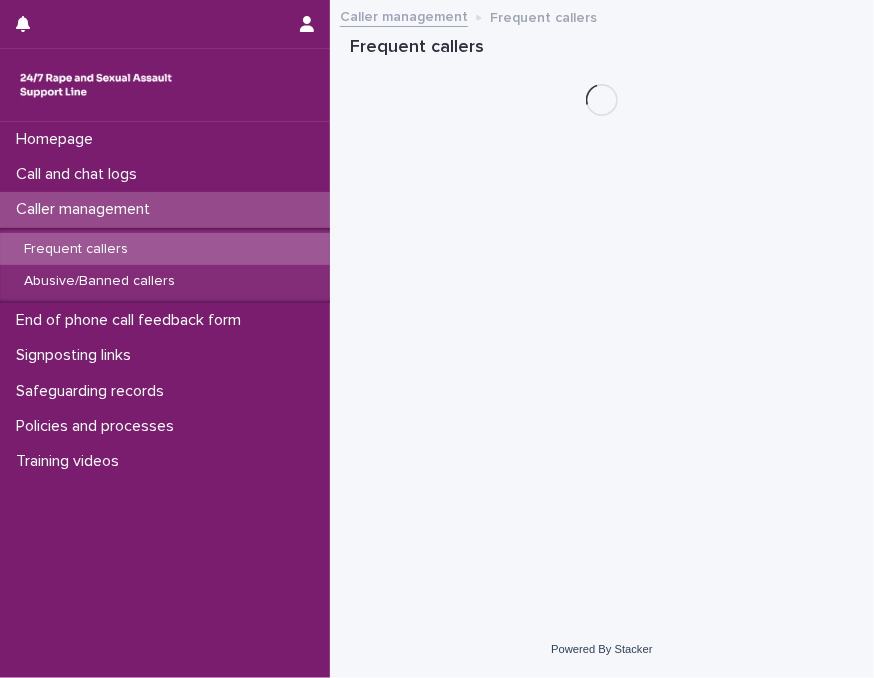 scroll, scrollTop: 0, scrollLeft: 0, axis: both 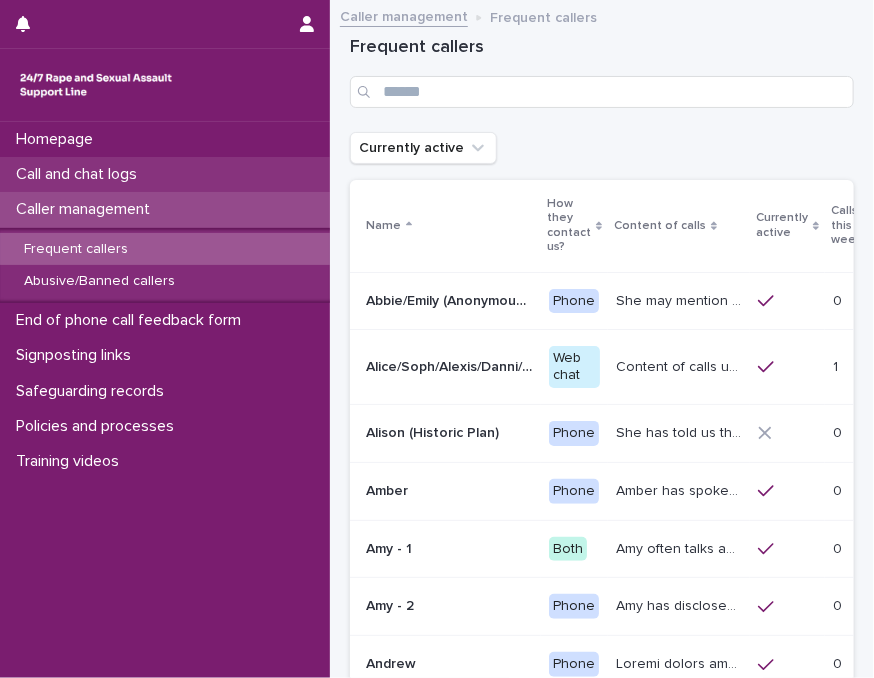 click on "Call and chat logs" at bounding box center [165, 174] 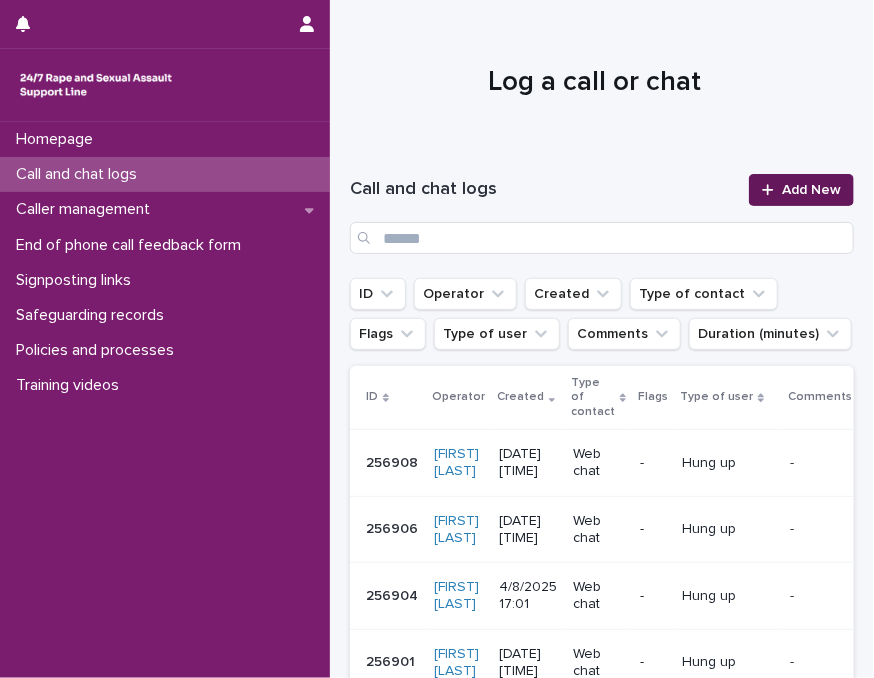 click on "Add New" at bounding box center [811, 190] 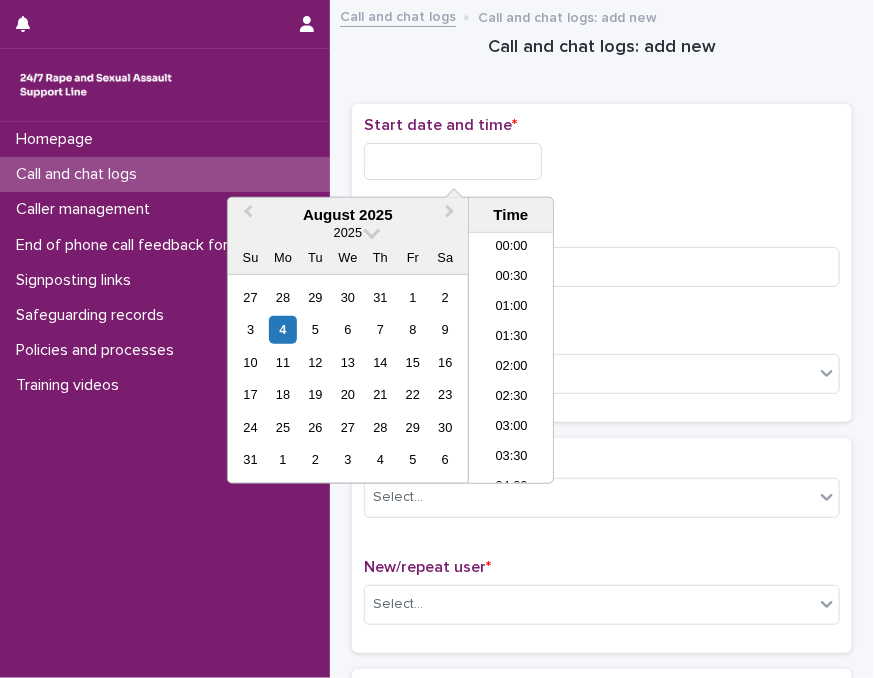 scroll, scrollTop: 910, scrollLeft: 0, axis: vertical 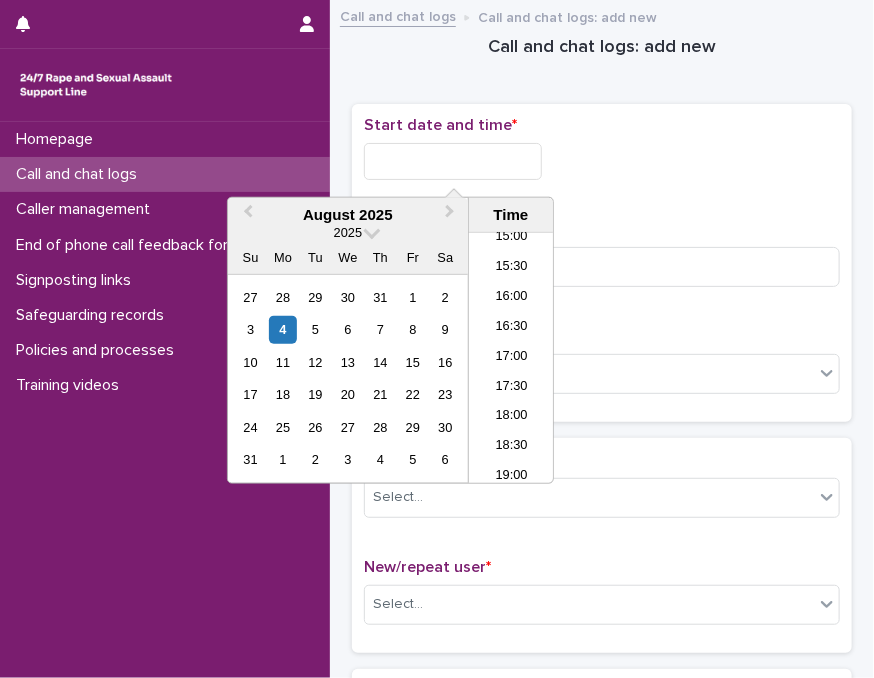 click at bounding box center (453, 161) 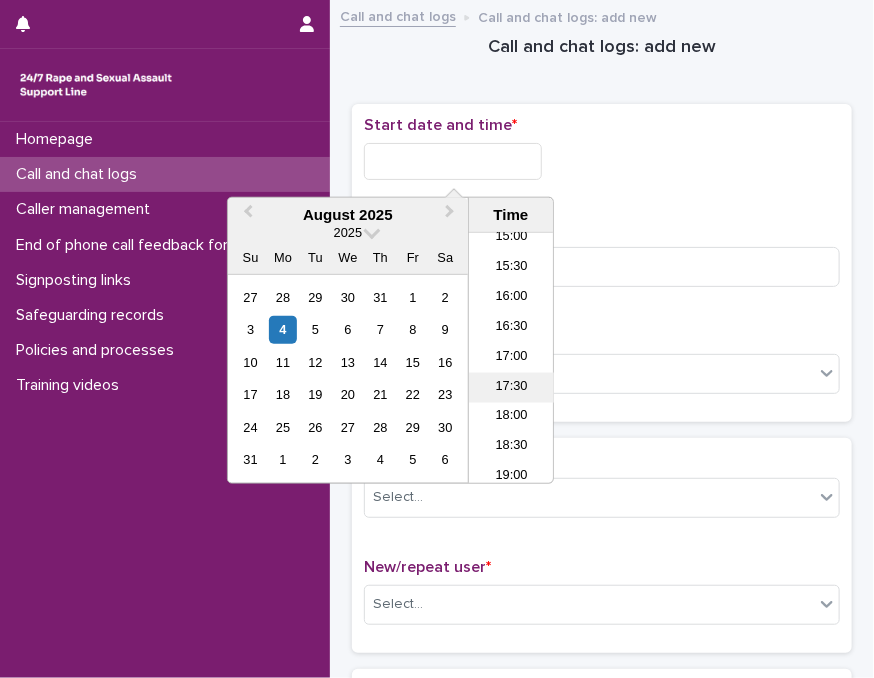 click on "17:30" at bounding box center [511, 388] 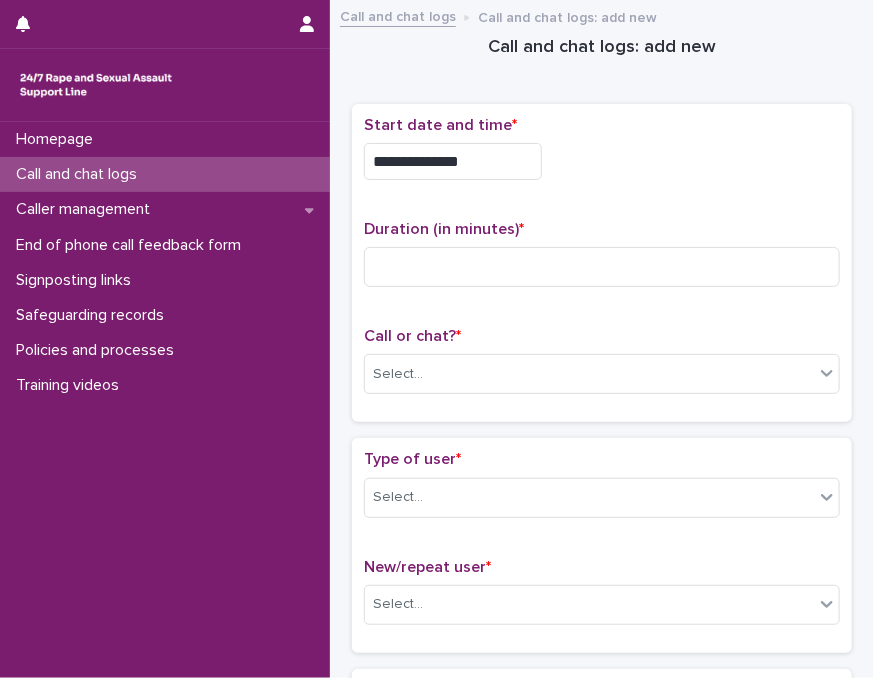 click on "**********" at bounding box center [453, 161] 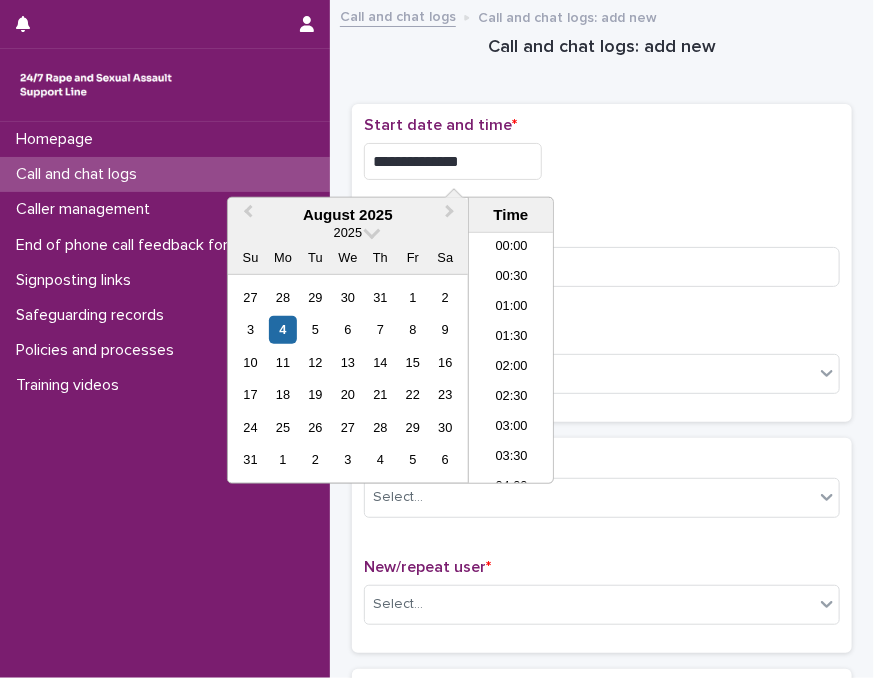 scroll, scrollTop: 940, scrollLeft: 0, axis: vertical 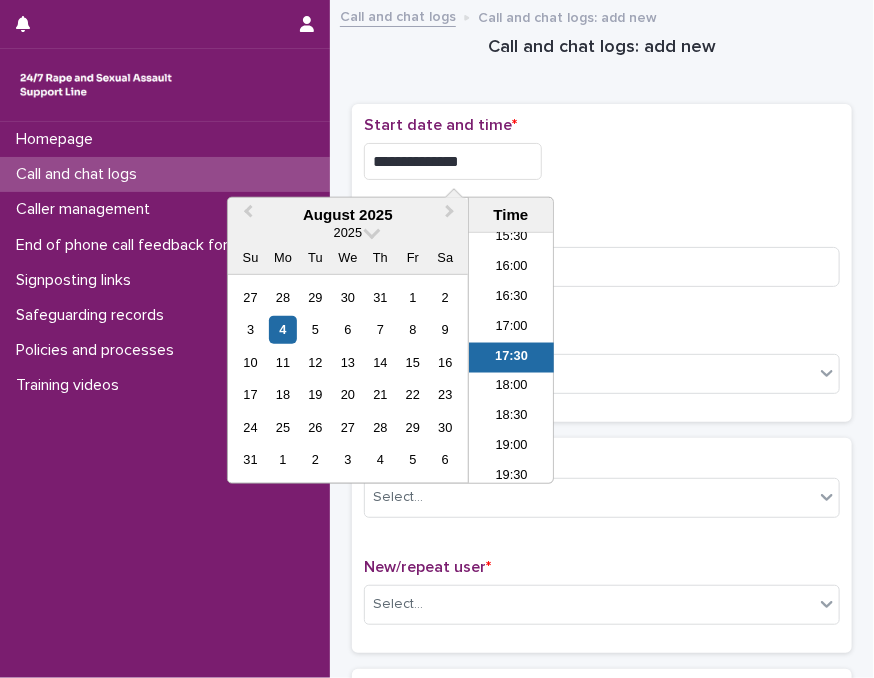 click on "**********" at bounding box center [453, 161] 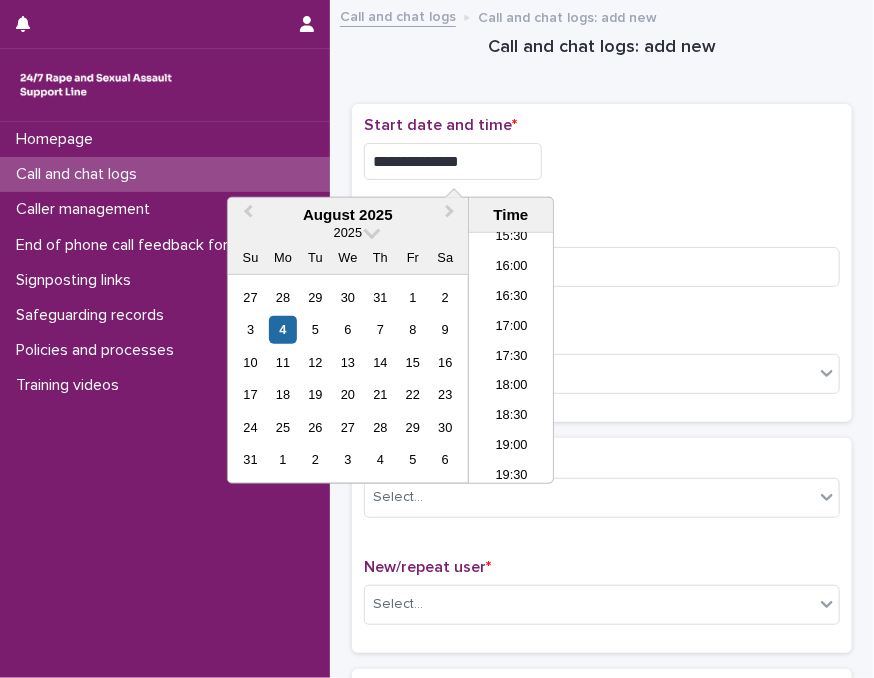 type on "**********" 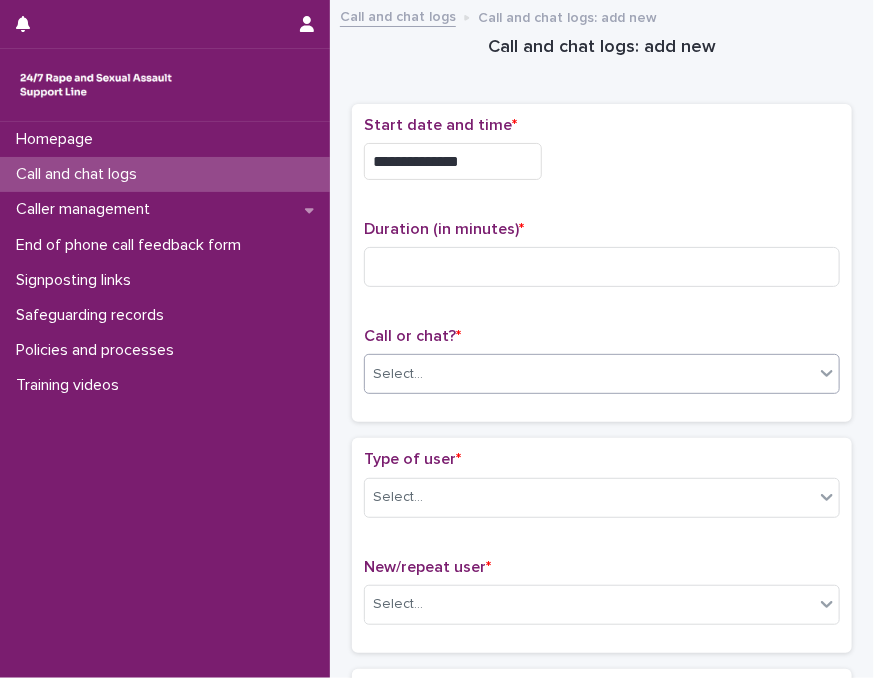 click on "Select..." at bounding box center (589, 374) 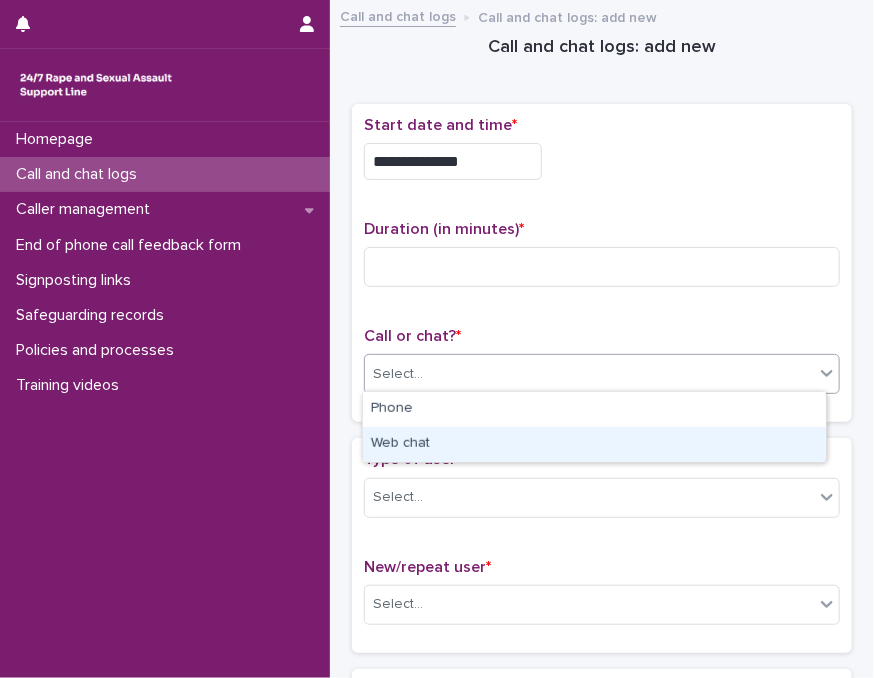 click on "Web chat" at bounding box center [594, 444] 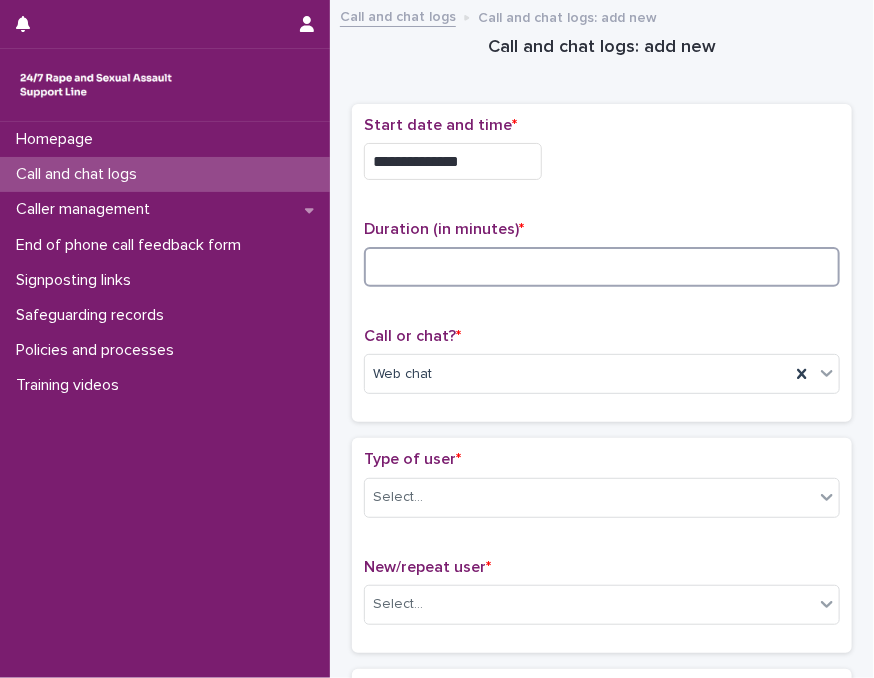 click at bounding box center [602, 267] 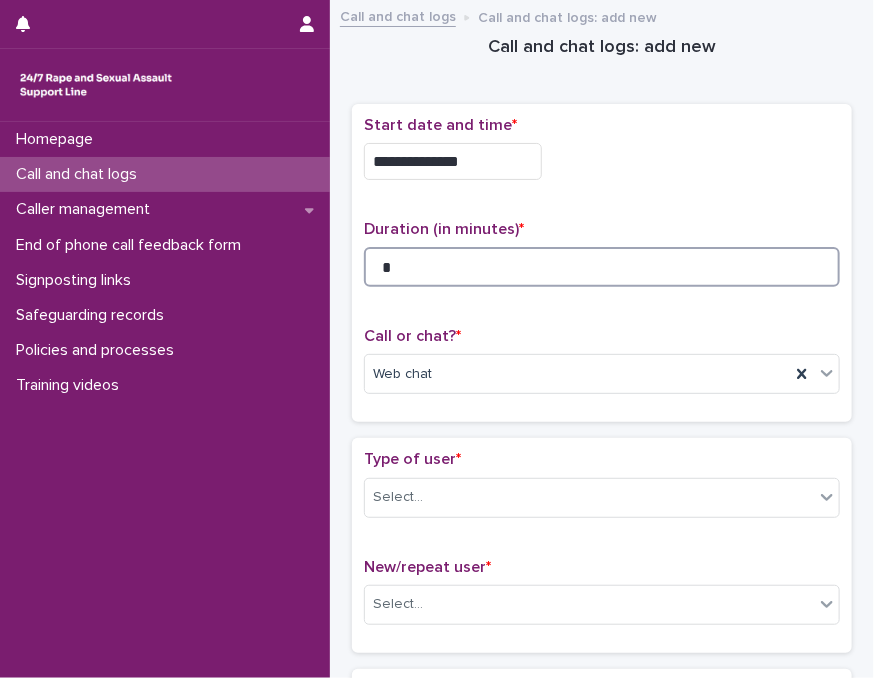 type on "*" 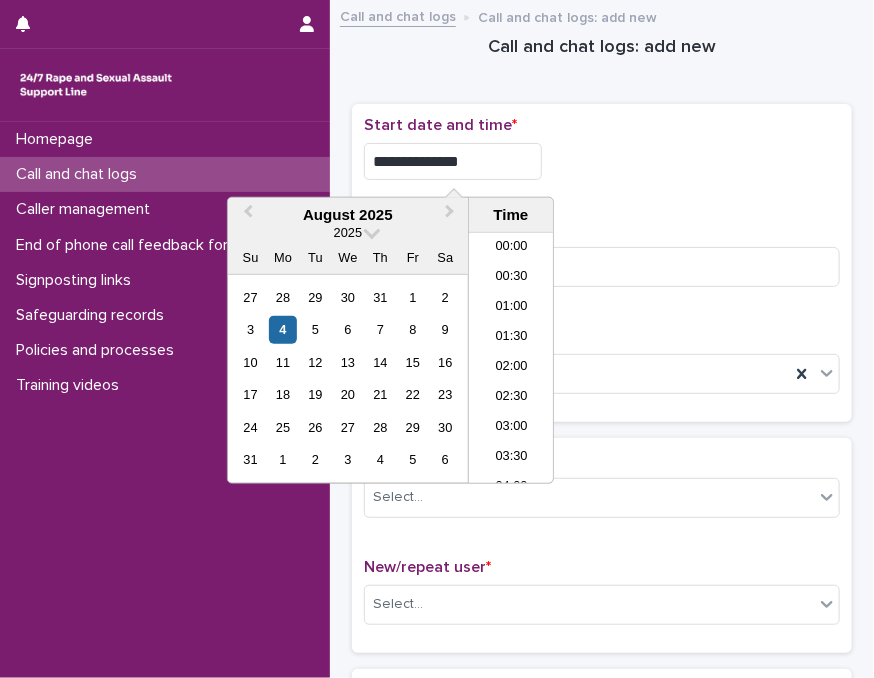 click on "**********" at bounding box center (453, 161) 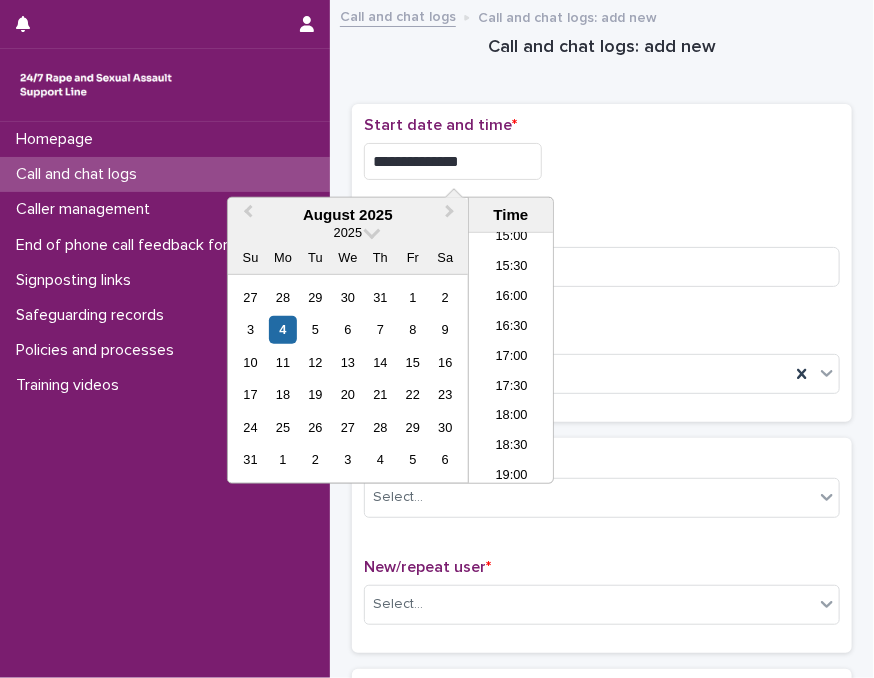click on "**********" at bounding box center [453, 161] 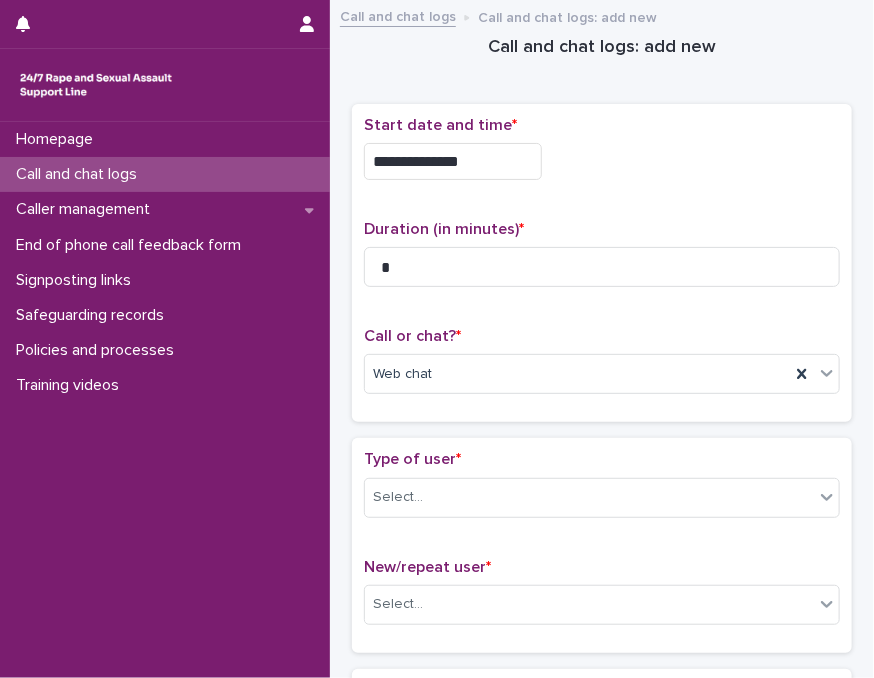 click on "**********" at bounding box center [602, 156] 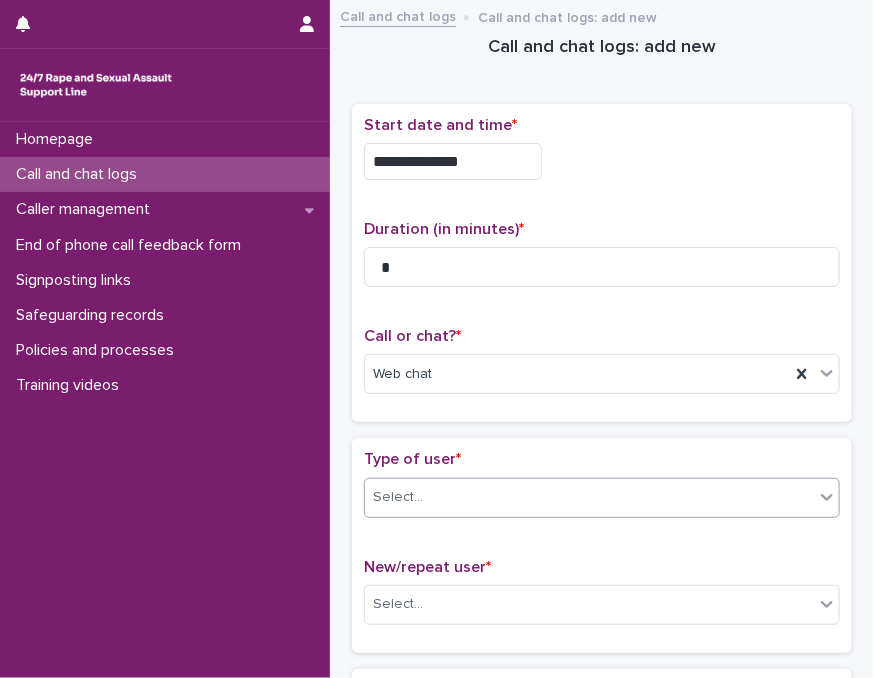 click on "Select..." at bounding box center (589, 497) 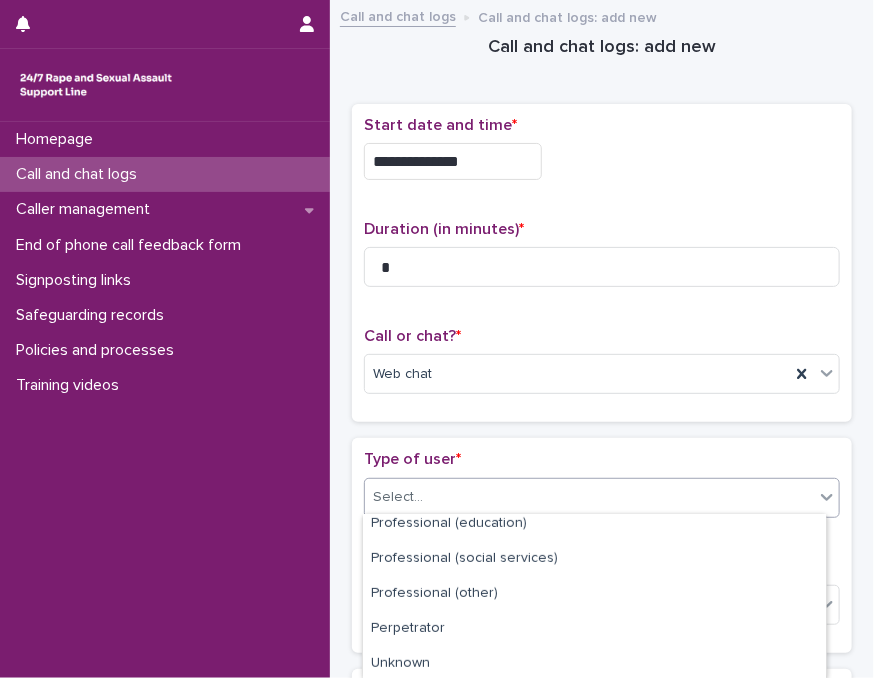scroll, scrollTop: 355, scrollLeft: 0, axis: vertical 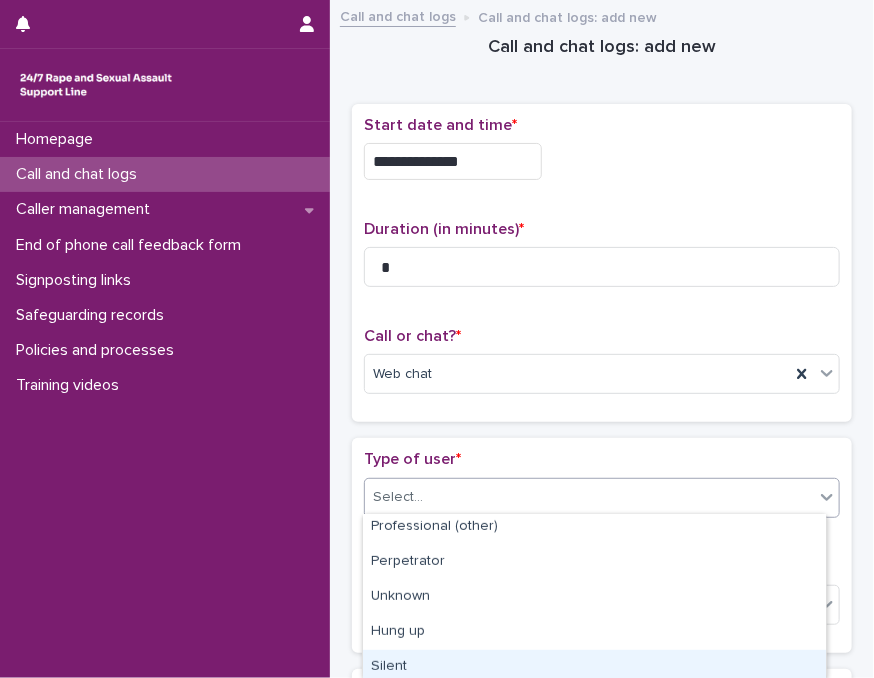 click on "Silent" at bounding box center [594, 667] 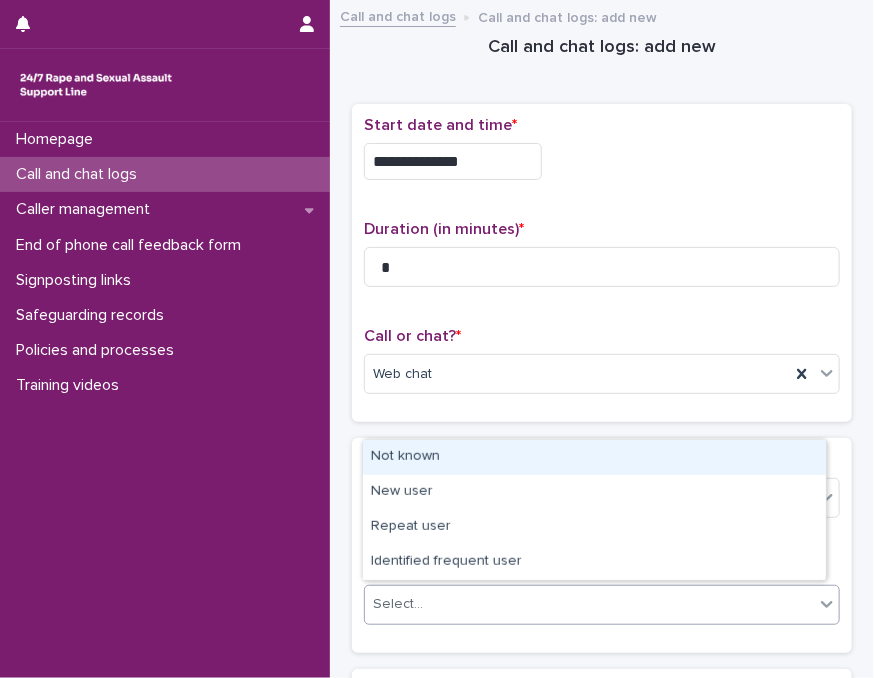 drag, startPoint x: 454, startPoint y: 593, endPoint x: 495, endPoint y: 460, distance: 139.17615 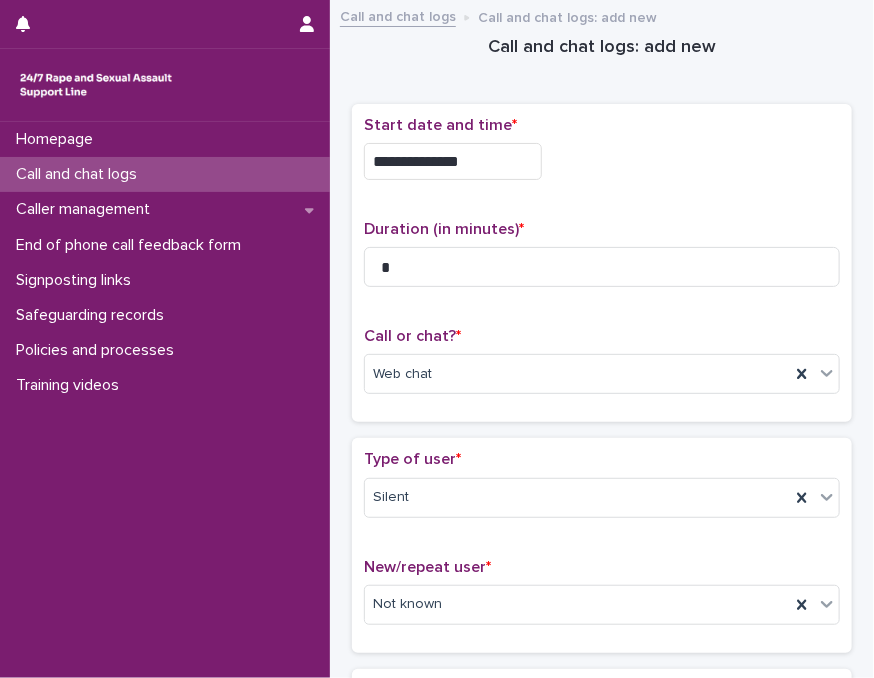 click on "Type of user *" at bounding box center (602, 459) 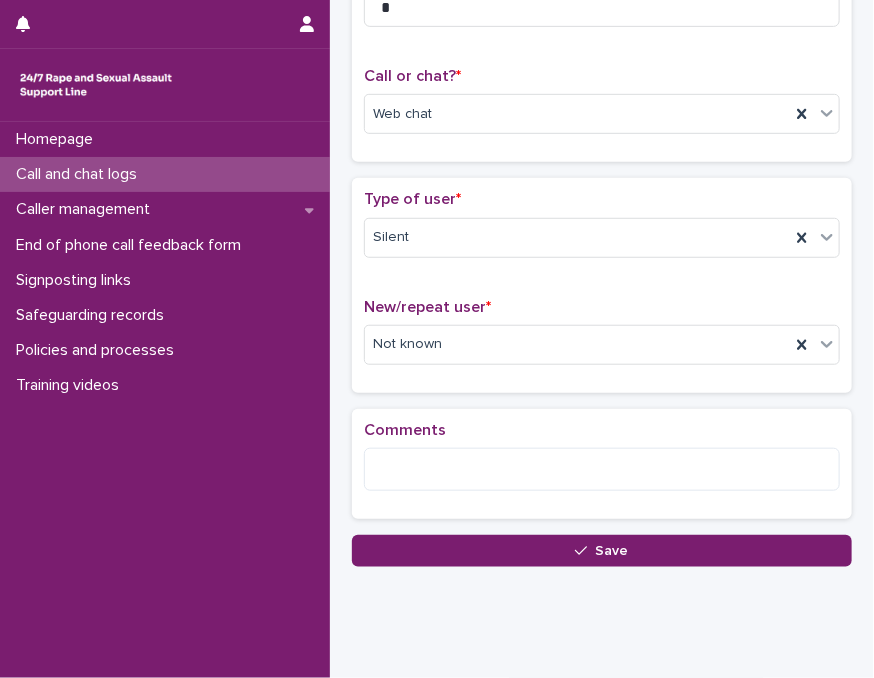 scroll, scrollTop: 300, scrollLeft: 0, axis: vertical 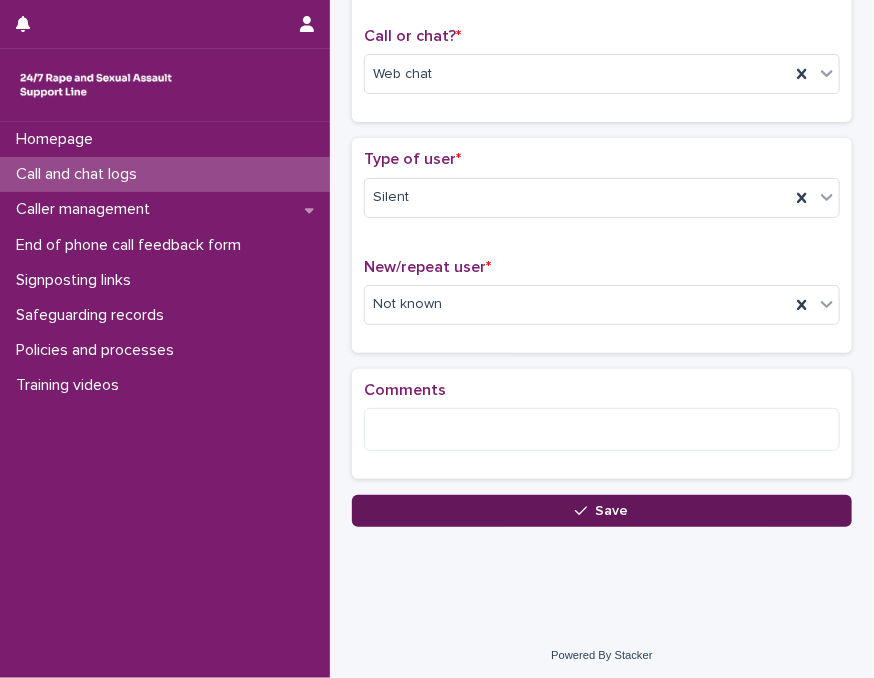 click on "Save" at bounding box center (602, 511) 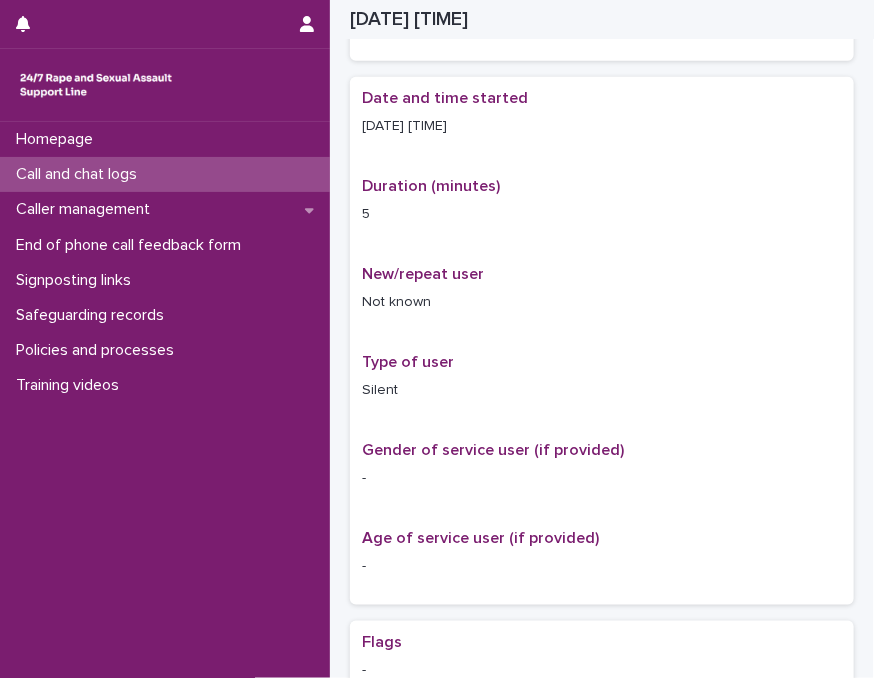 scroll, scrollTop: 323, scrollLeft: 0, axis: vertical 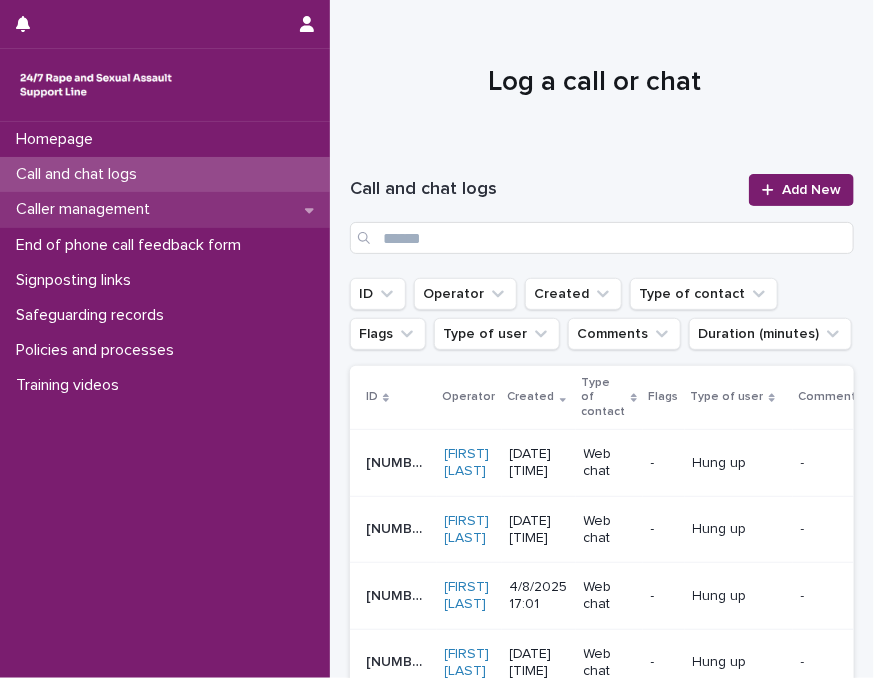 click on "Caller management" at bounding box center (165, 209) 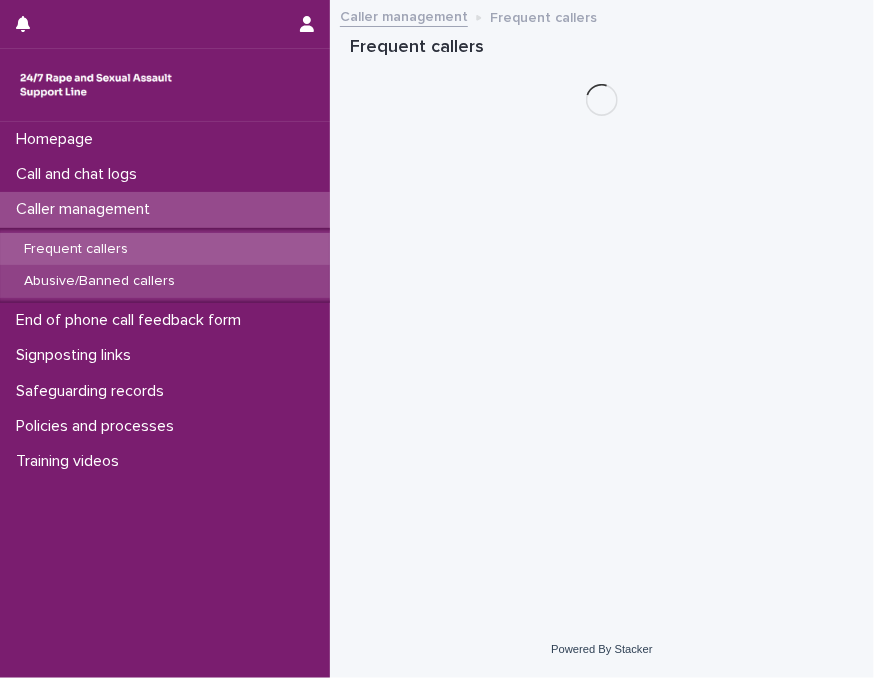 click on "Abusive/Banned callers" at bounding box center (99, 281) 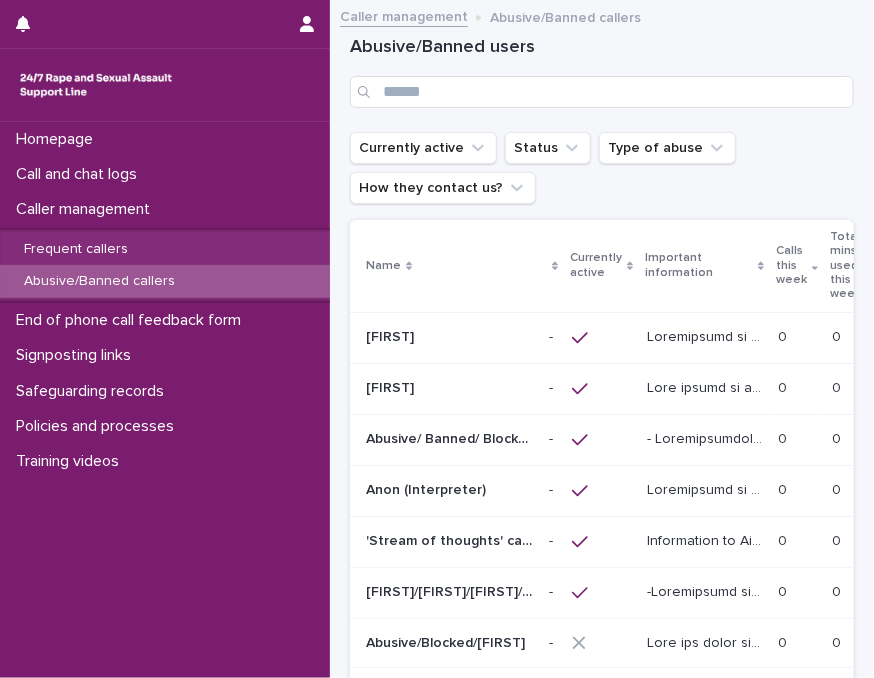 click on "Currently active Status Type of abuse How they contact us?" at bounding box center [602, 168] 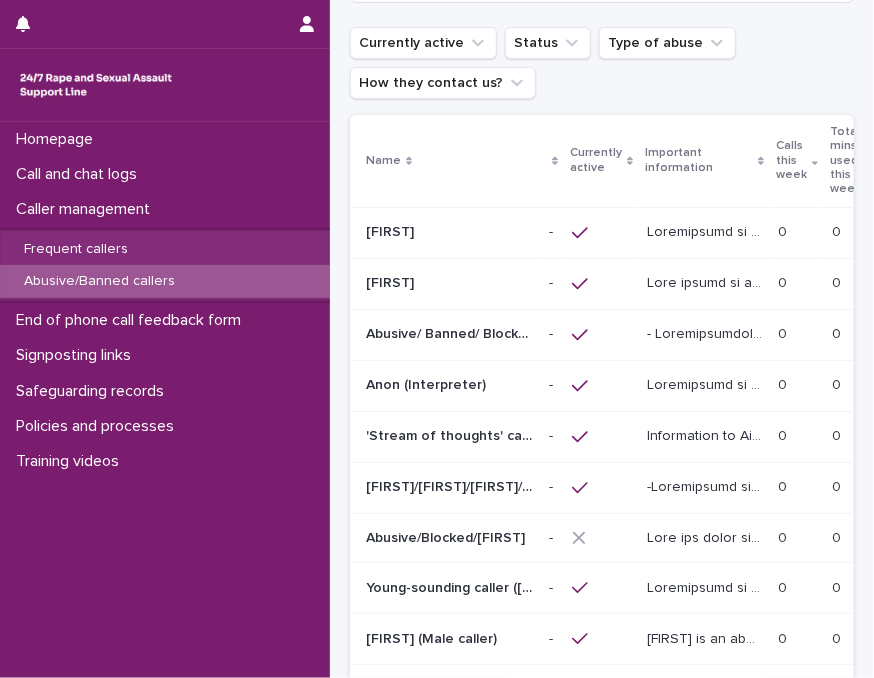 scroll, scrollTop: 0, scrollLeft: 0, axis: both 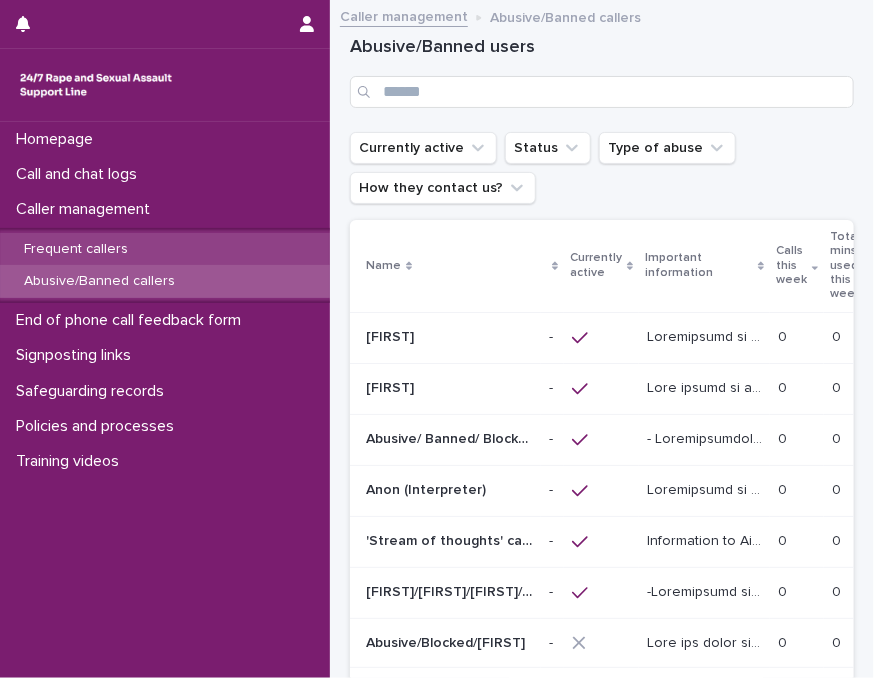click on "Frequent callers" at bounding box center [165, 249] 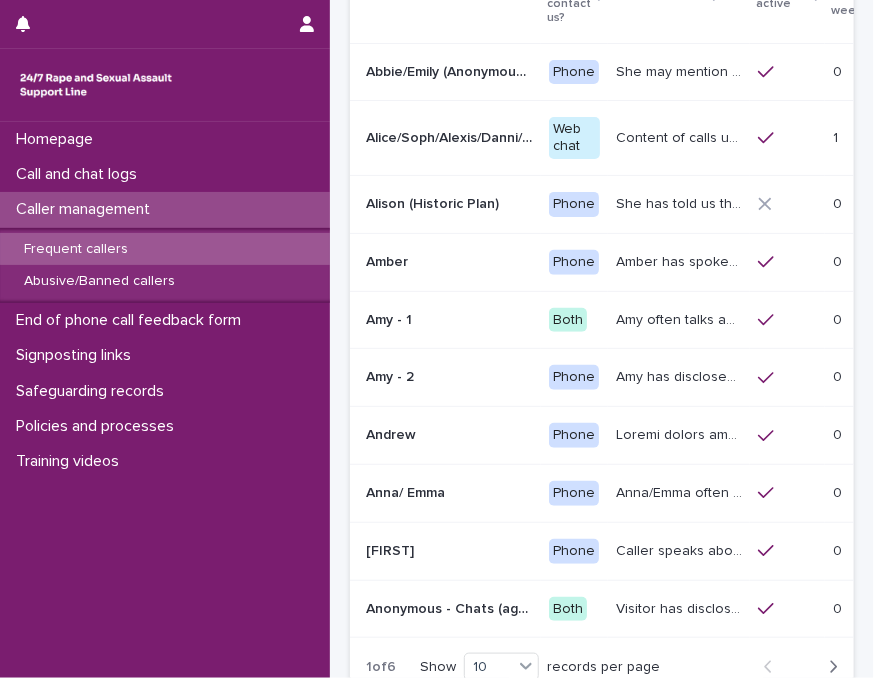scroll, scrollTop: 428, scrollLeft: 0, axis: vertical 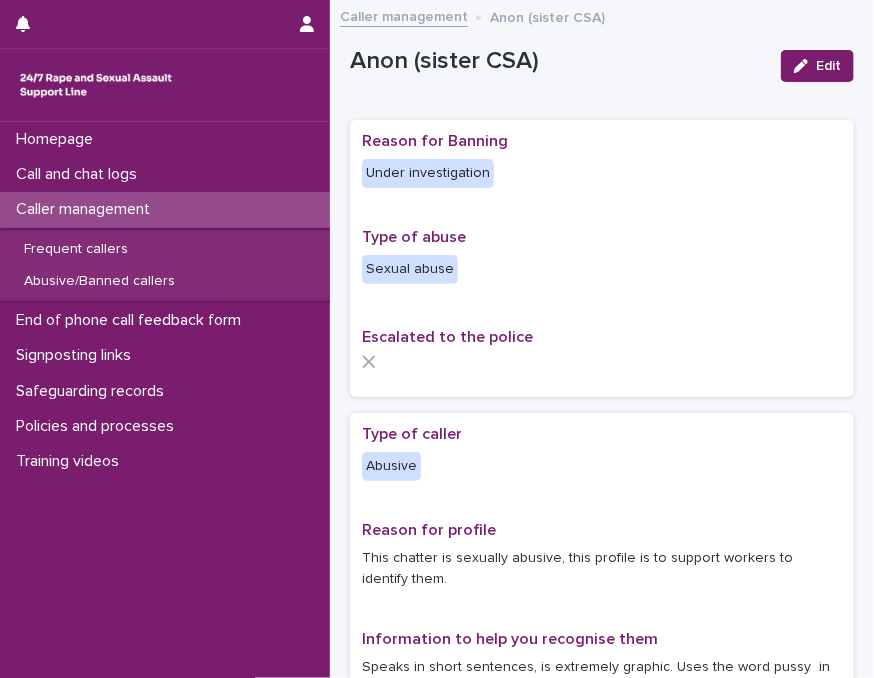 drag, startPoint x: 0, startPoint y: 0, endPoint x: 456, endPoint y: 369, distance: 586.59784 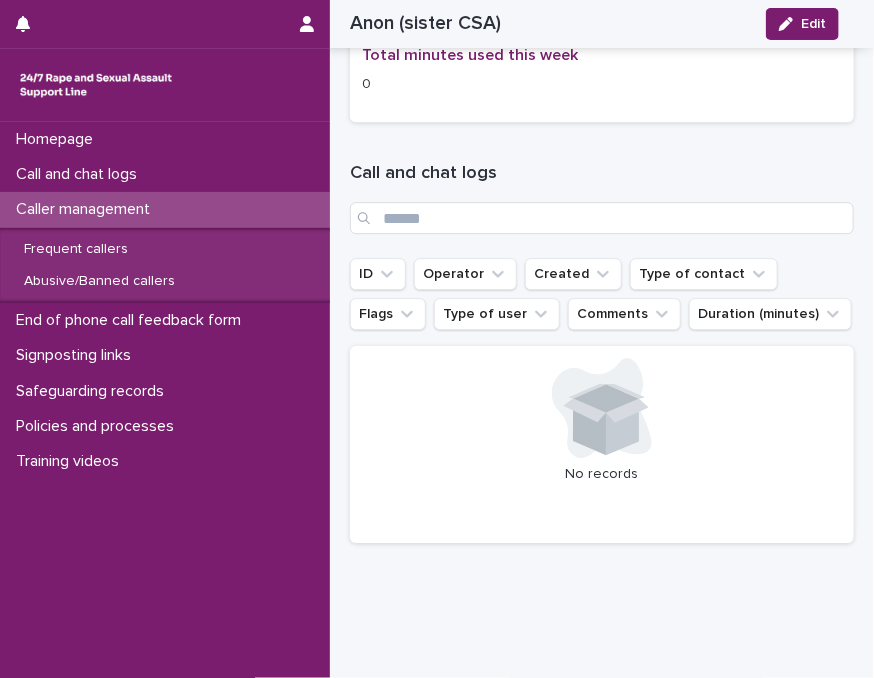 scroll, scrollTop: 1668, scrollLeft: 0, axis: vertical 